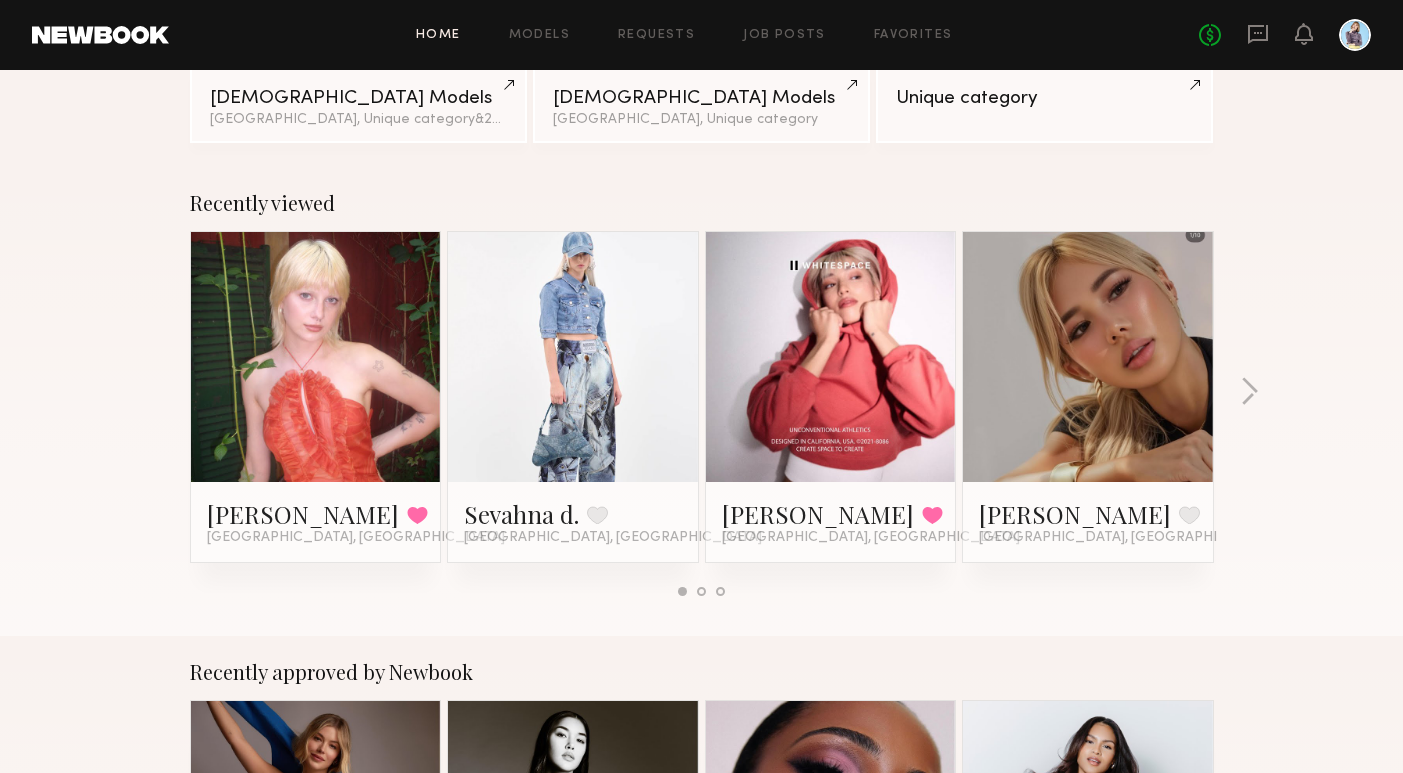 scroll, scrollTop: 204, scrollLeft: 0, axis: vertical 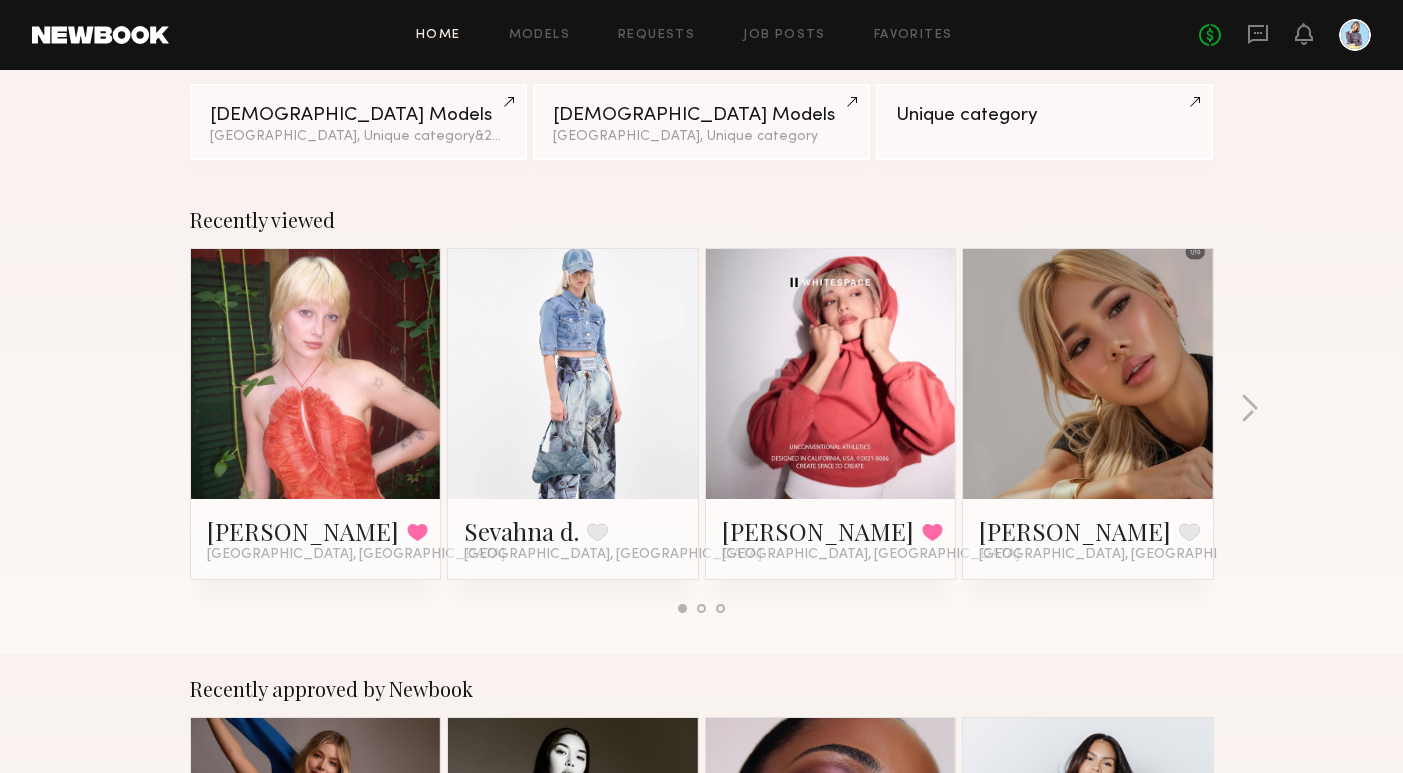 click 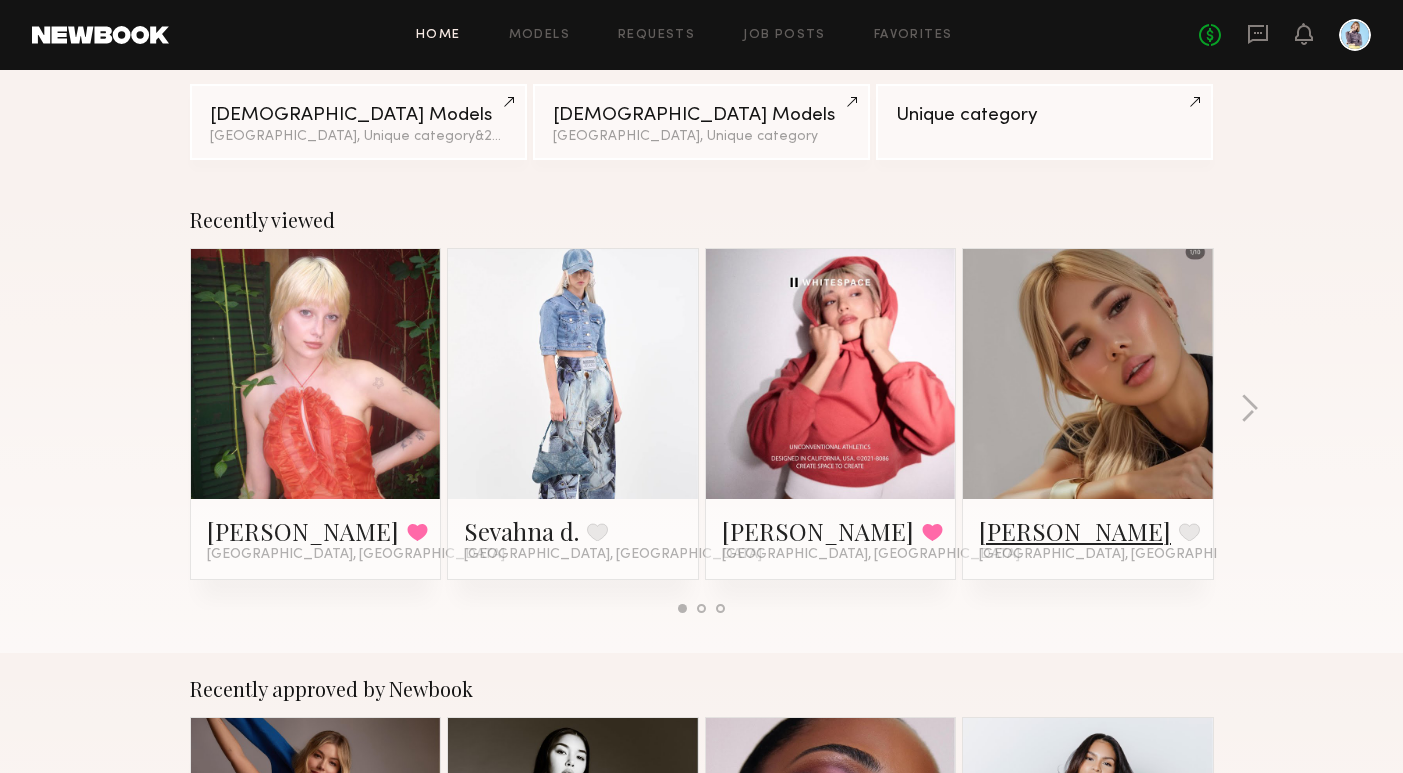 click on "Anthia M." 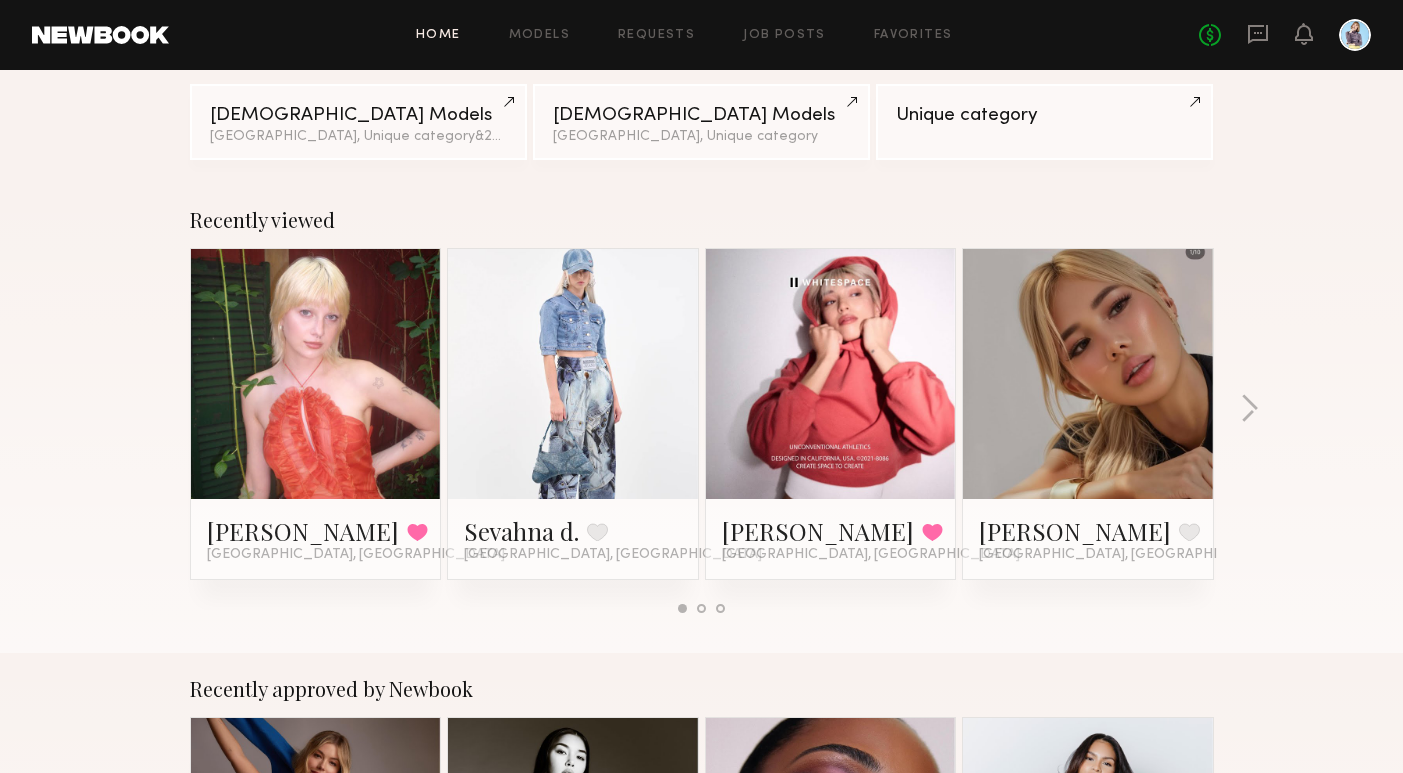 scroll, scrollTop: 0, scrollLeft: 0, axis: both 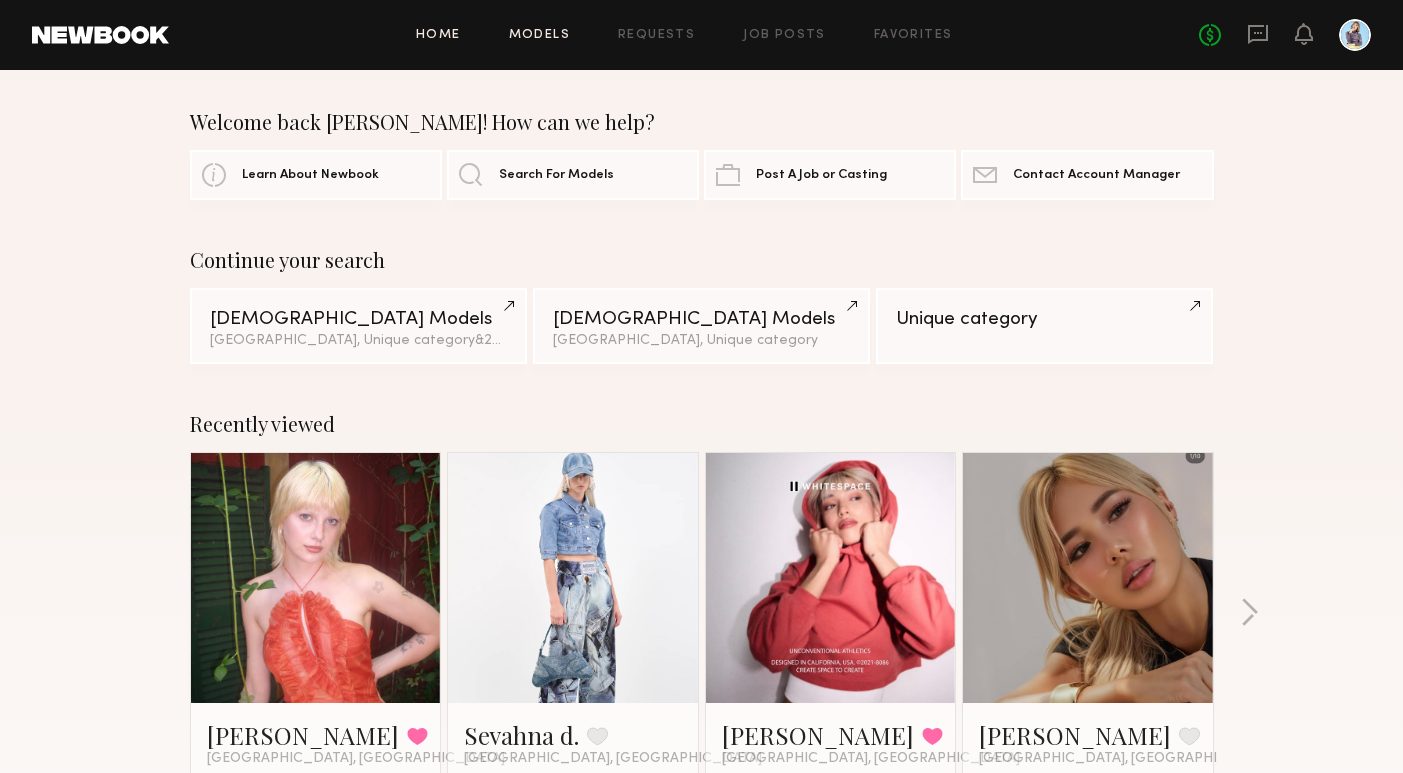 click on "Models" 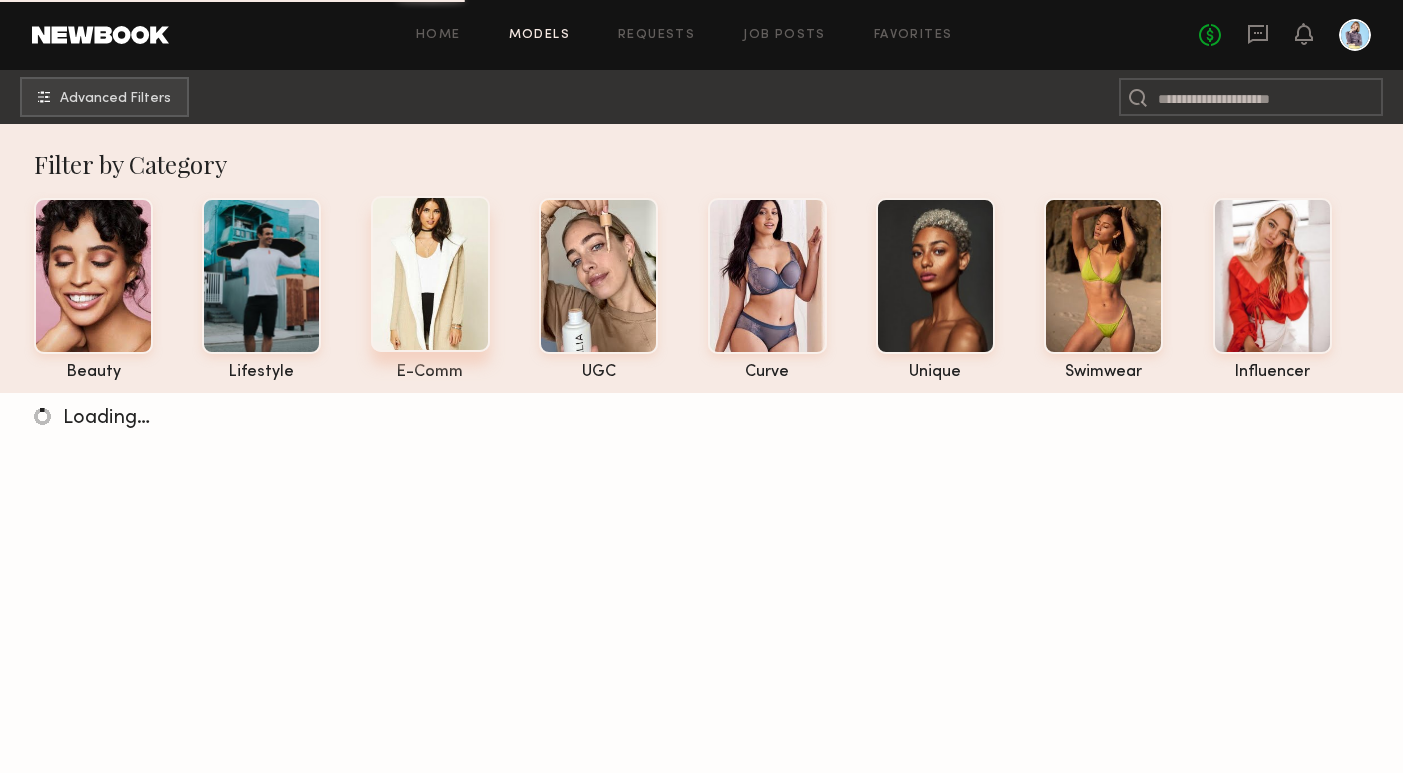 click 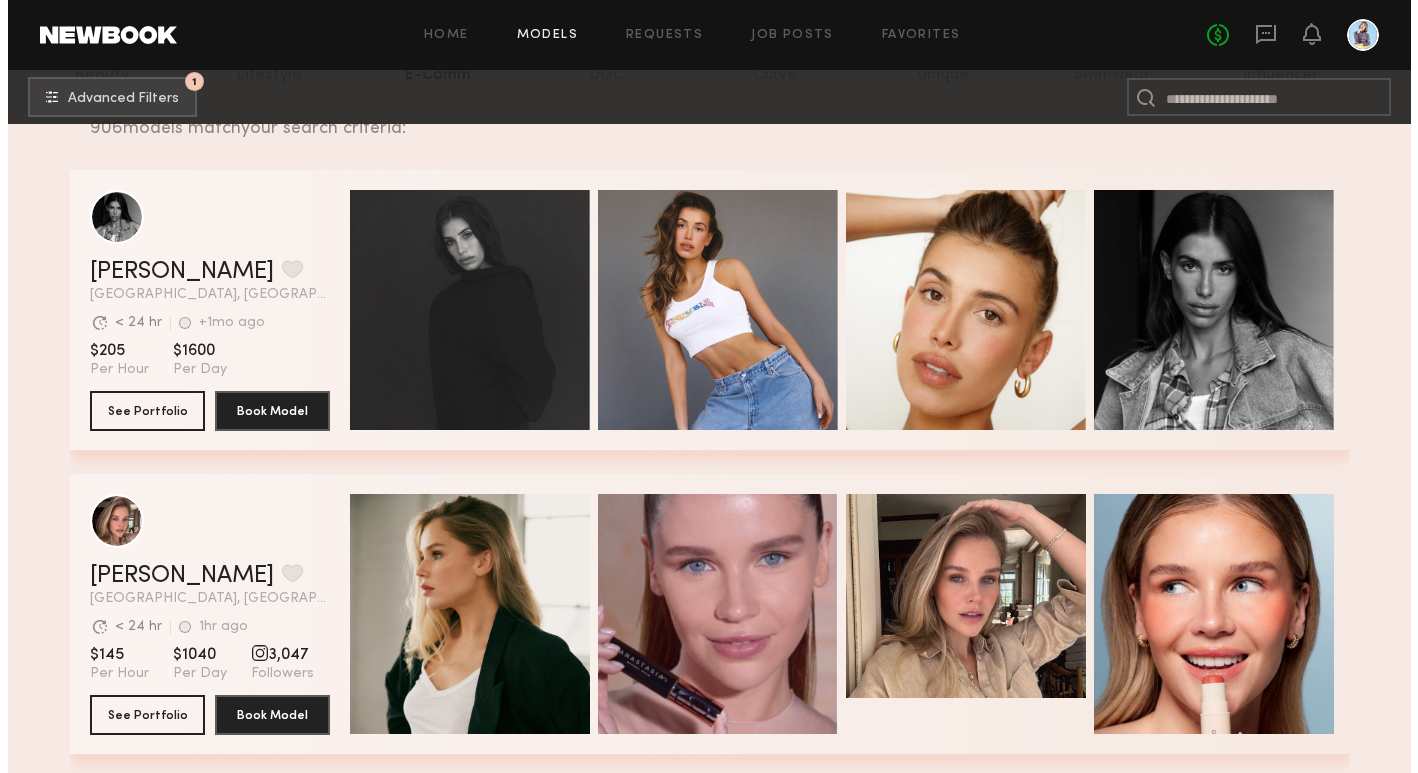 scroll, scrollTop: 635, scrollLeft: 0, axis: vertical 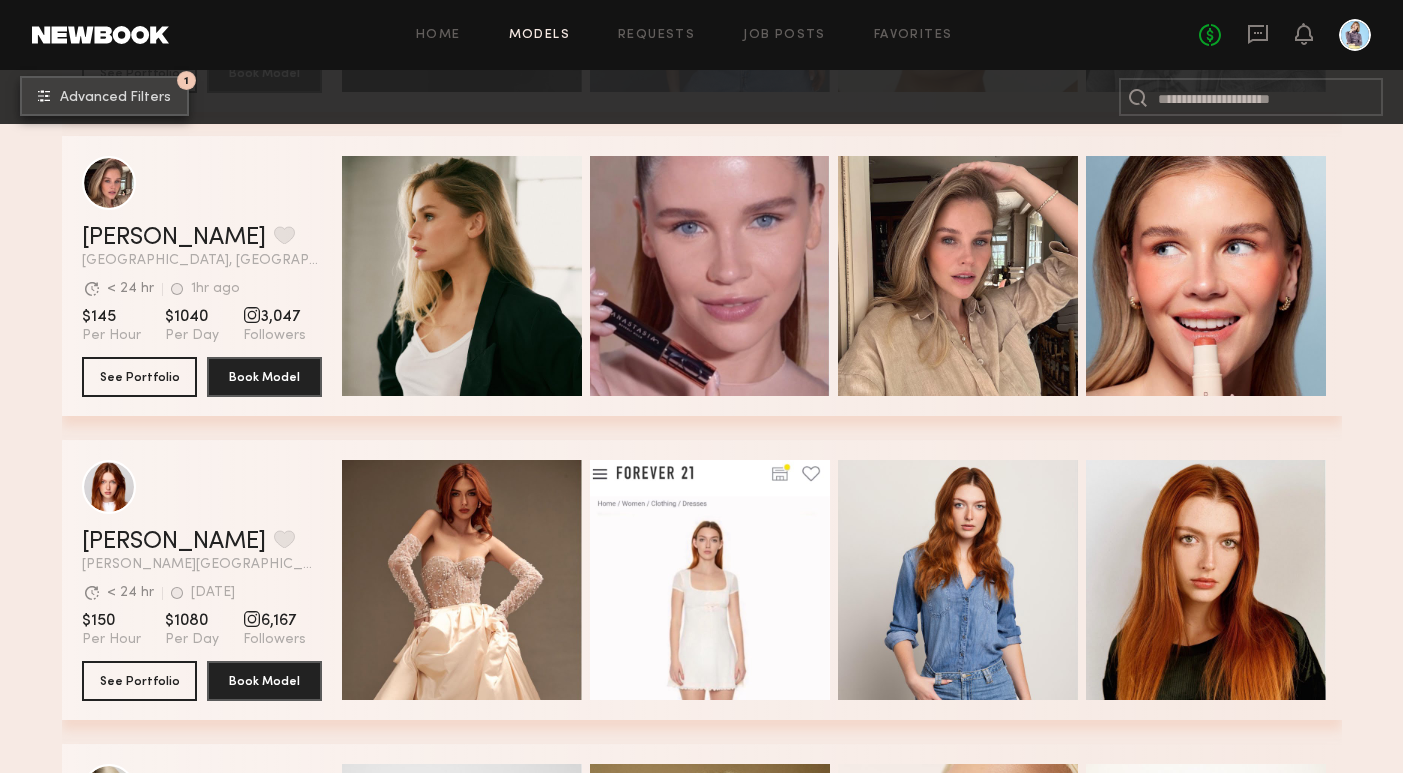 click on "Advanced Filters" 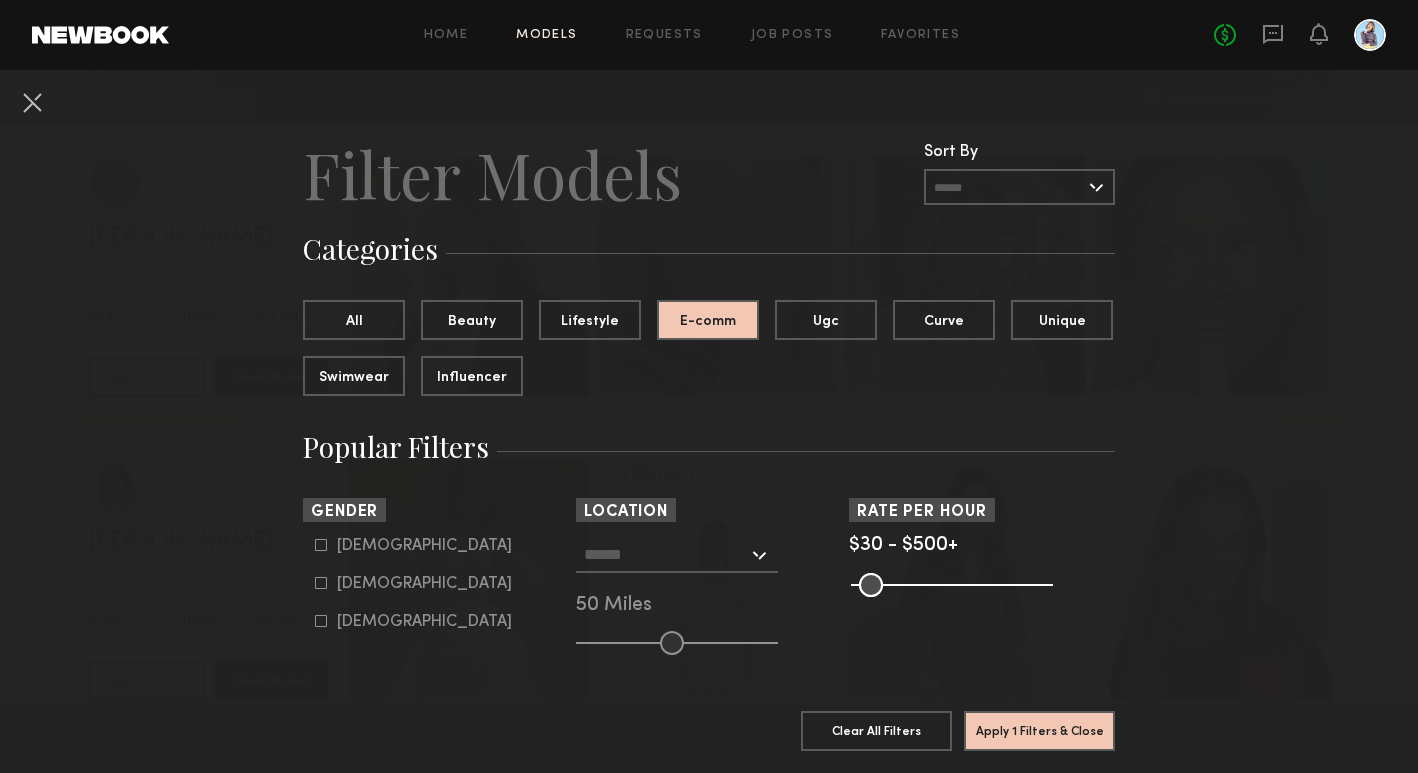 click 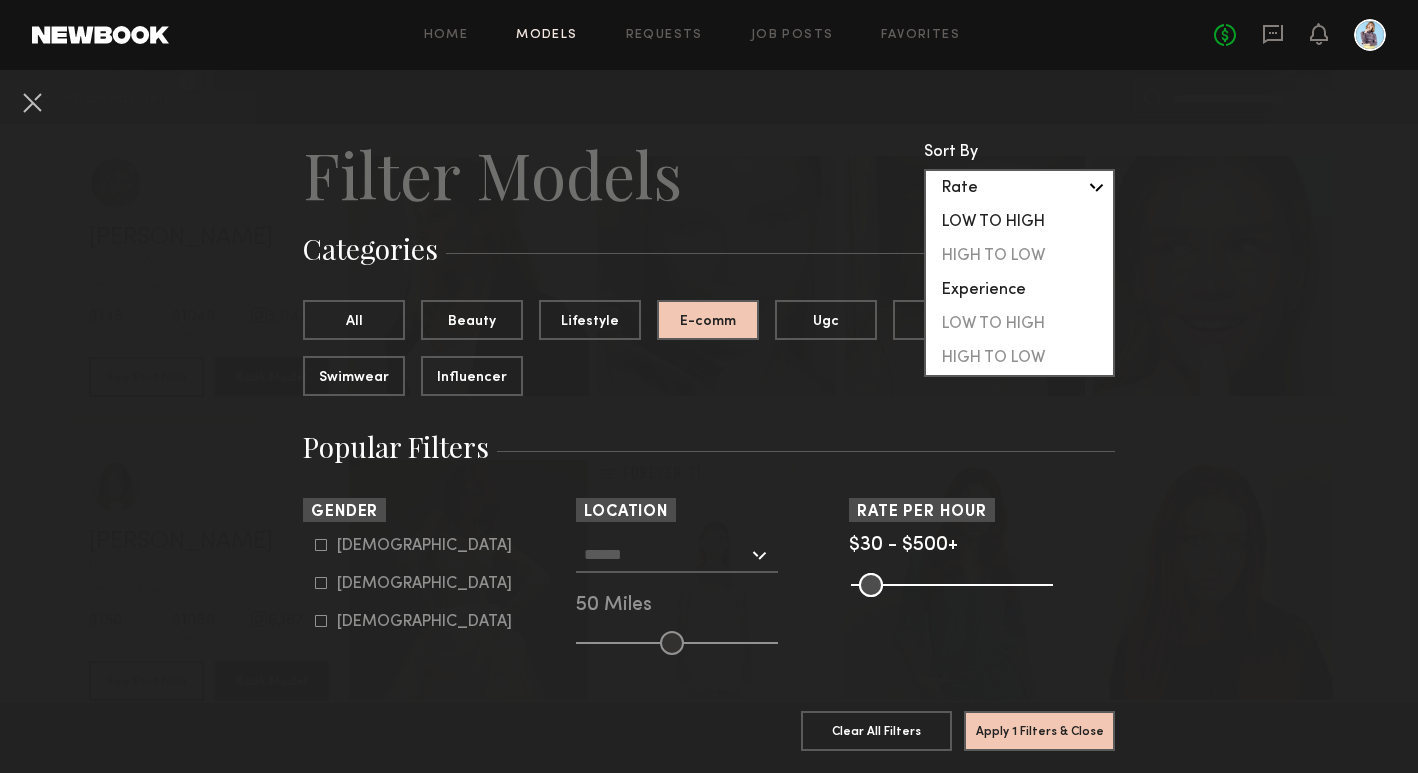 click on "LOW TO HIGH" 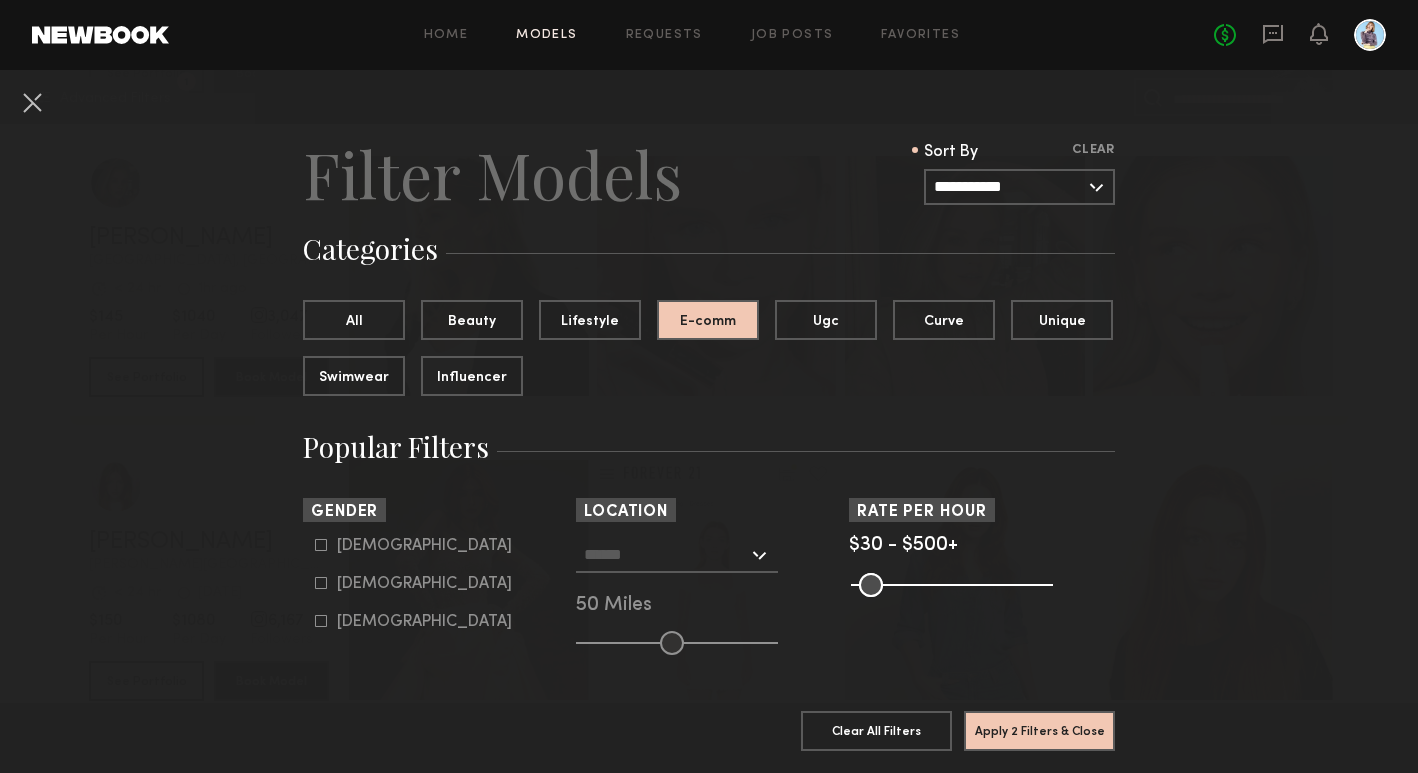 click 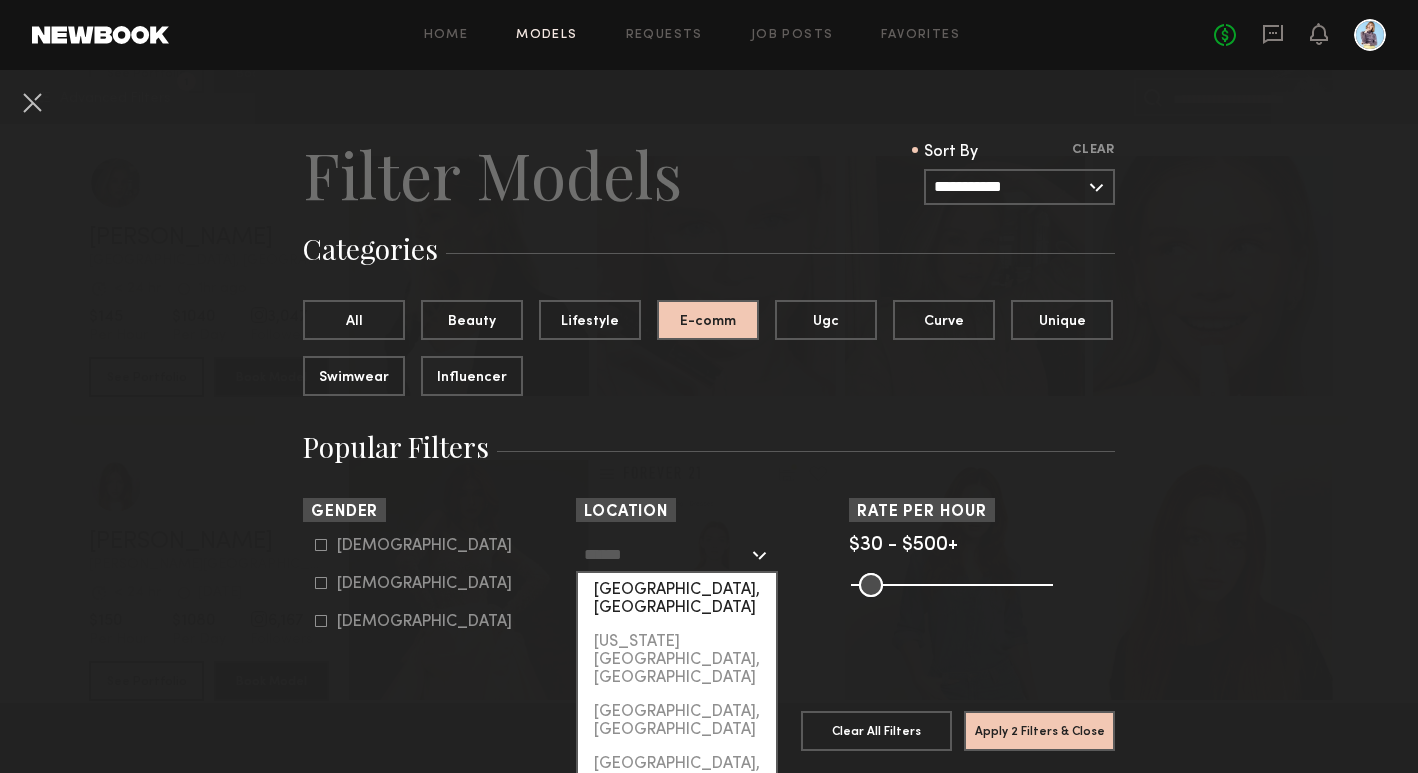 click on "Los Angeles, CA" 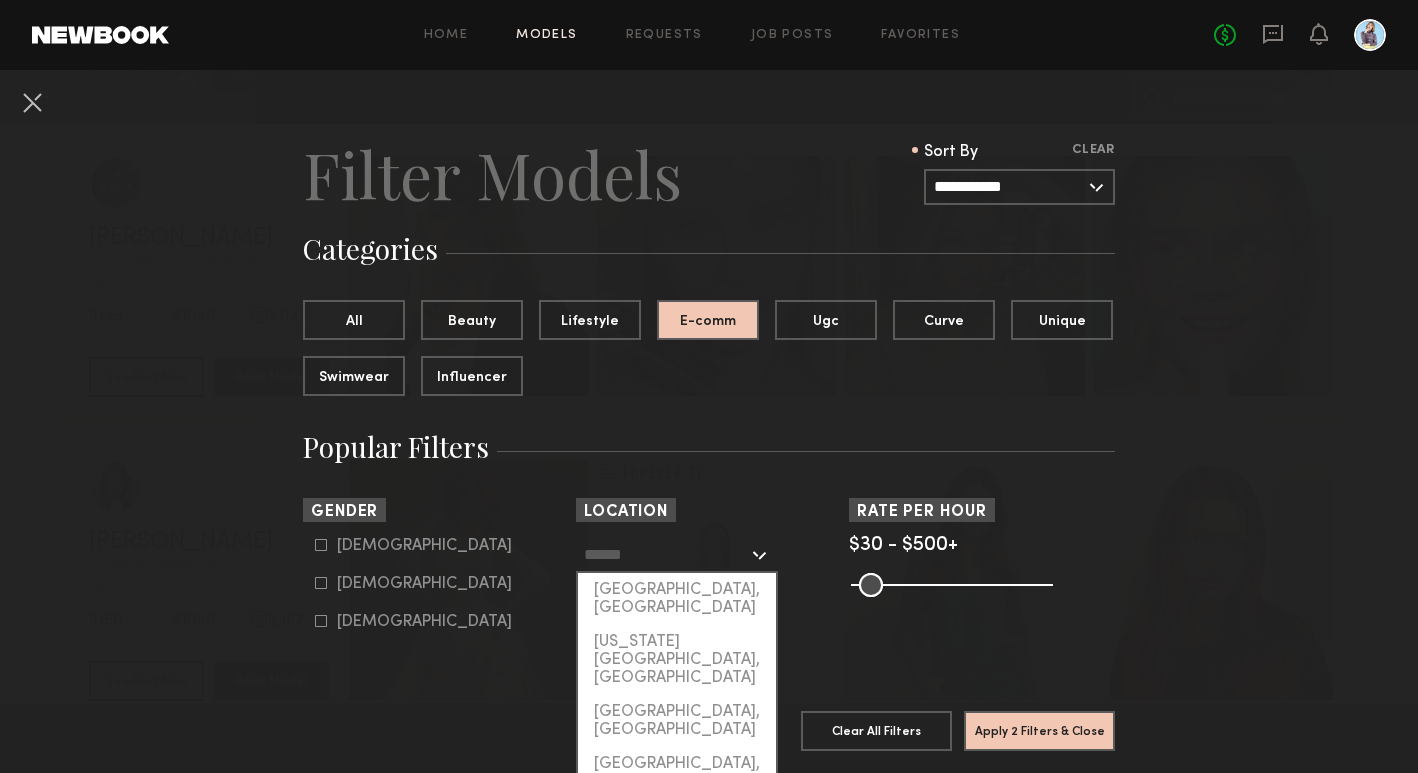 type on "**********" 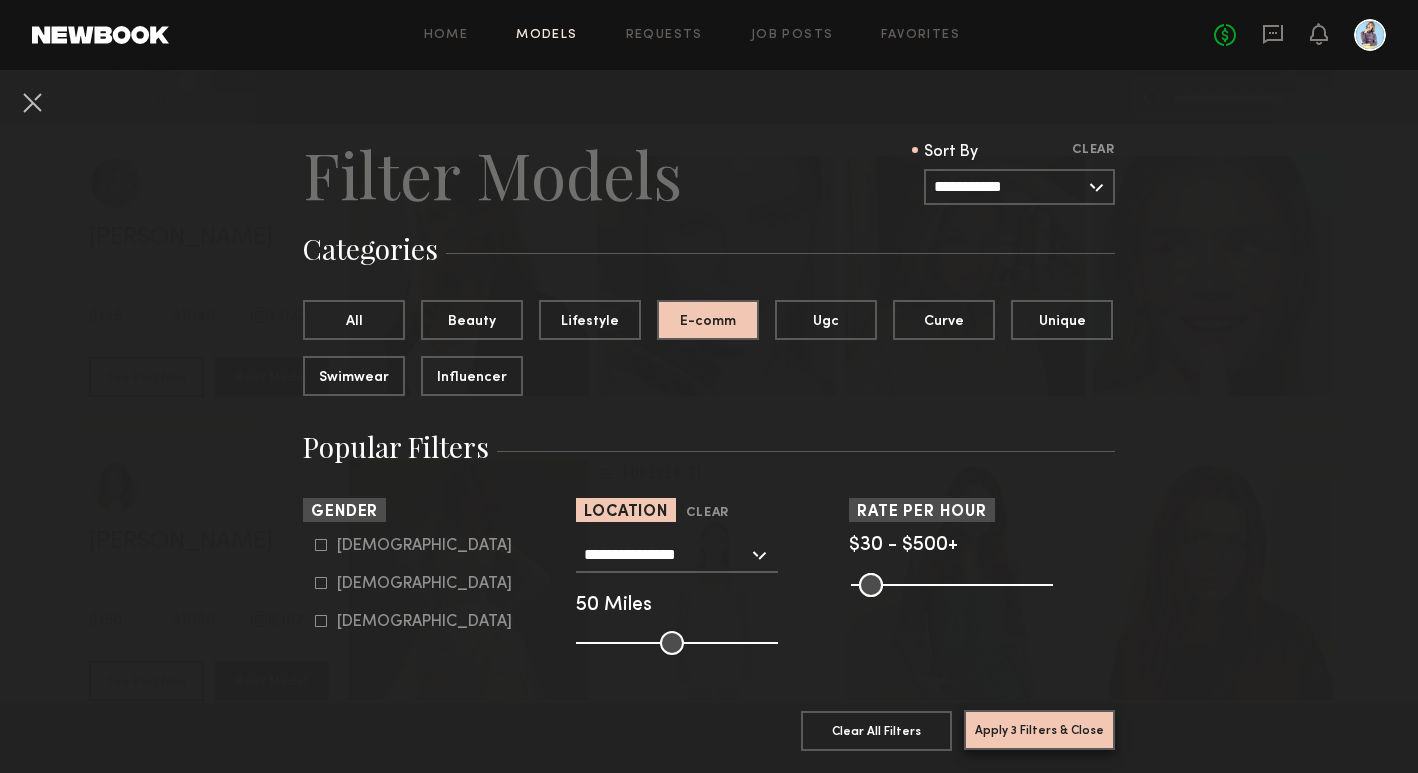 click on "Apply 3 Filters & Close" 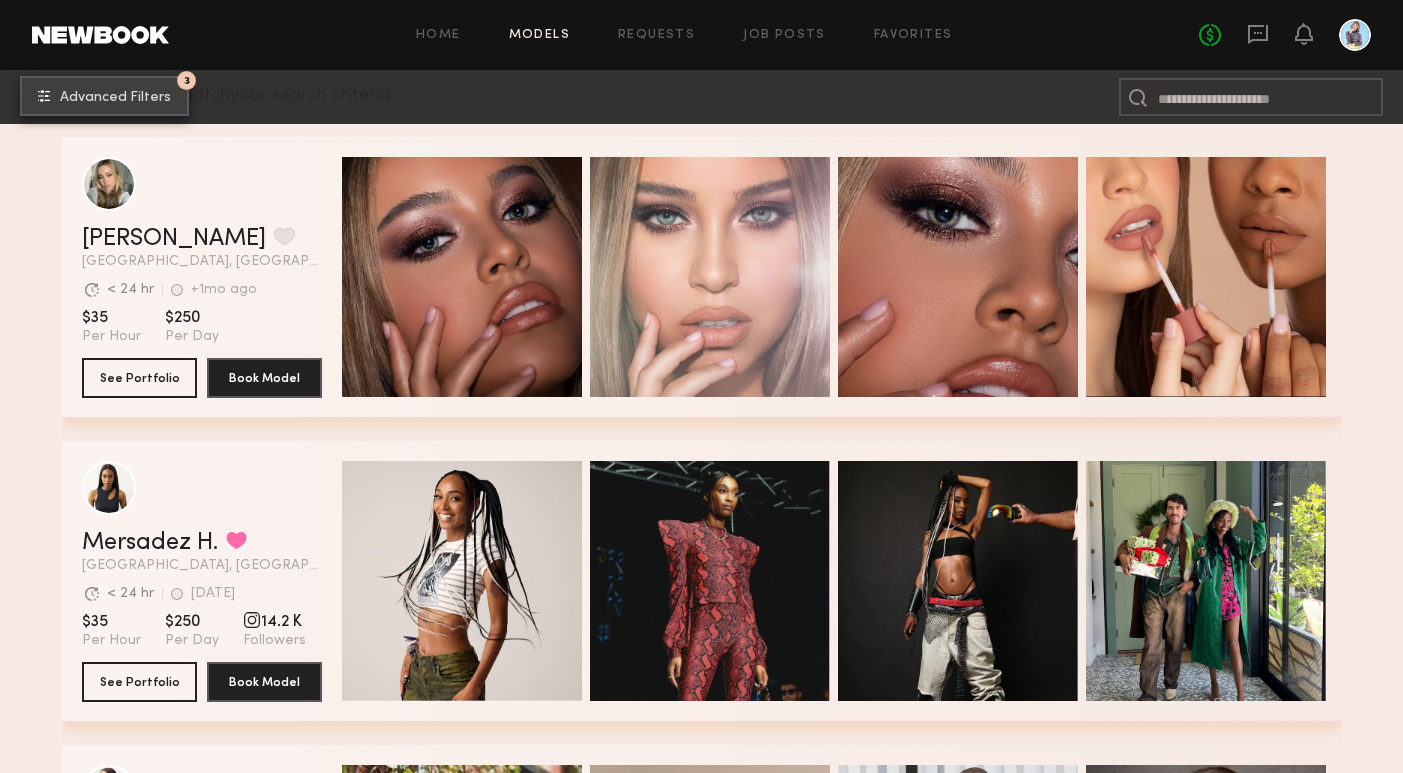 scroll, scrollTop: 353, scrollLeft: 0, axis: vertical 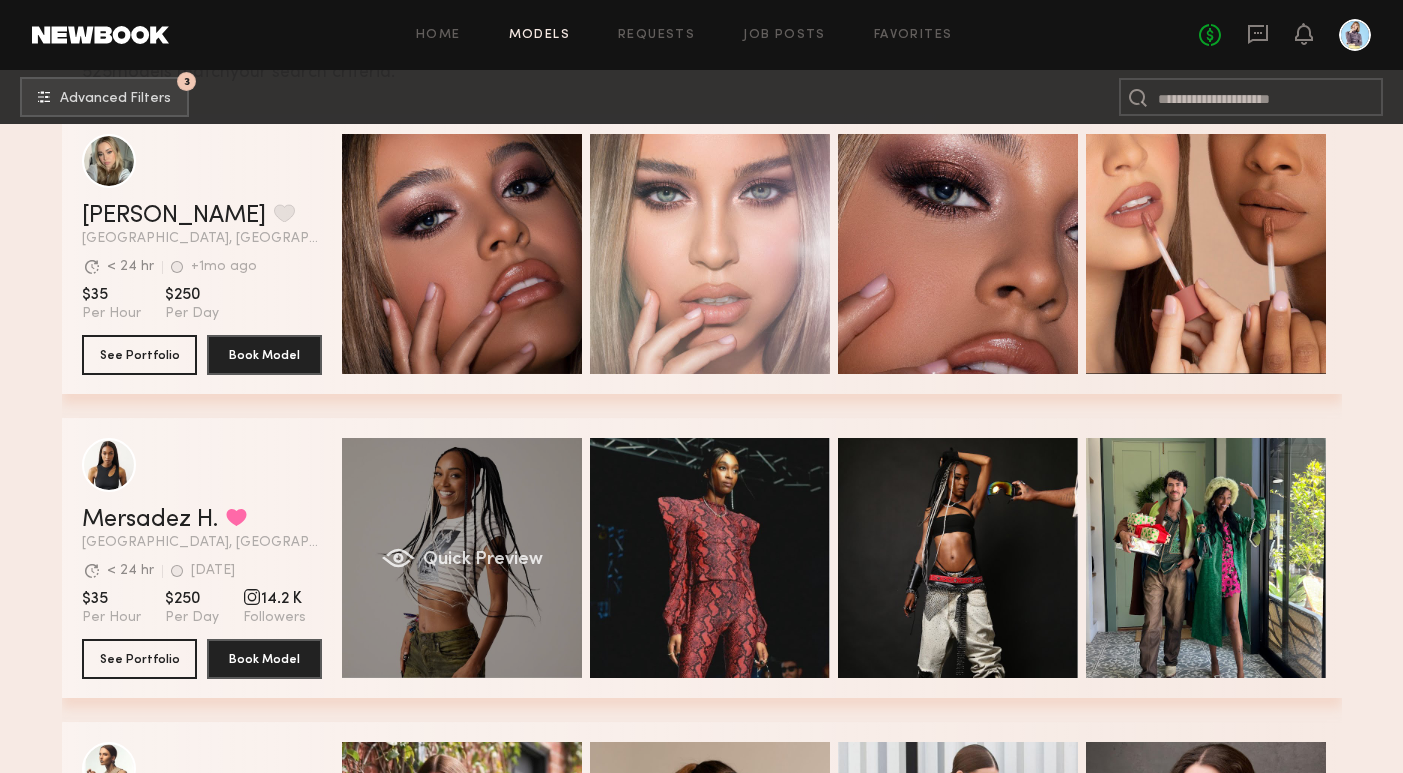 click on "Quick Preview" 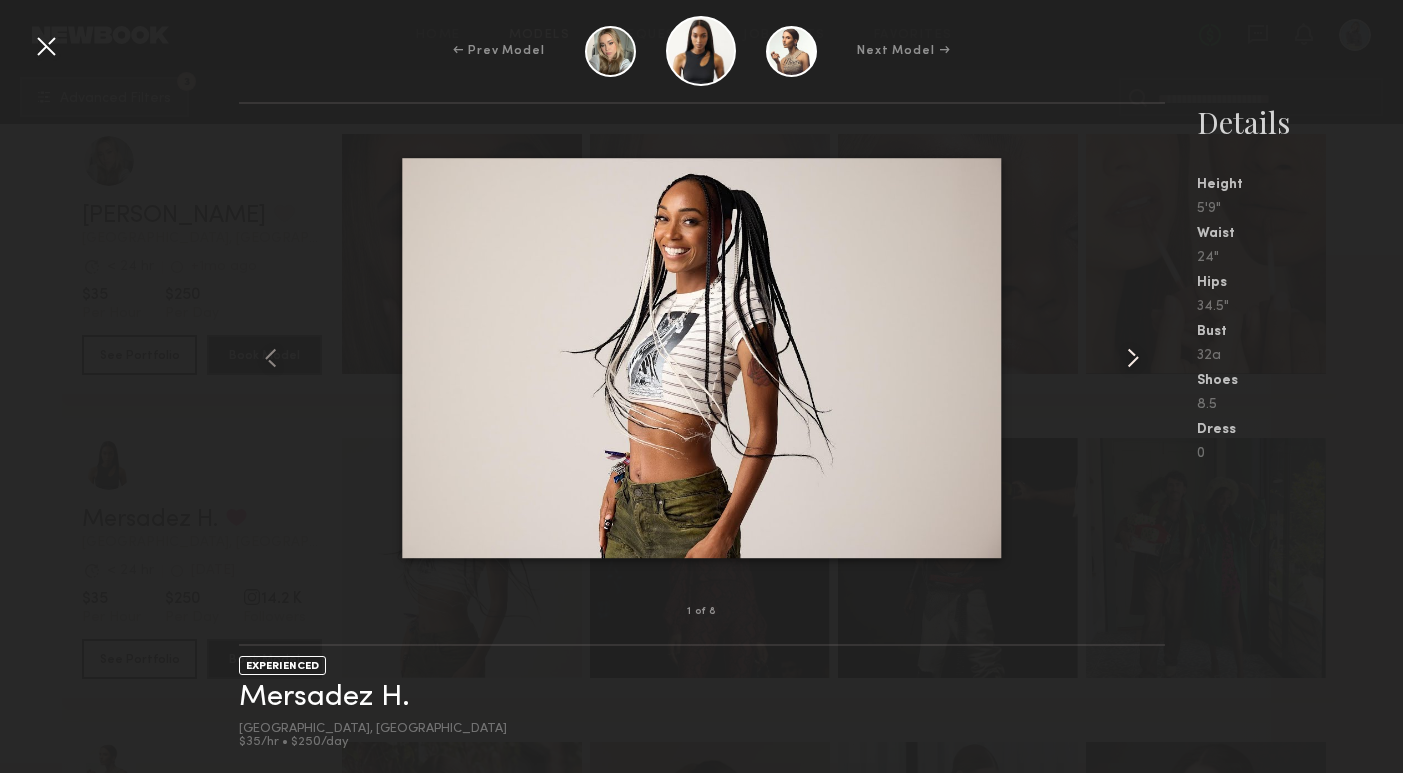 click at bounding box center [1133, 358] 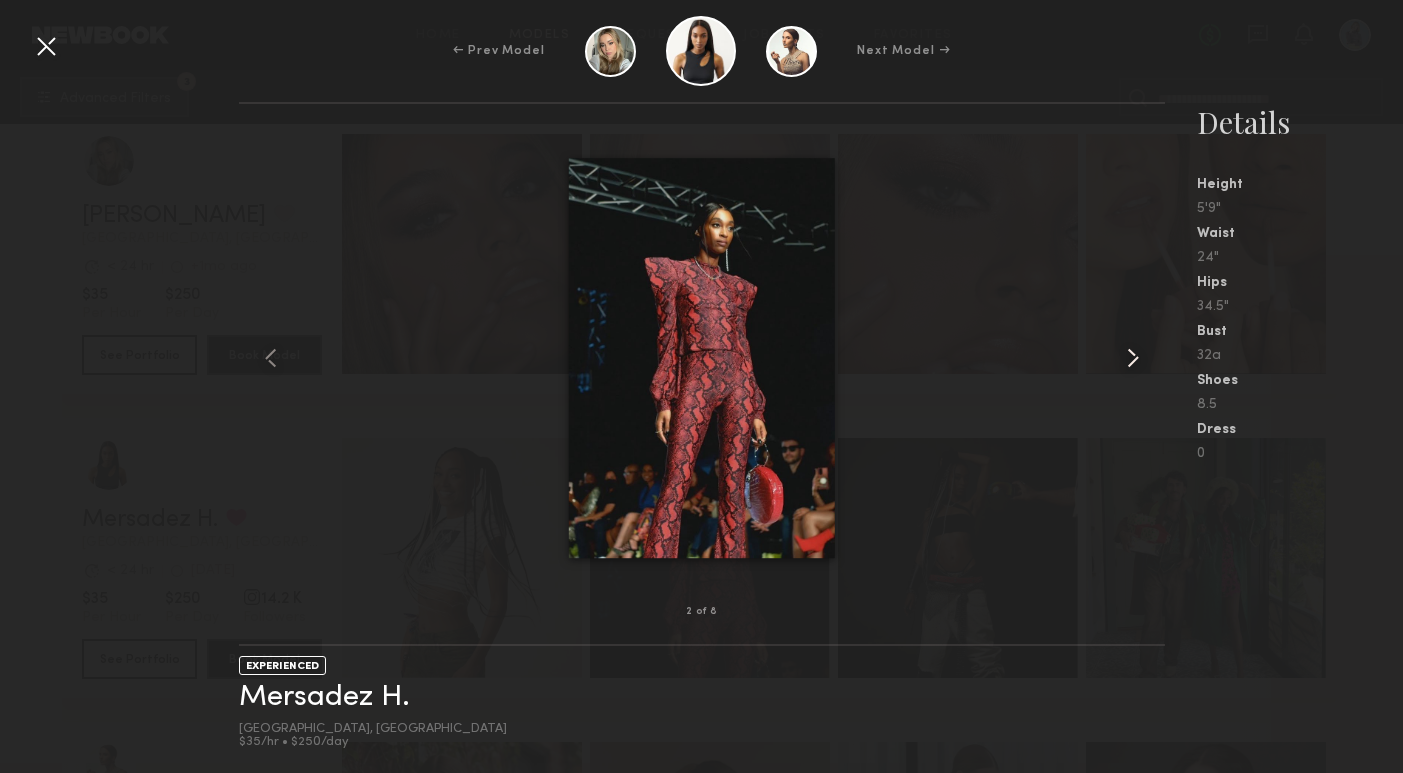 click at bounding box center [1133, 358] 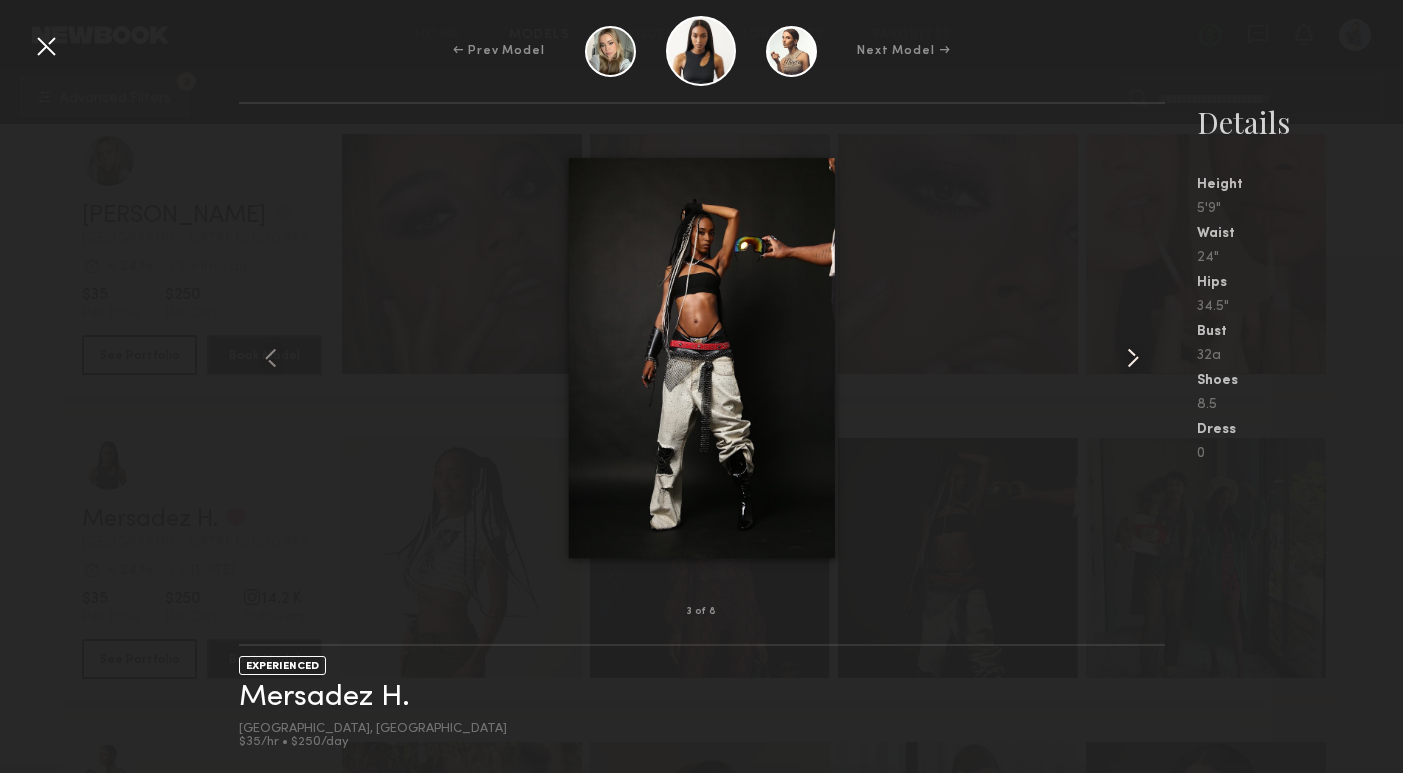 click at bounding box center [1133, 358] 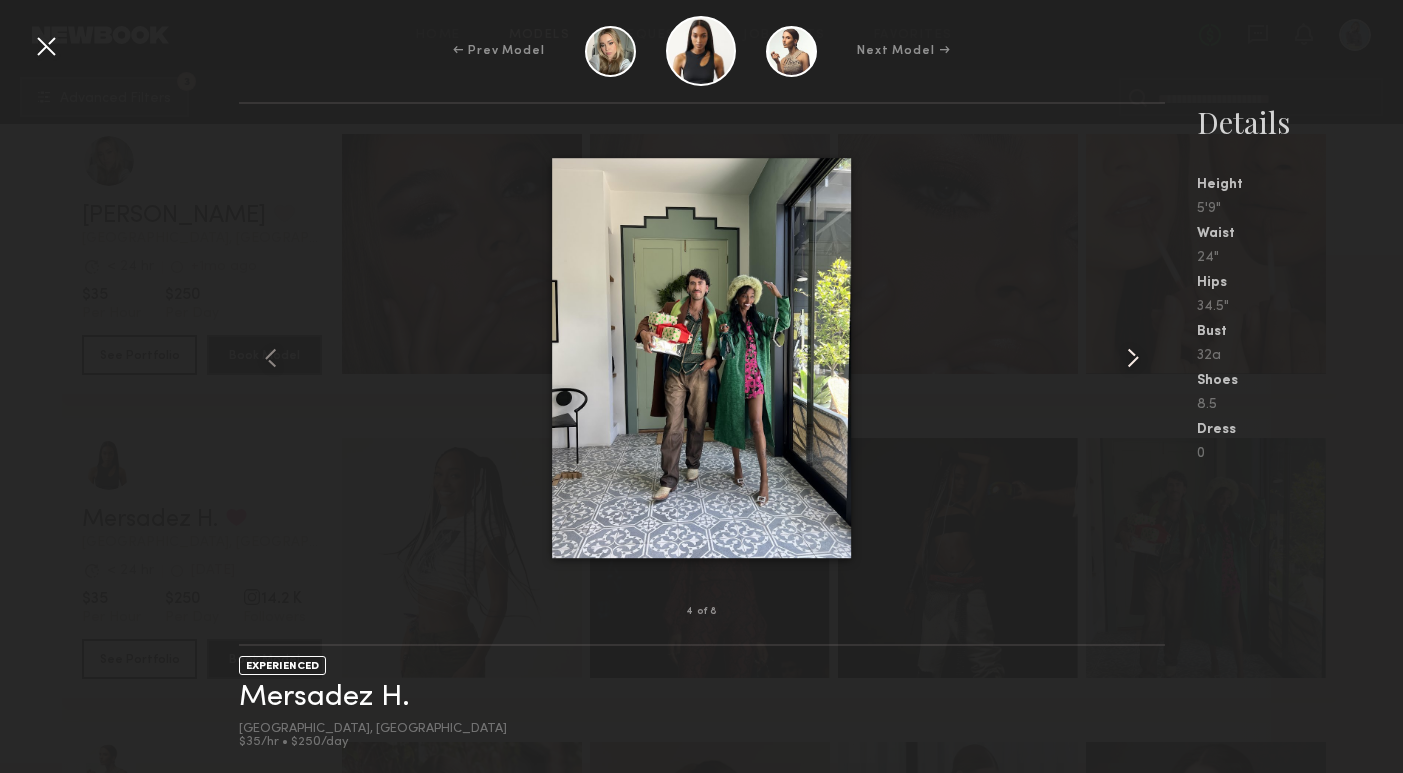 click at bounding box center [1133, 358] 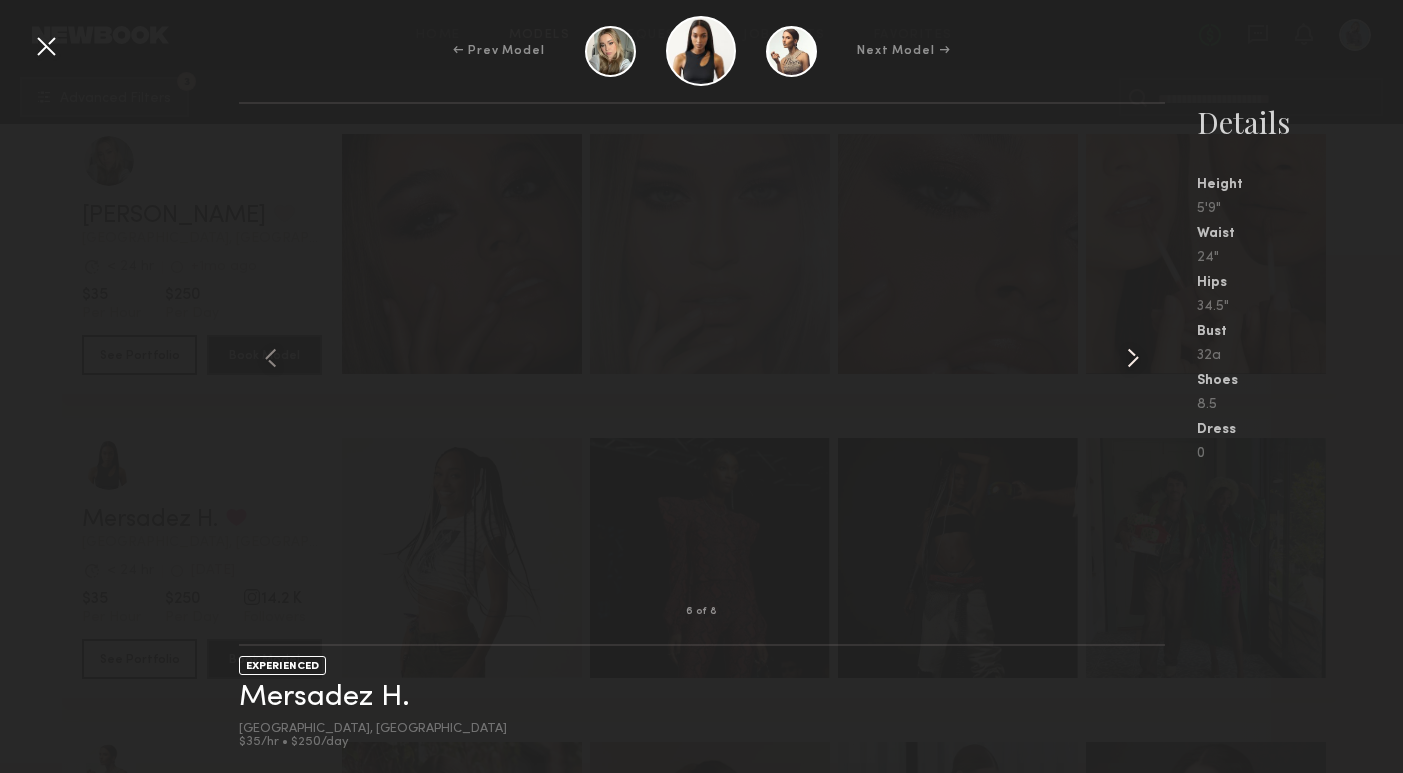 click at bounding box center (1133, 358) 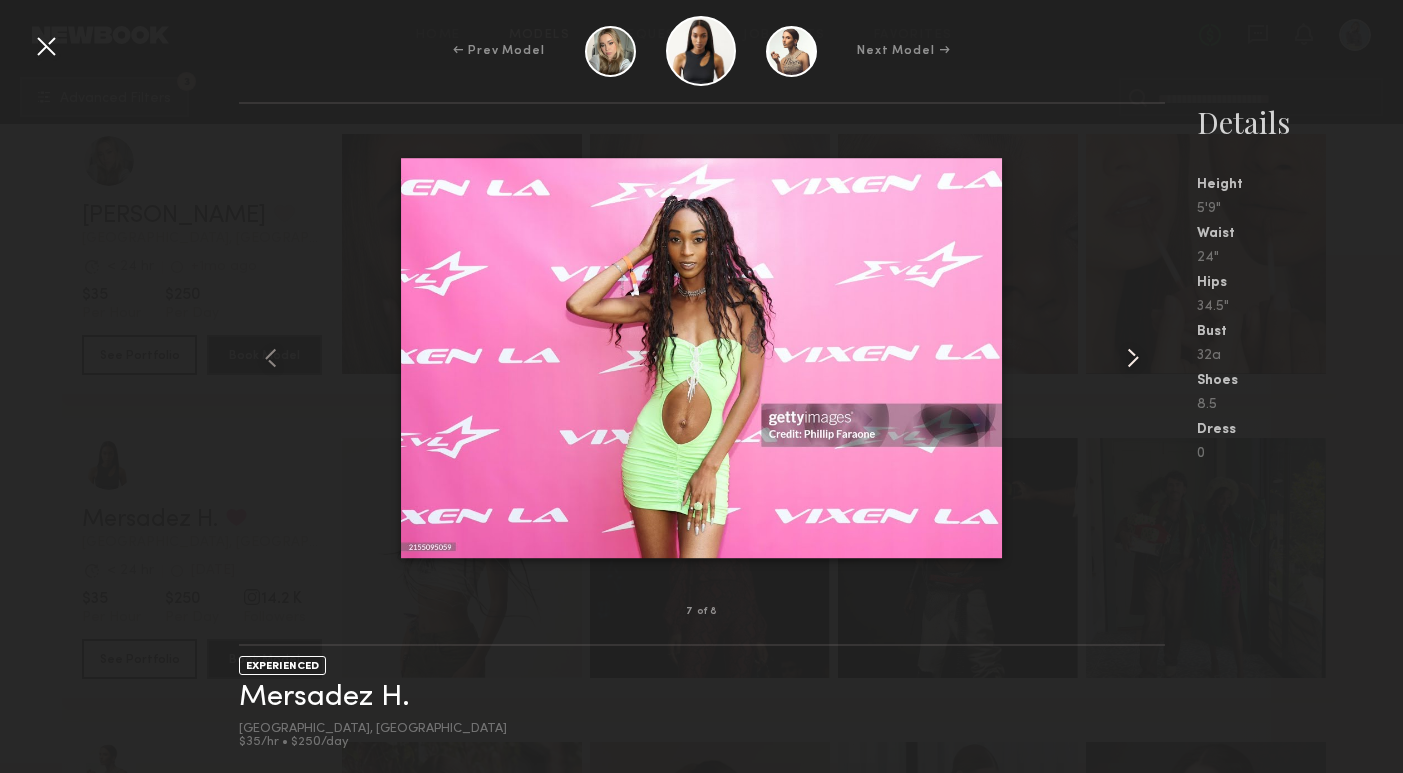 click at bounding box center [1133, 358] 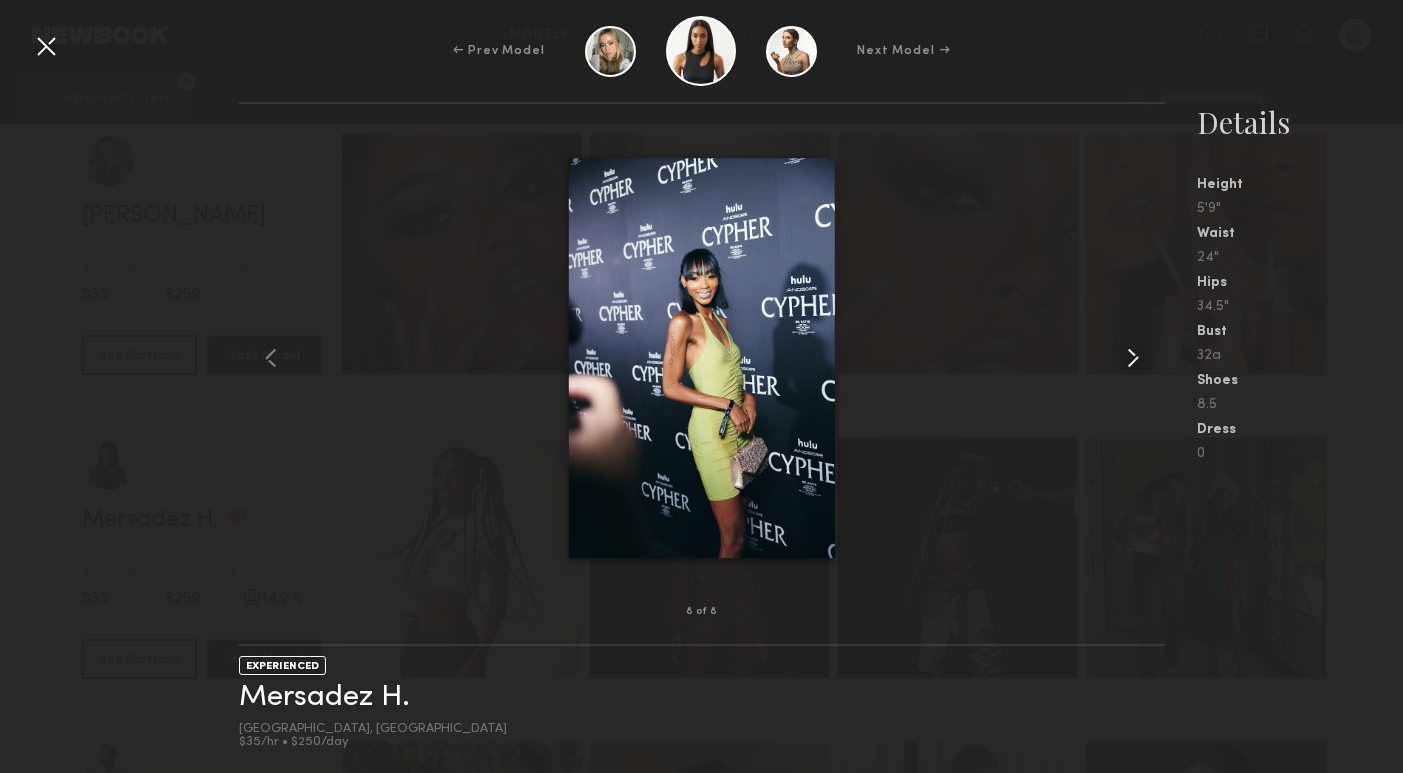 click at bounding box center (1133, 358) 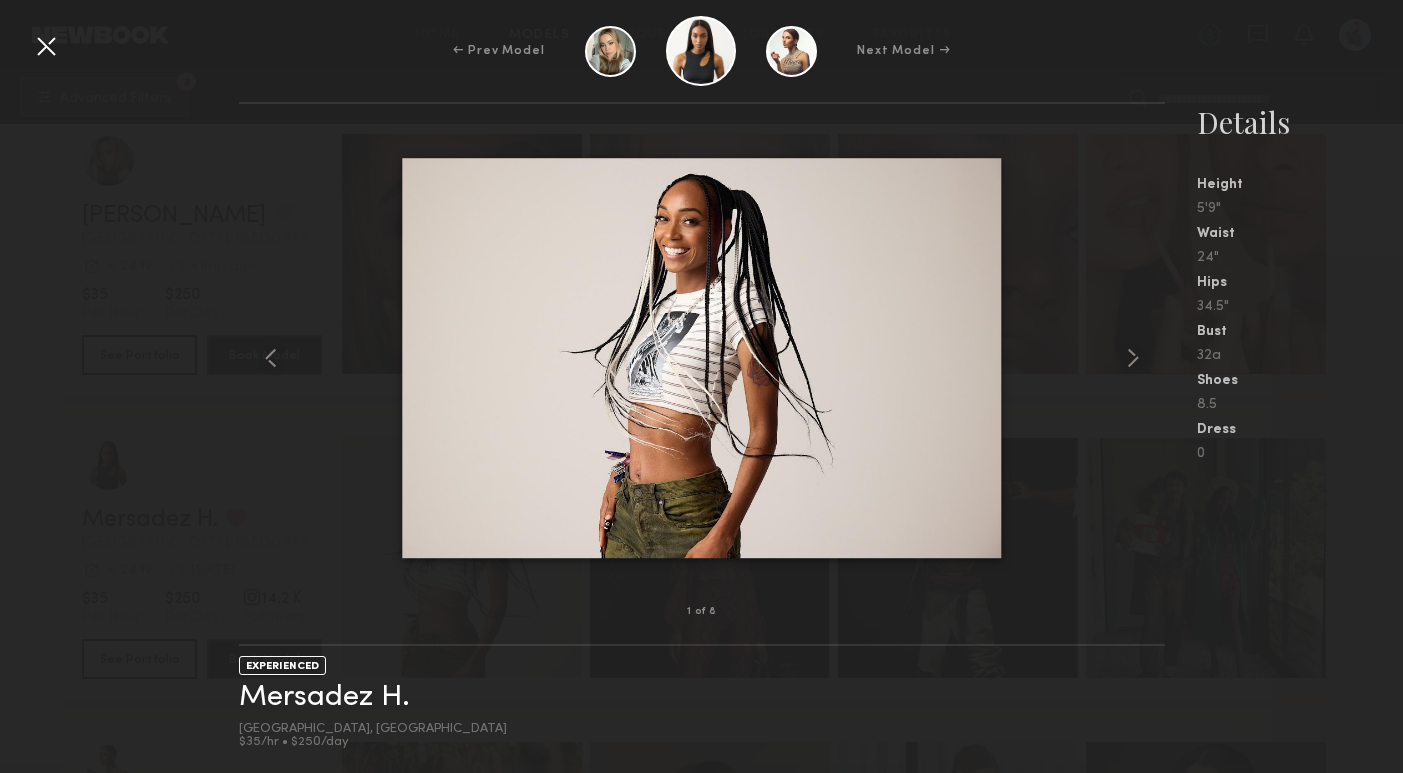 click at bounding box center [46, 46] 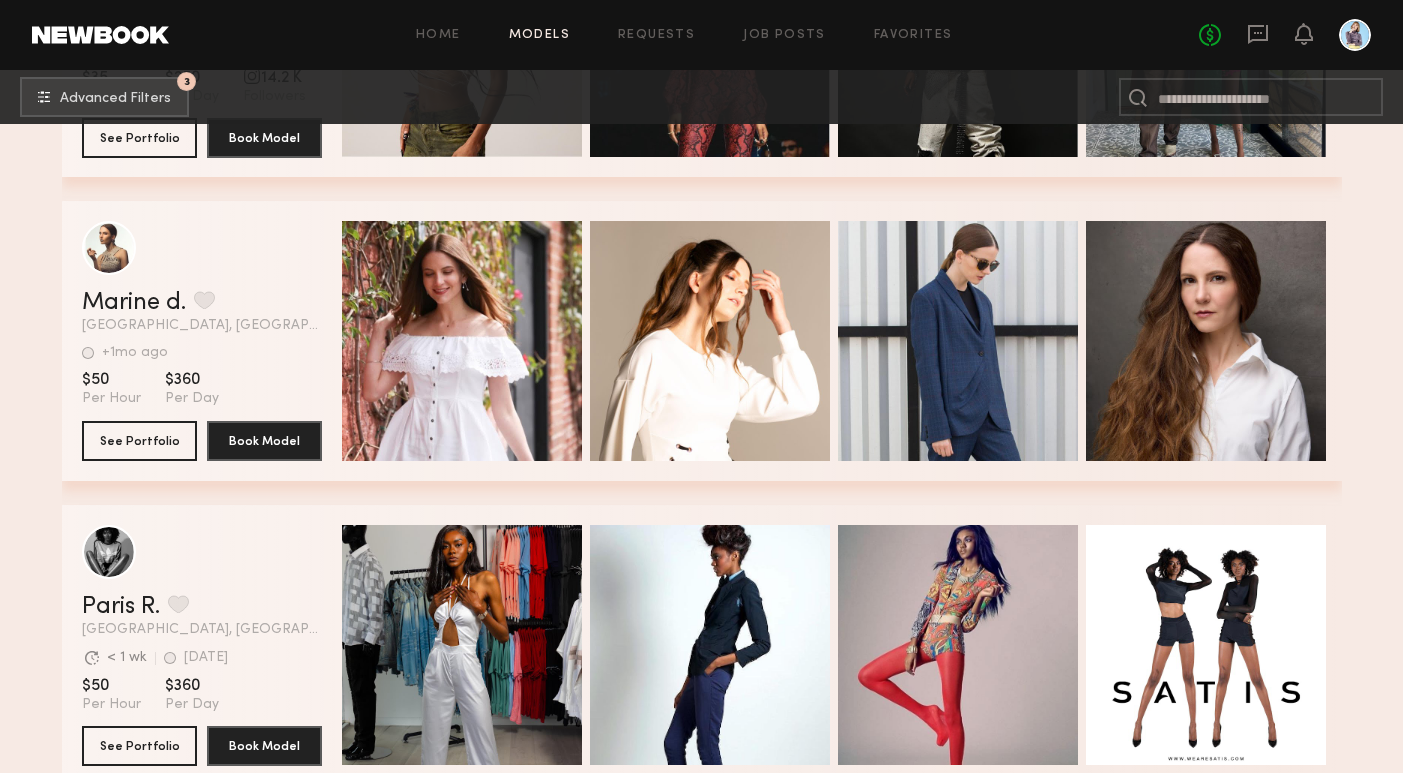 scroll, scrollTop: 1030, scrollLeft: 0, axis: vertical 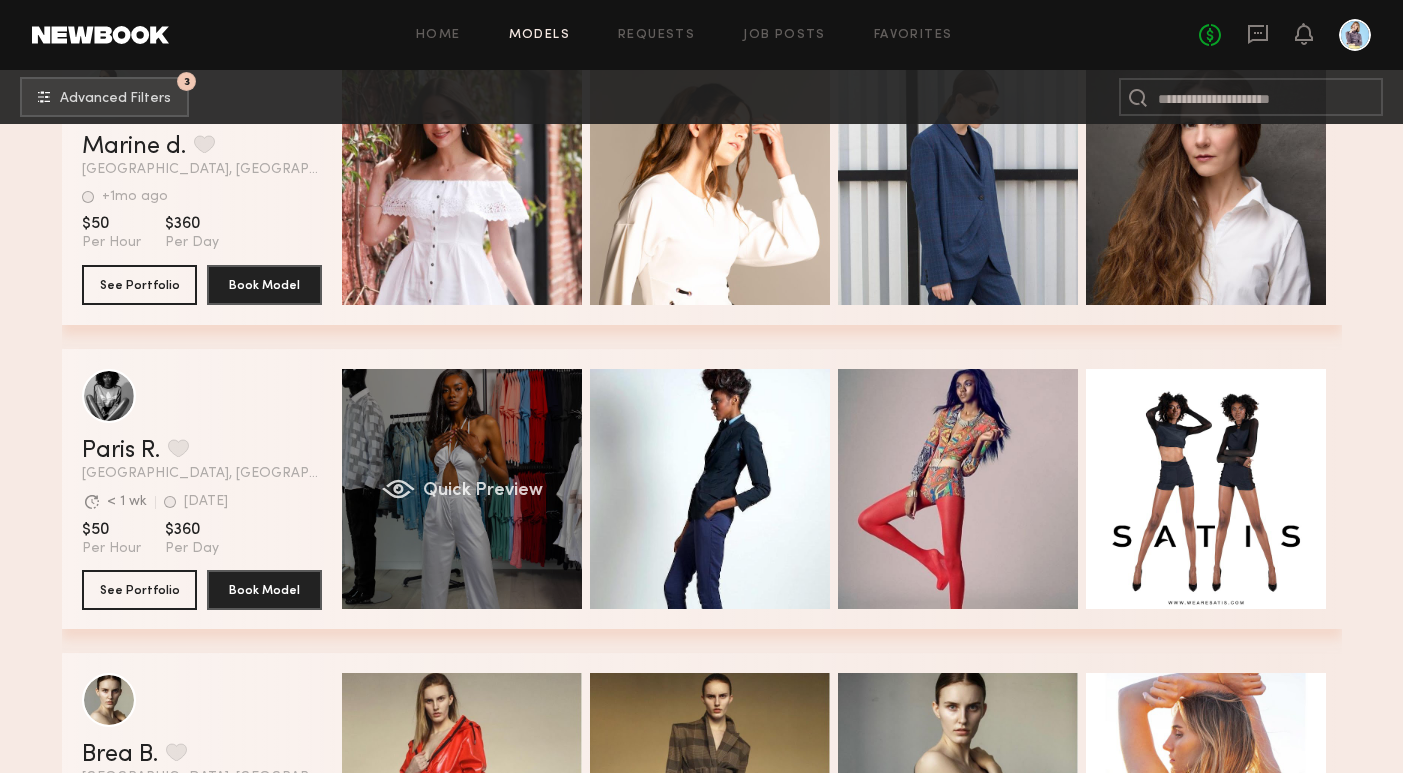 click on "Quick Preview" 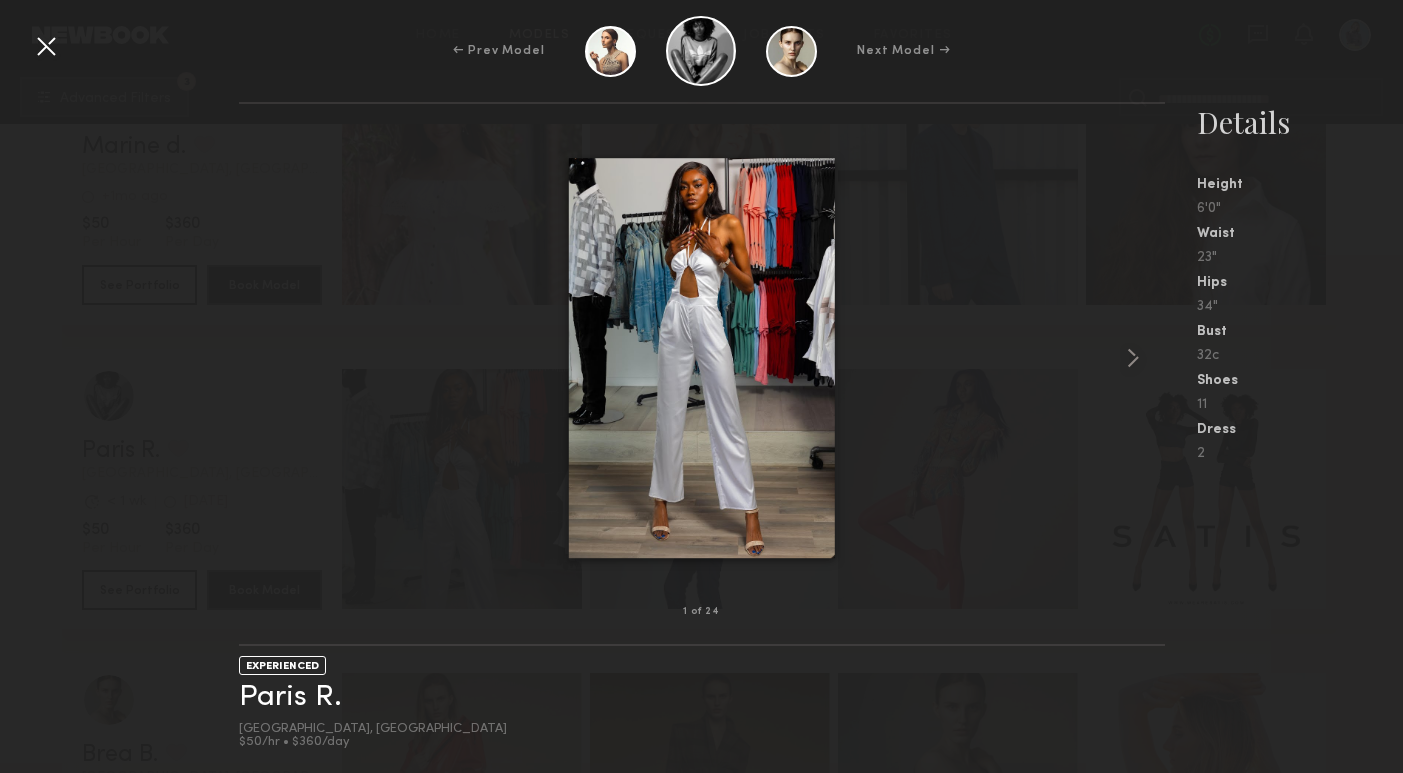 click at bounding box center (702, 358) 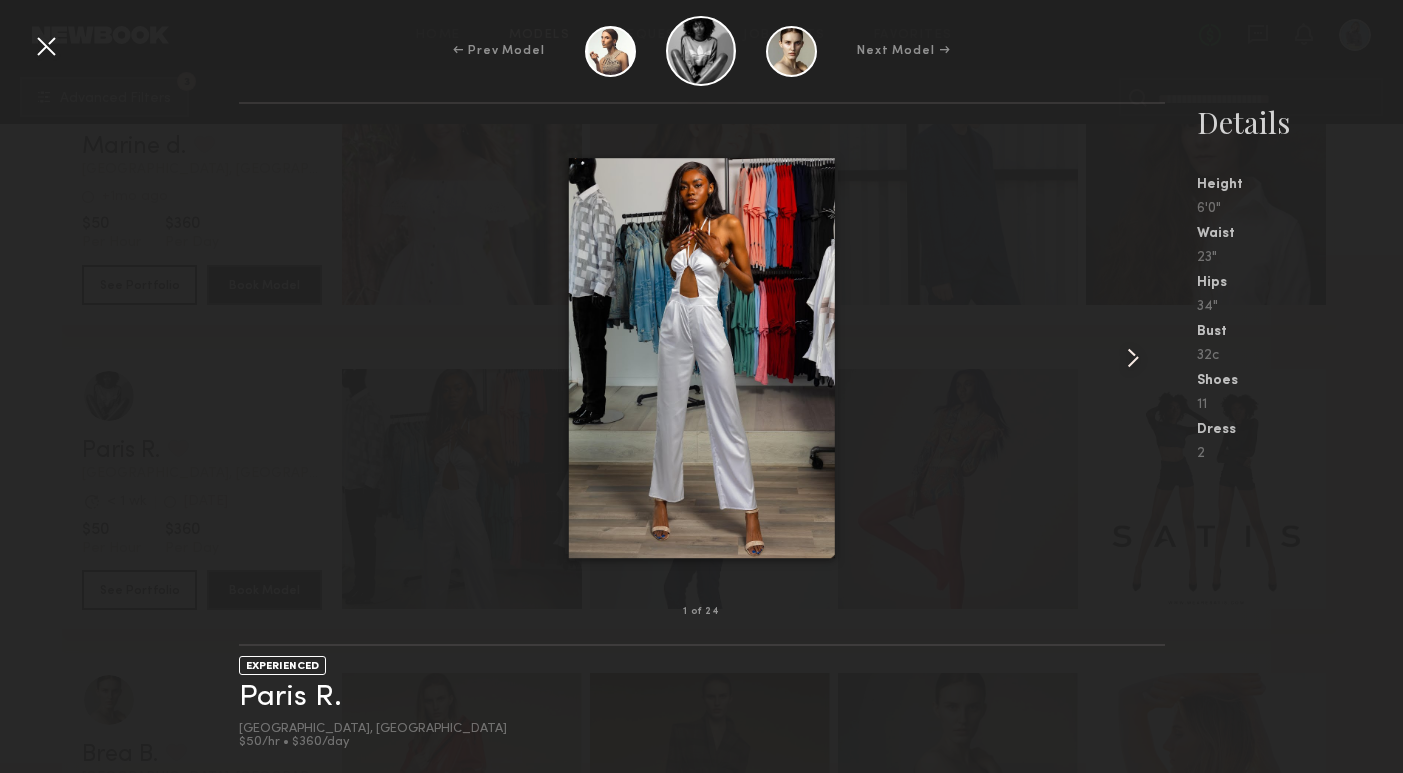 click at bounding box center (1133, 358) 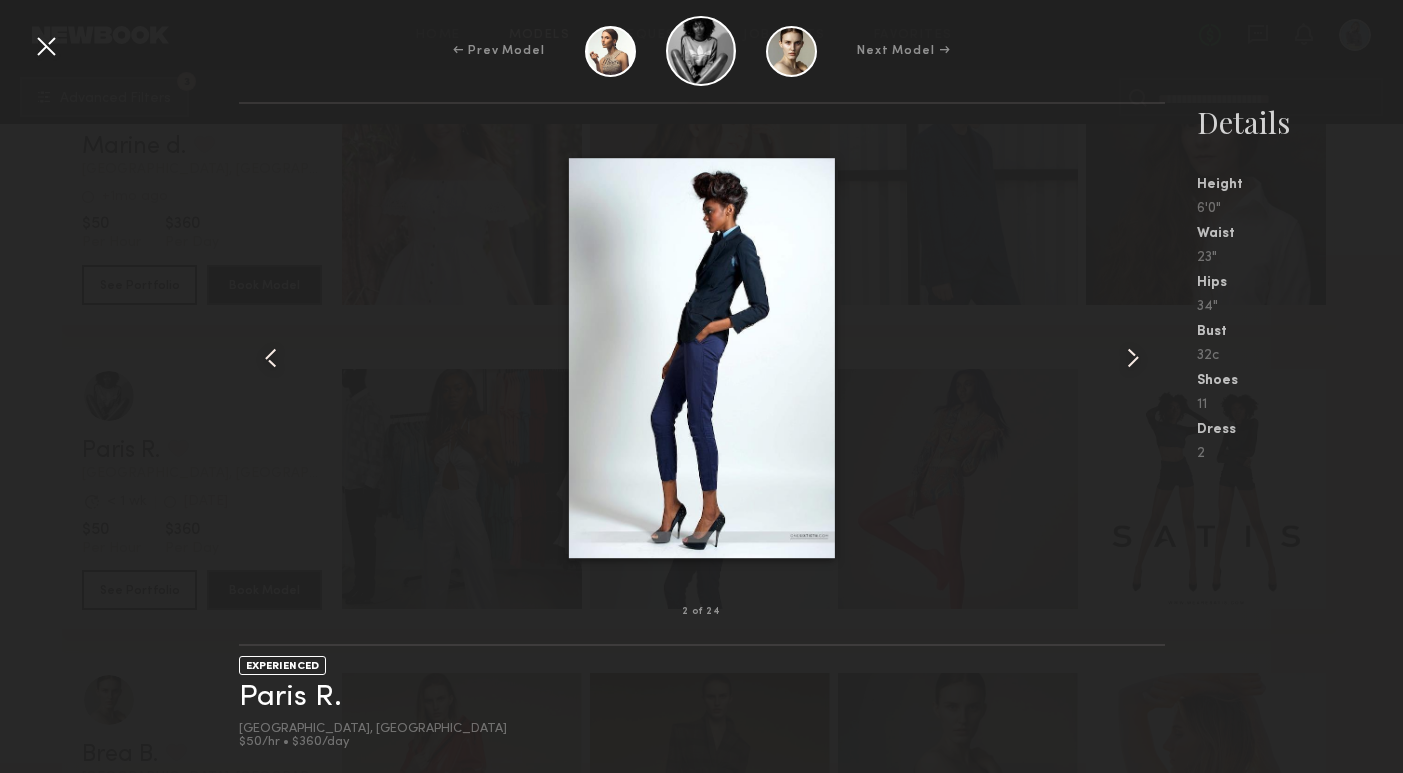 click at bounding box center [1133, 358] 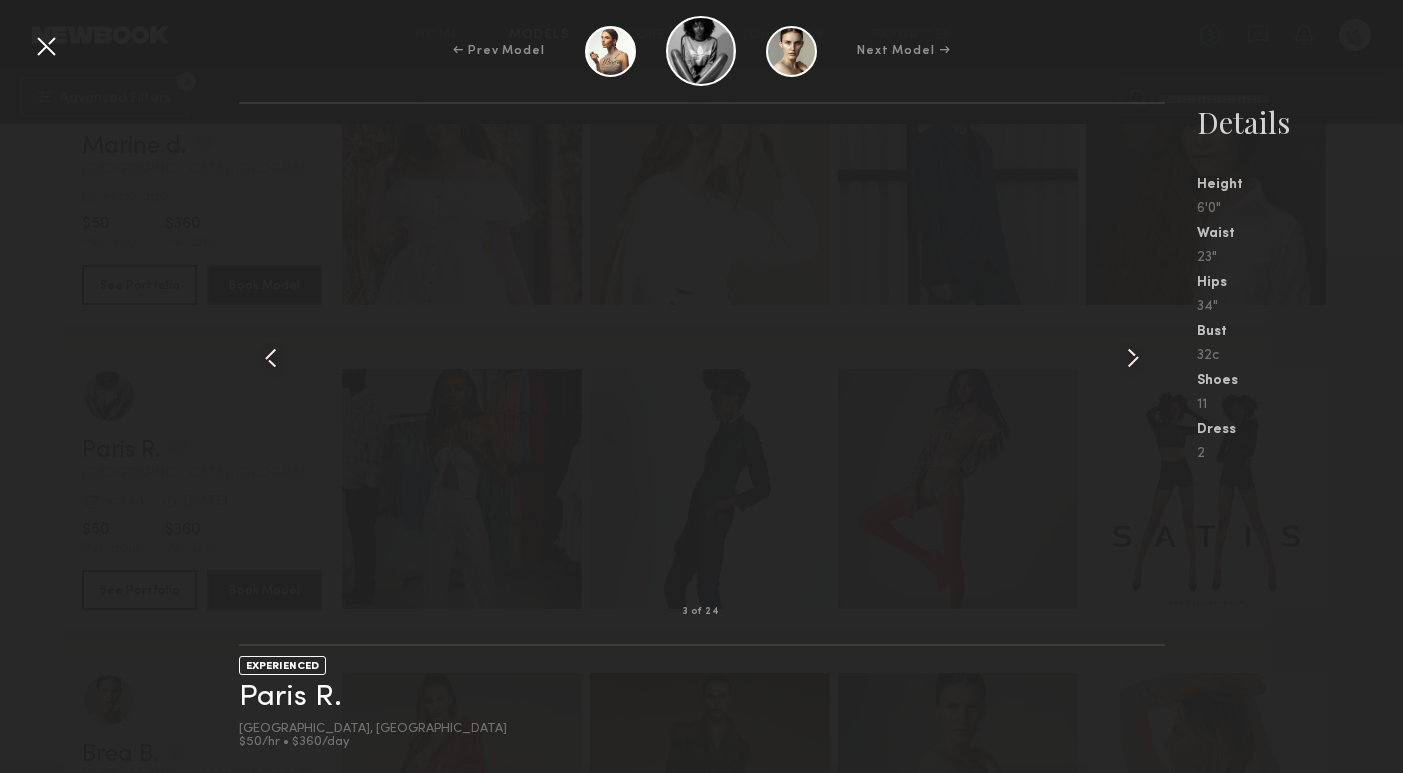 click at bounding box center [1133, 358] 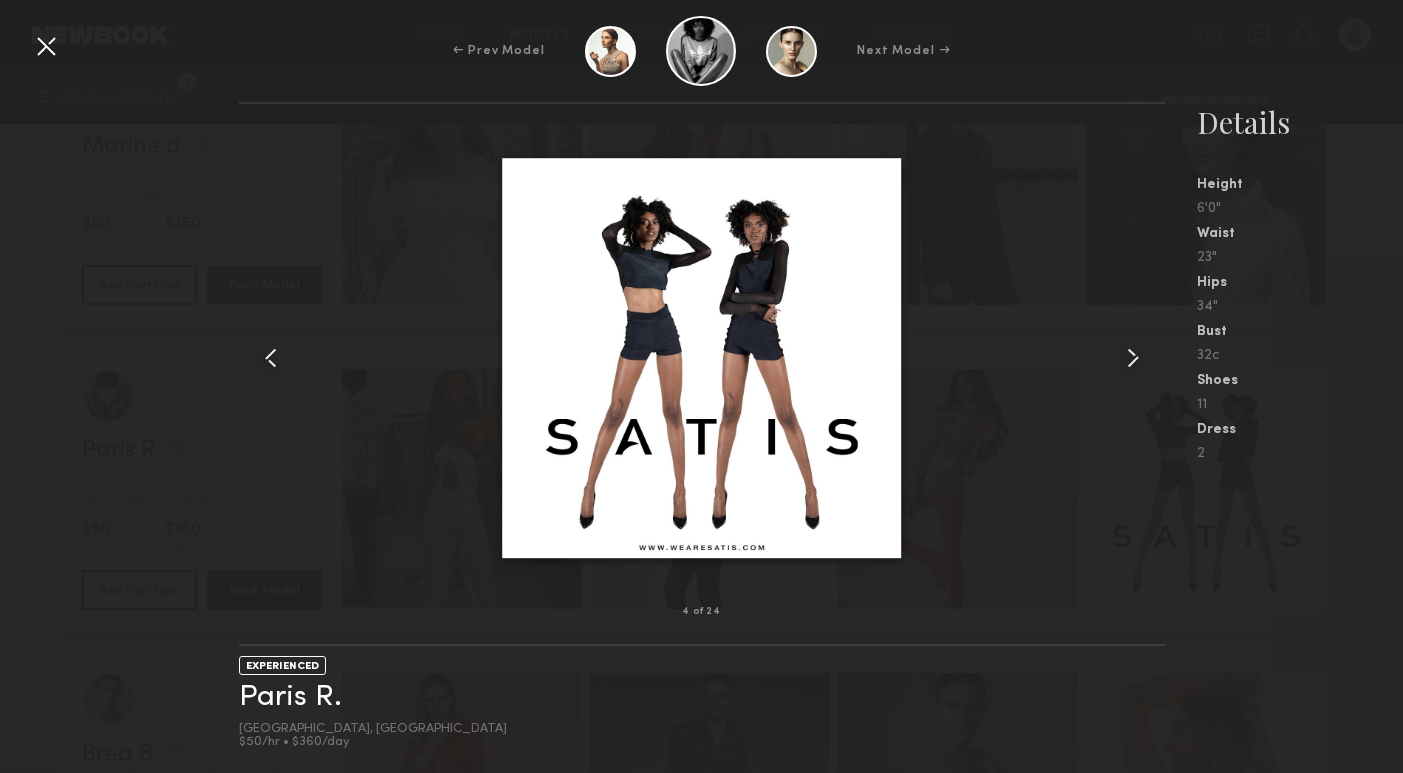 click at bounding box center [1133, 358] 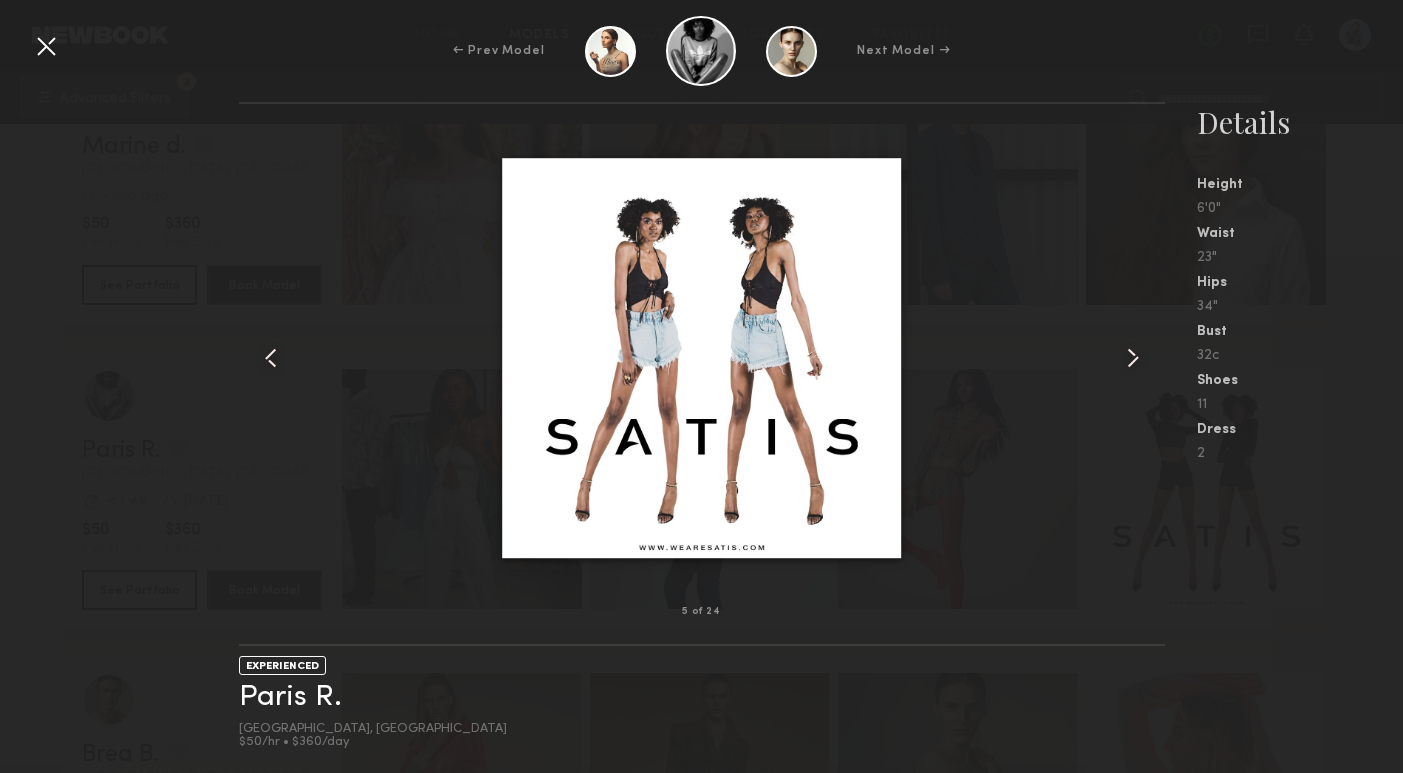 click at bounding box center (1133, 358) 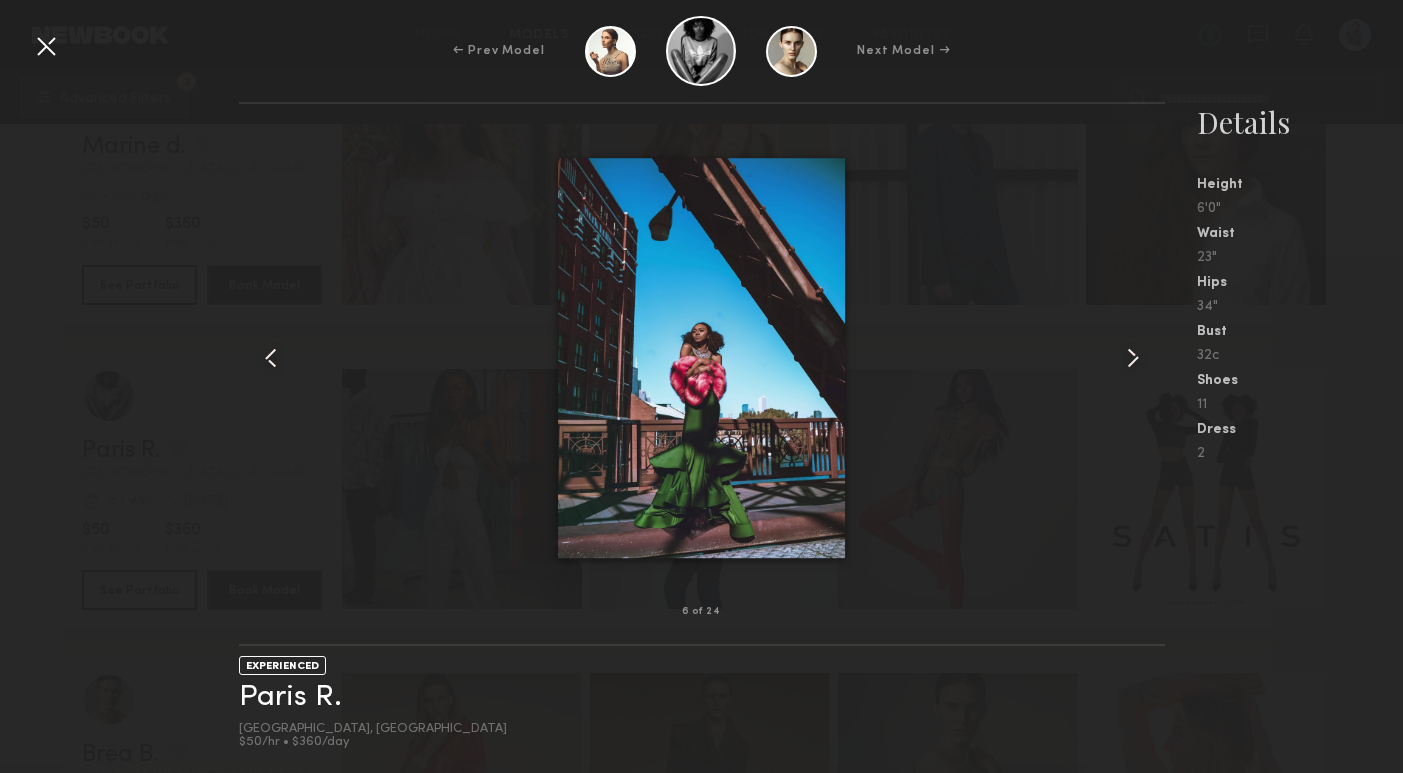click at bounding box center [46, 46] 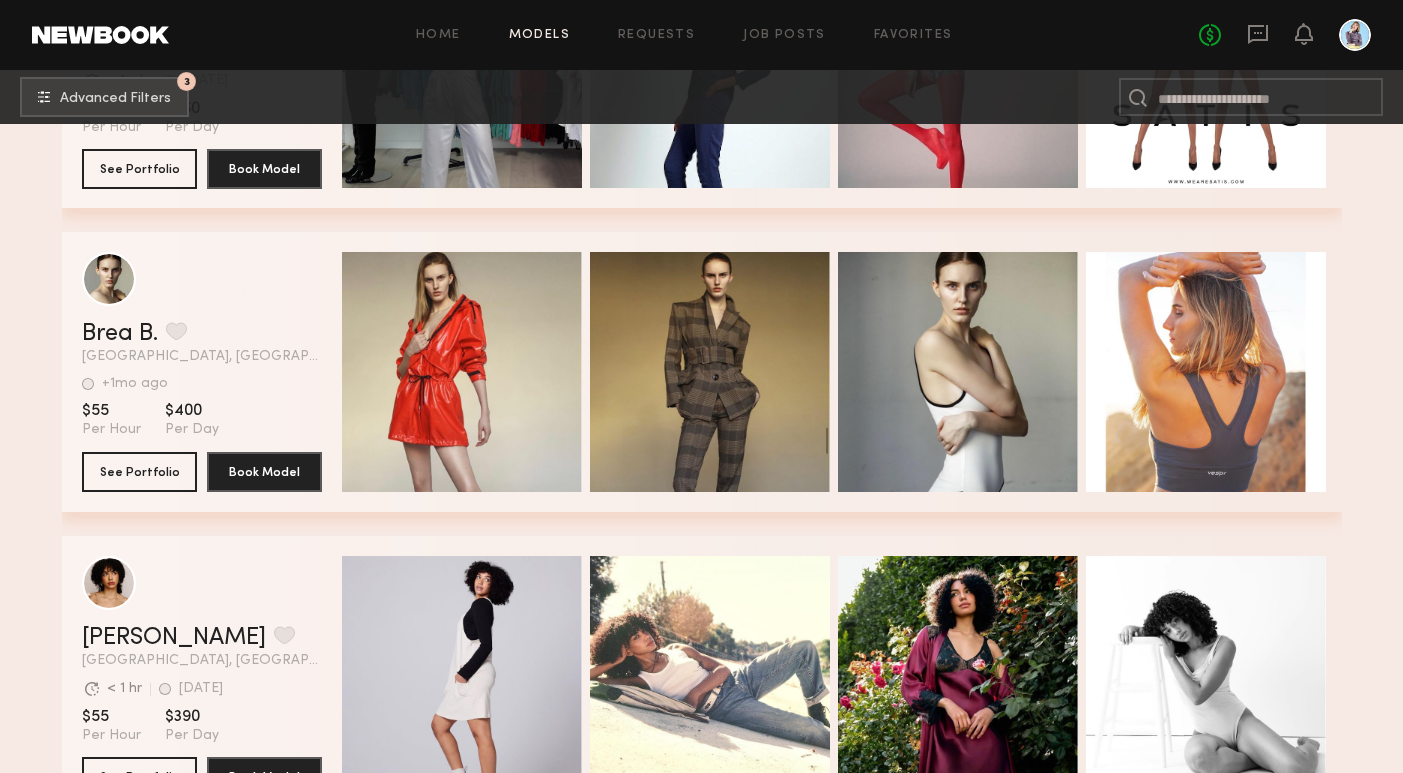 scroll, scrollTop: 1806, scrollLeft: 0, axis: vertical 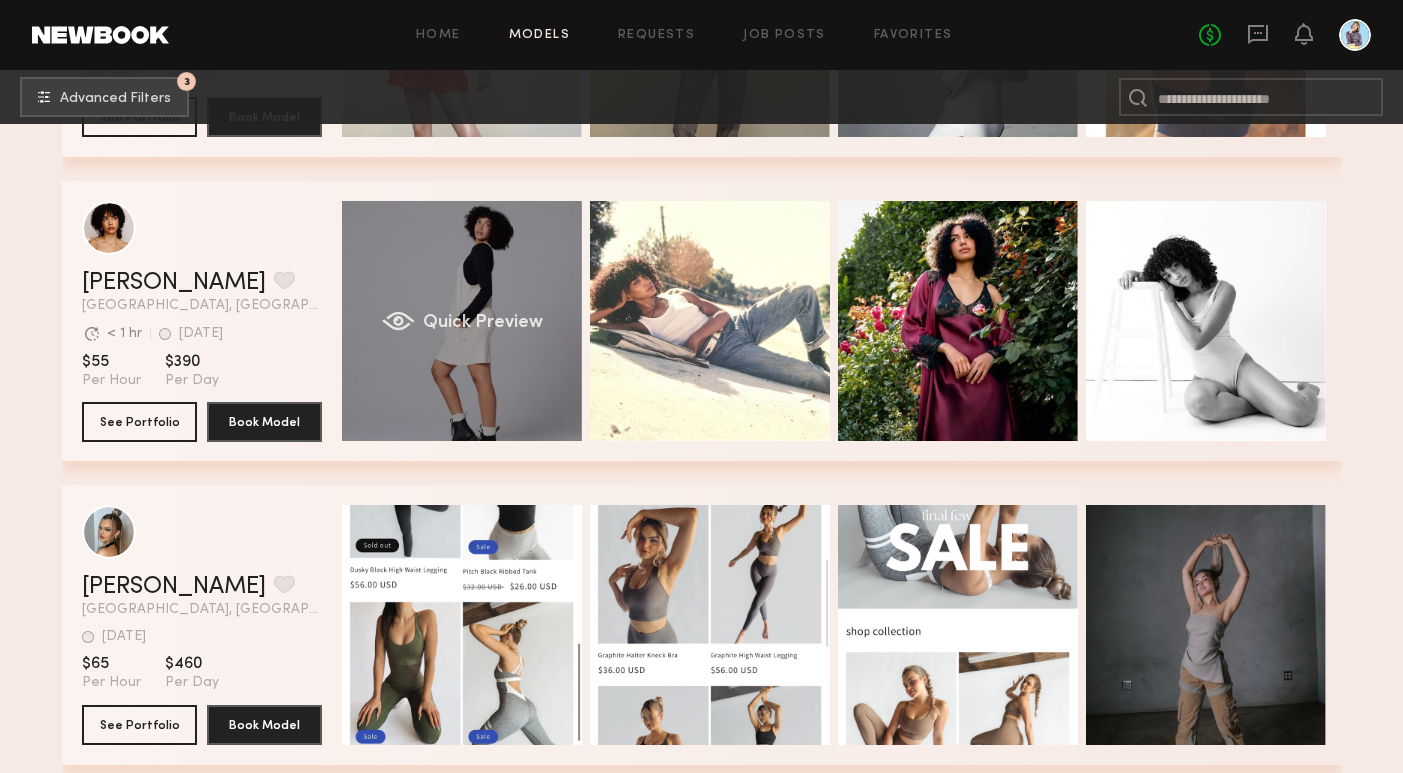 click on "Quick Preview" 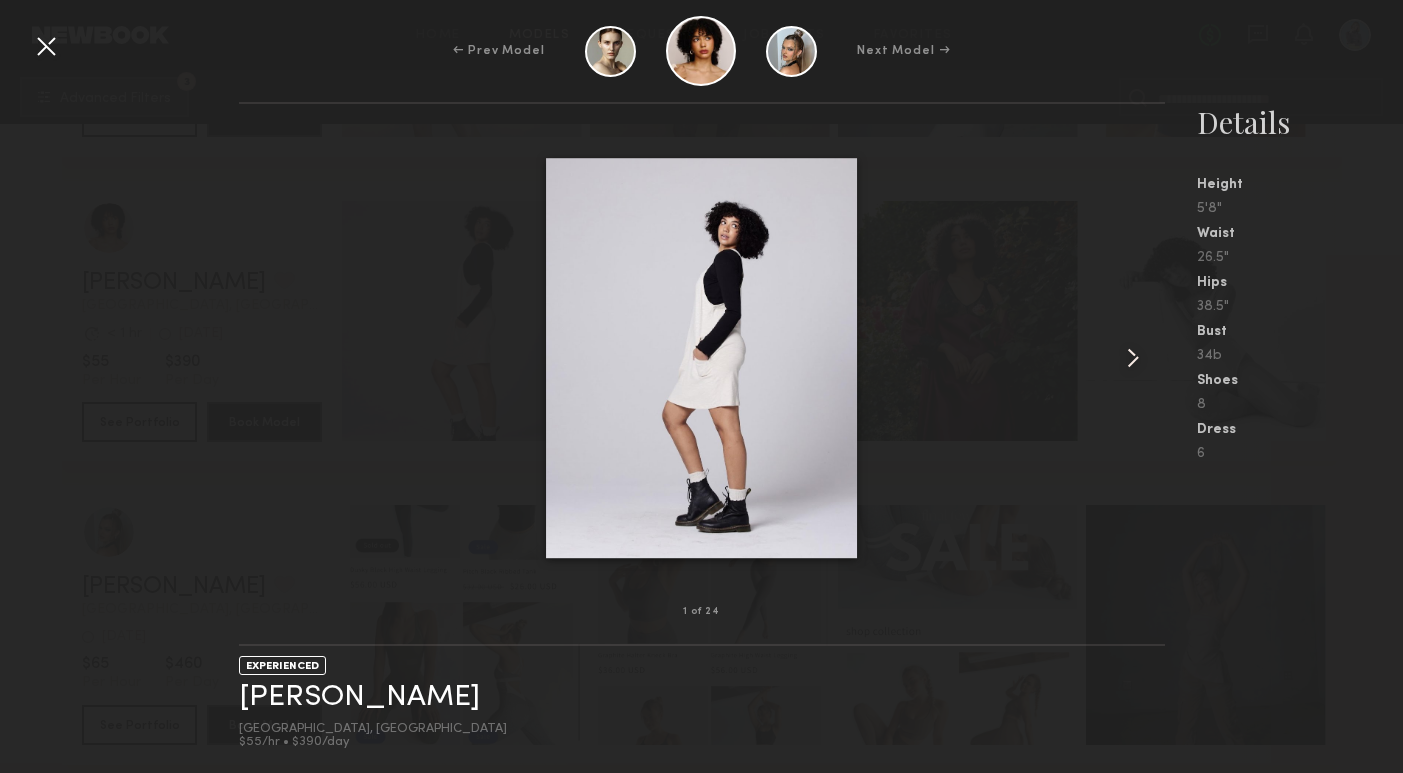 click at bounding box center (1133, 358) 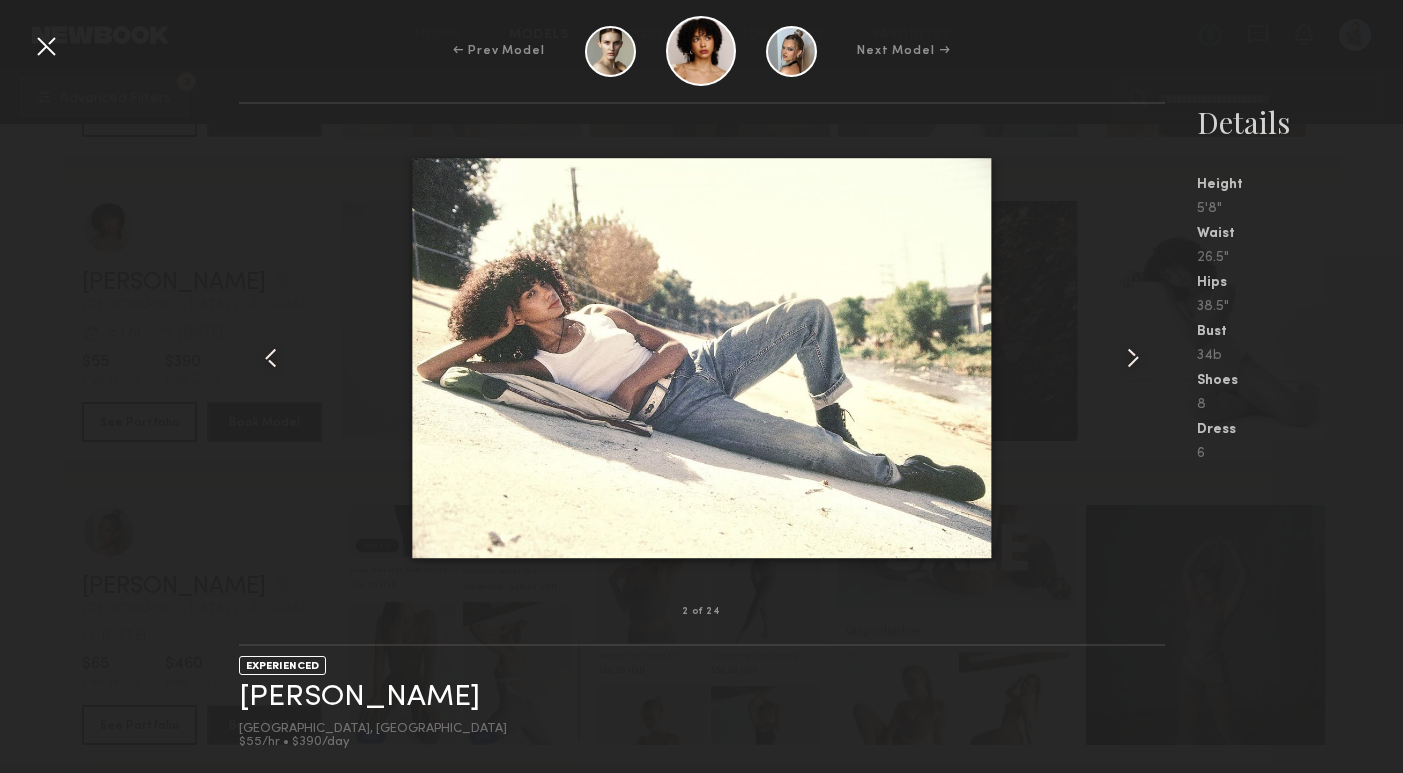 click at bounding box center (1133, 358) 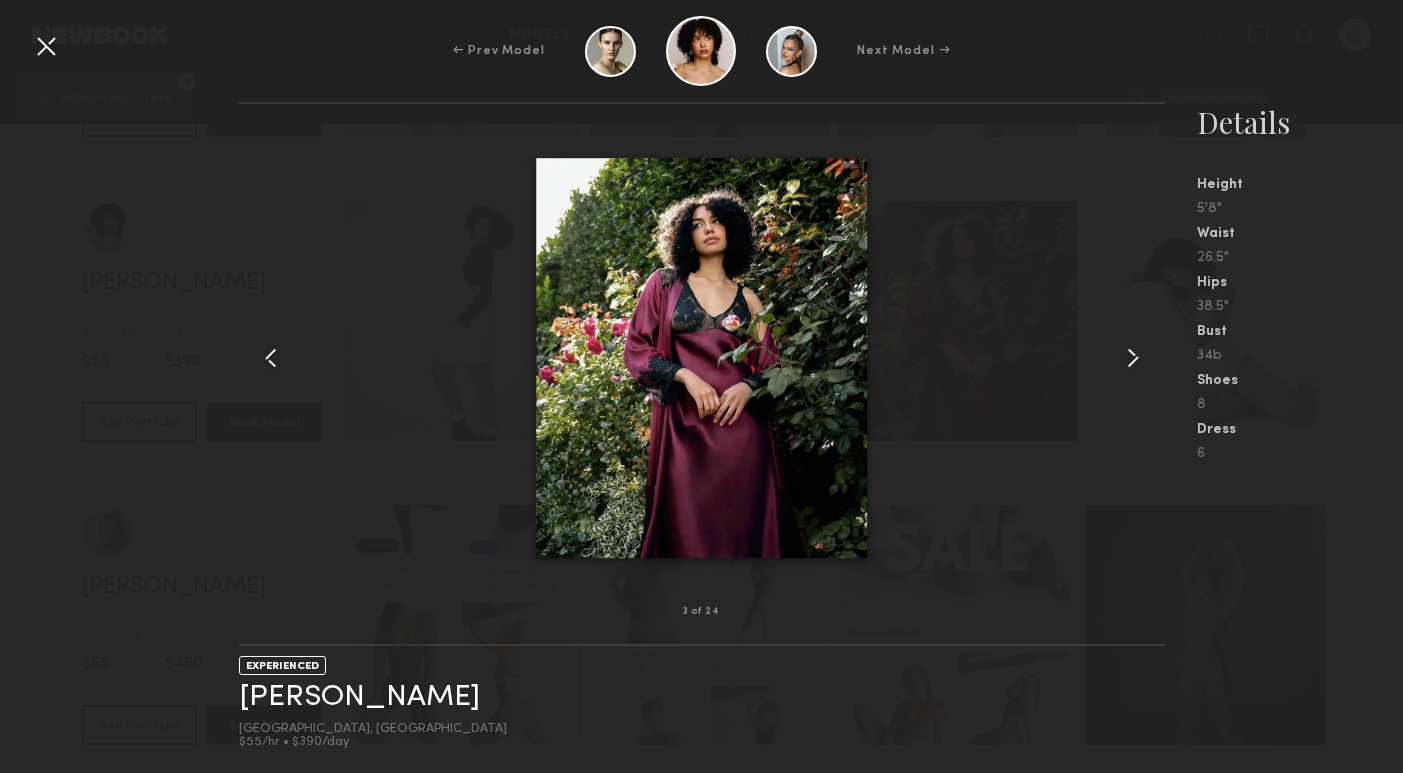click at bounding box center (1133, 358) 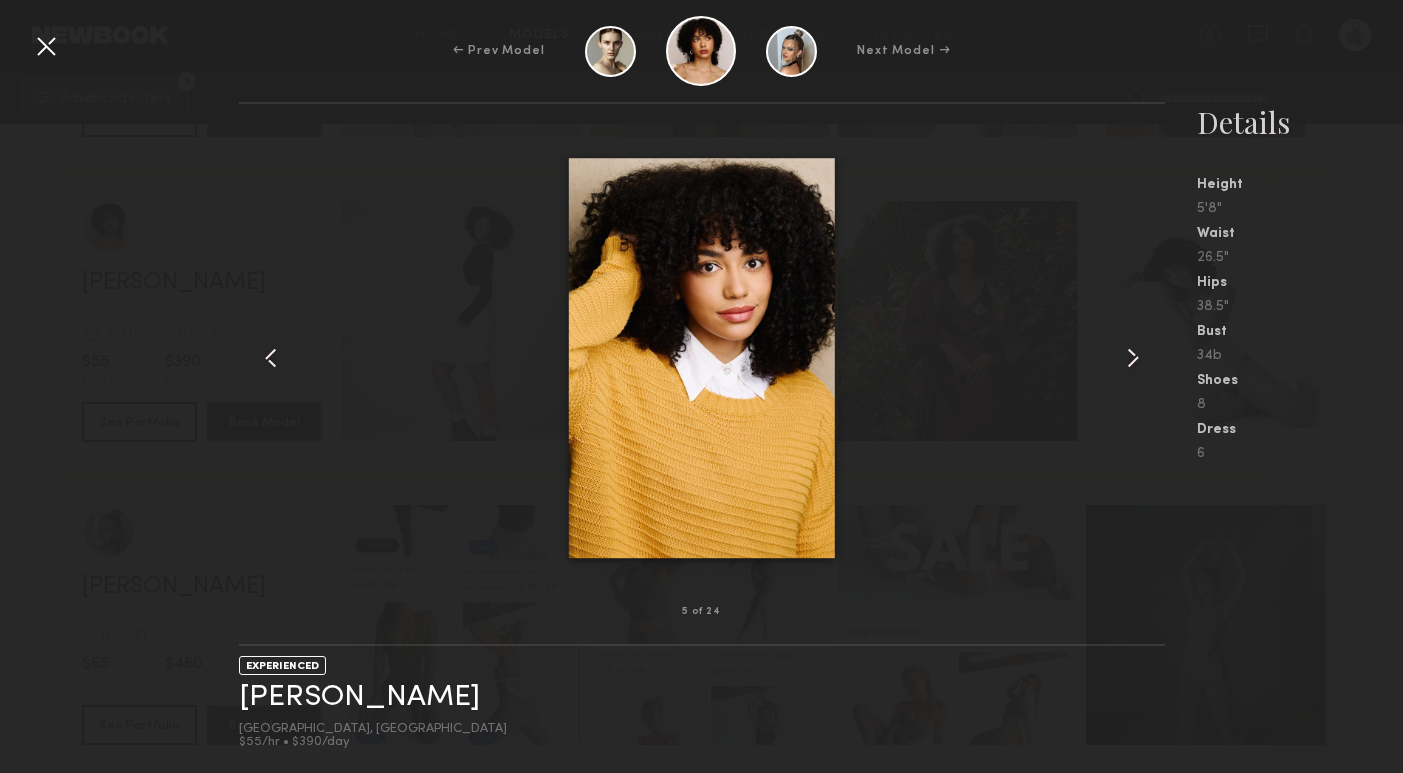 click at bounding box center [1133, 358] 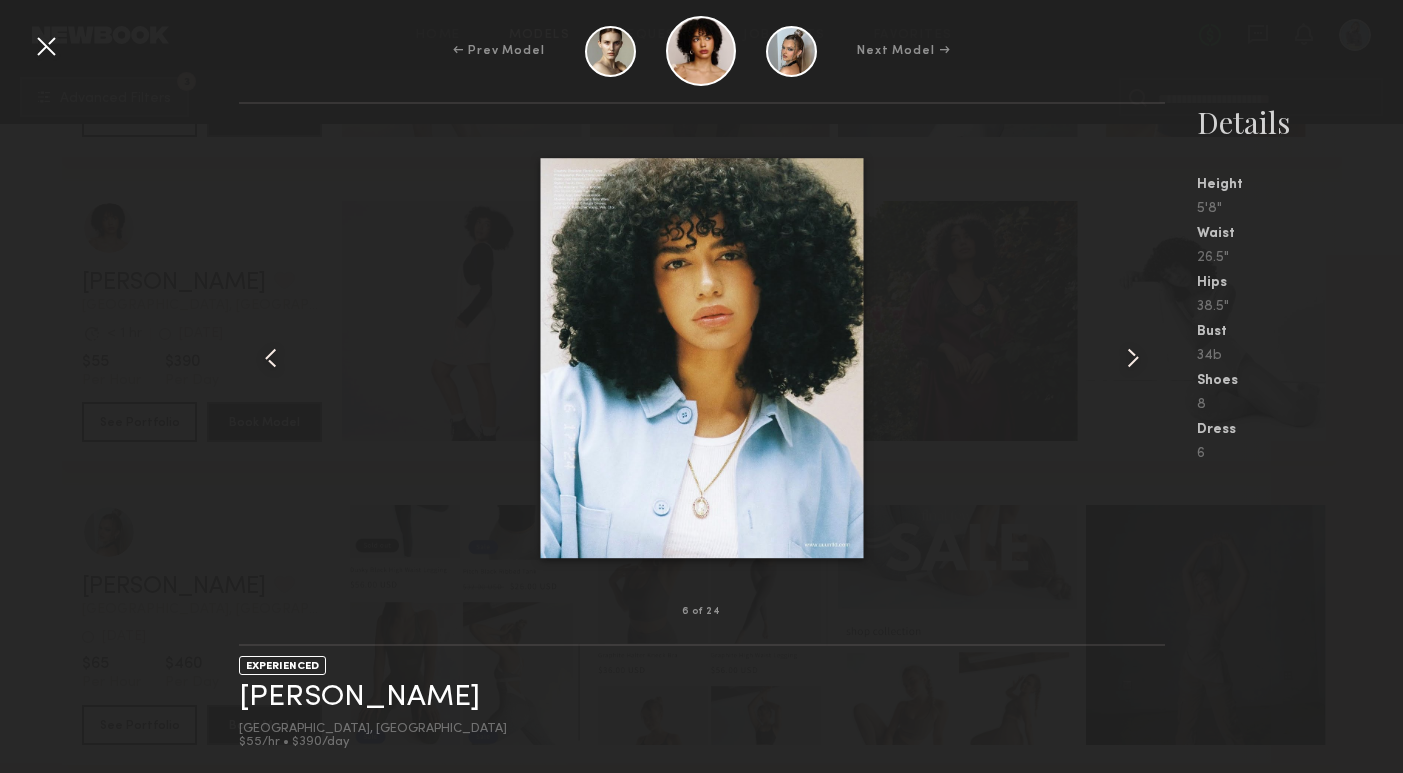 click at bounding box center [46, 46] 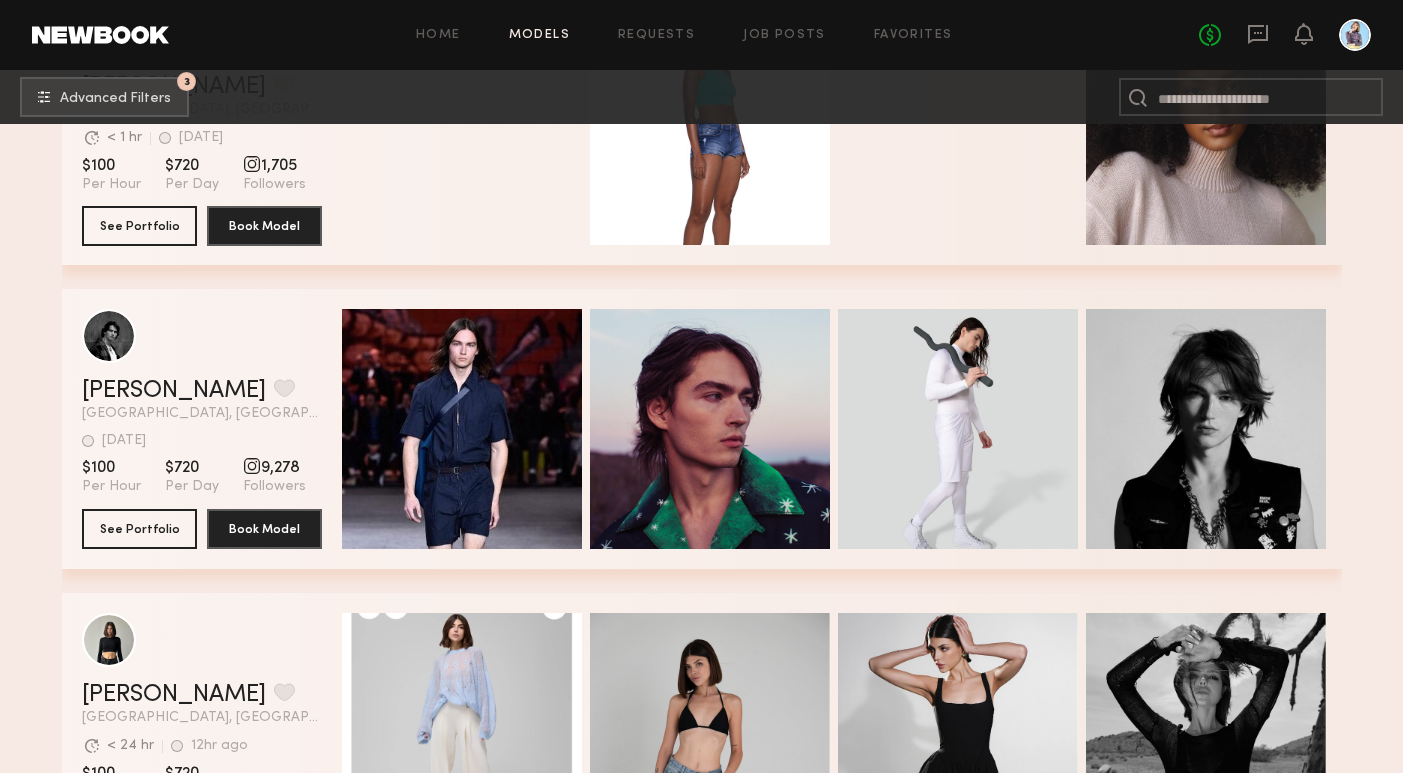 scroll, scrollTop: 9719, scrollLeft: 0, axis: vertical 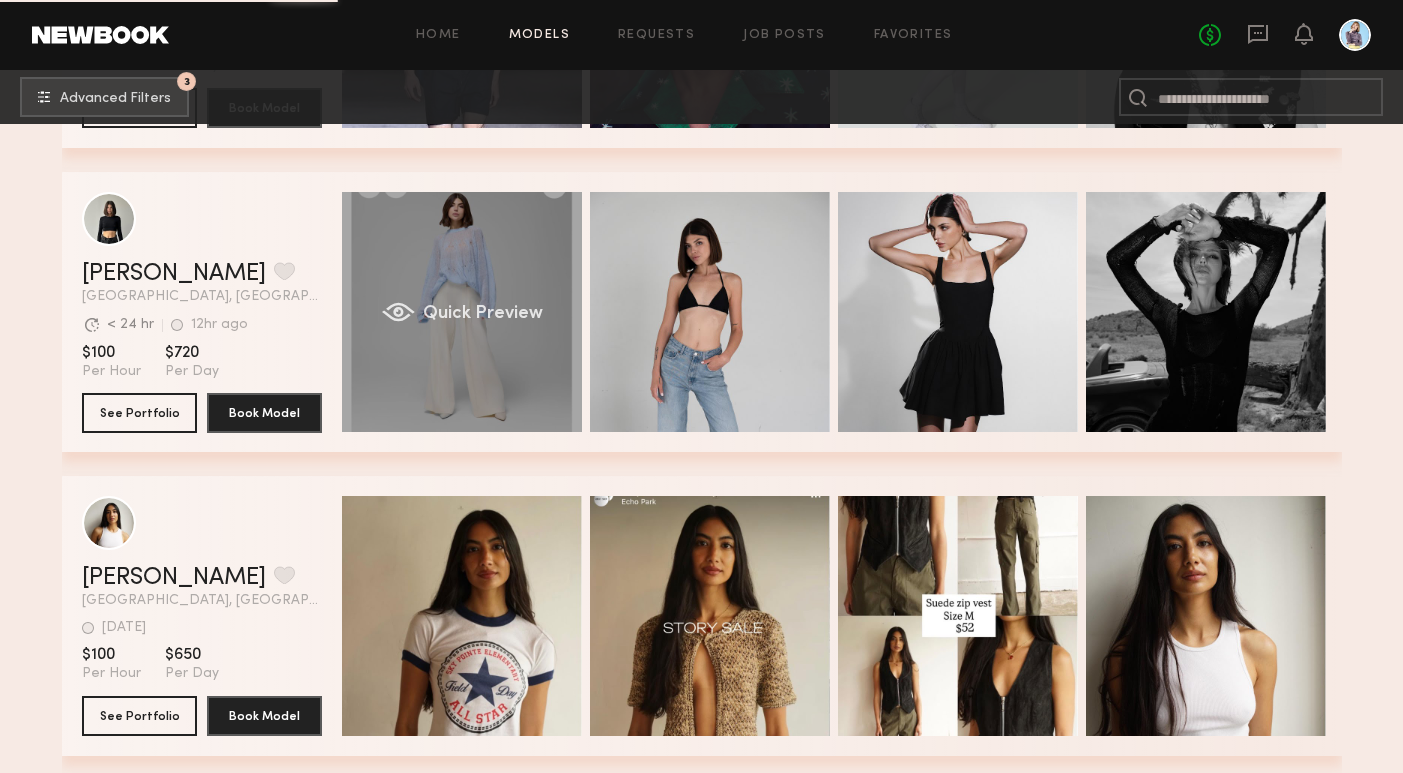 click on "Quick Preview" 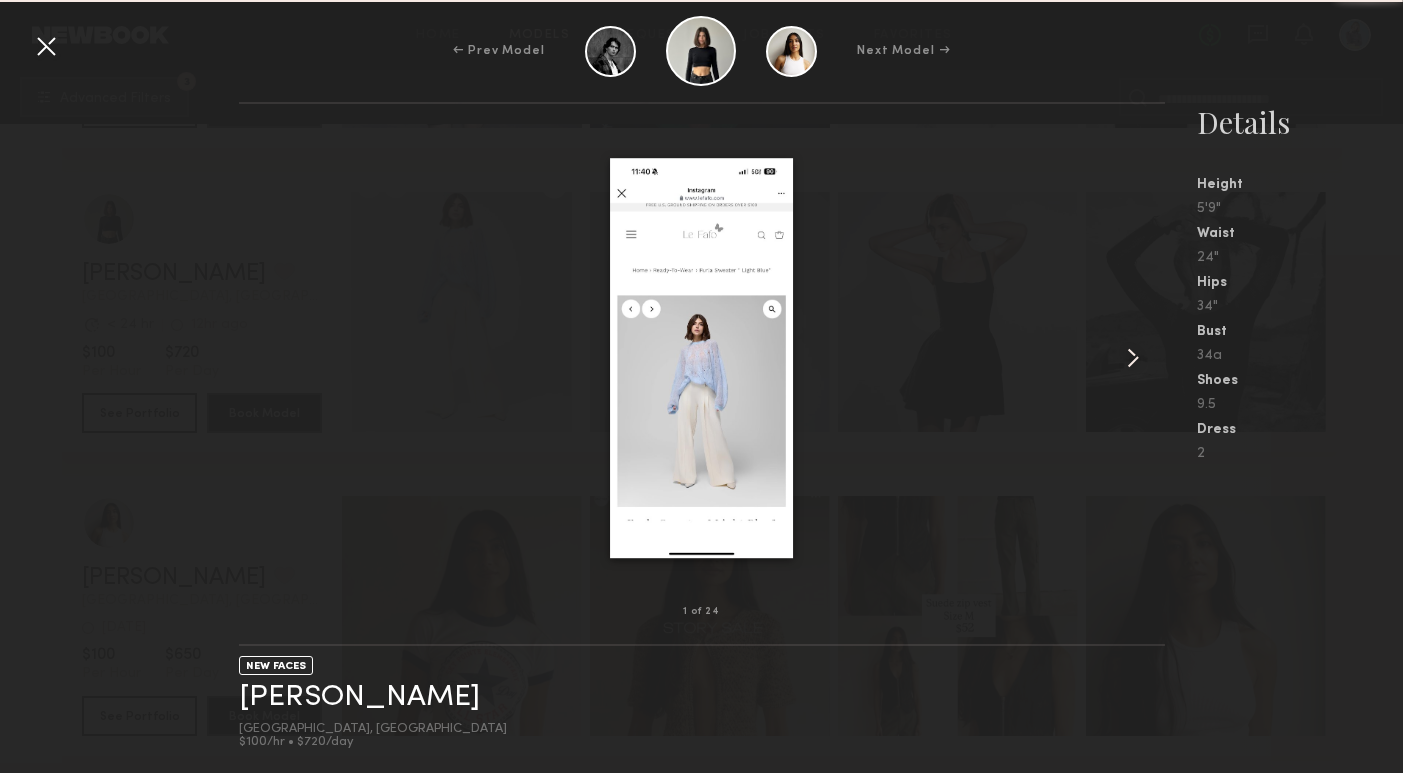 click at bounding box center (1145, 358) 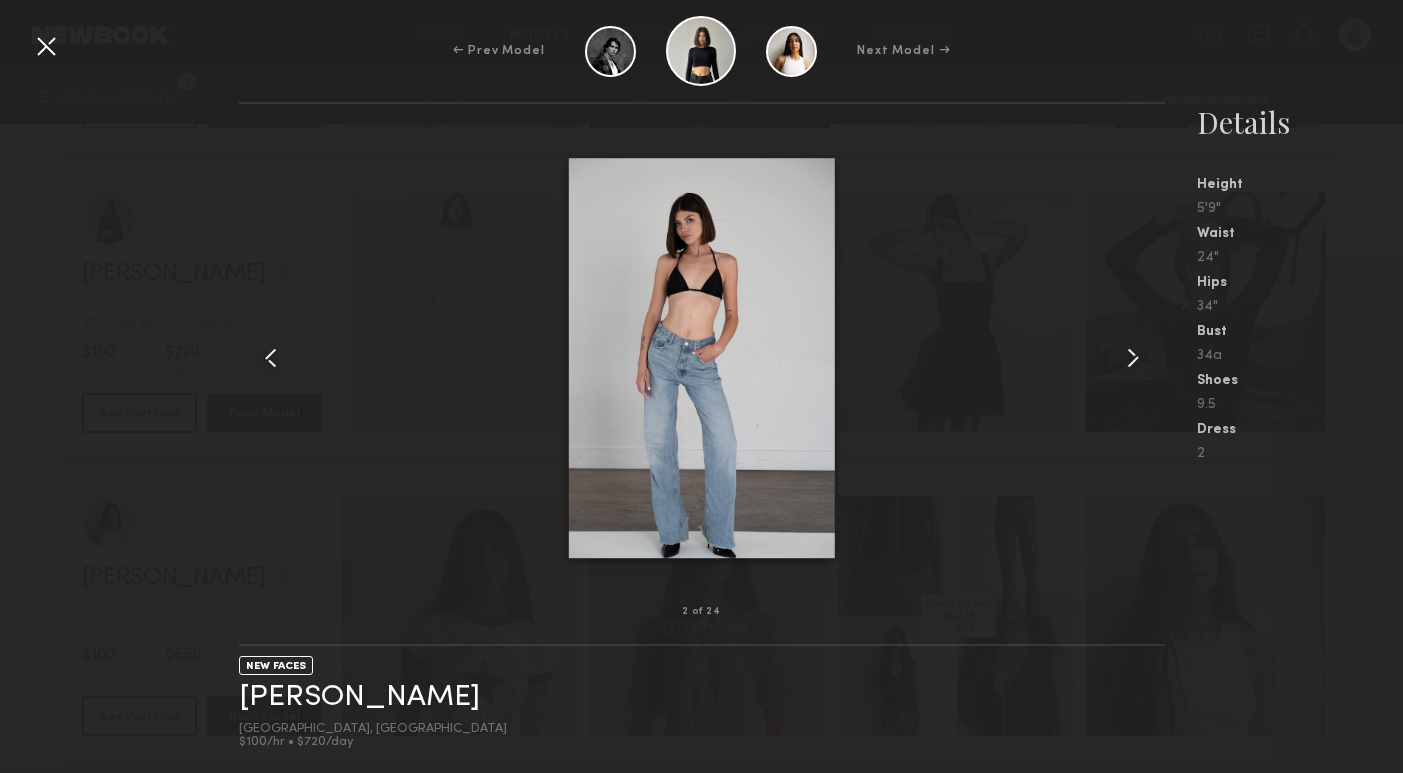 click at bounding box center (1145, 358) 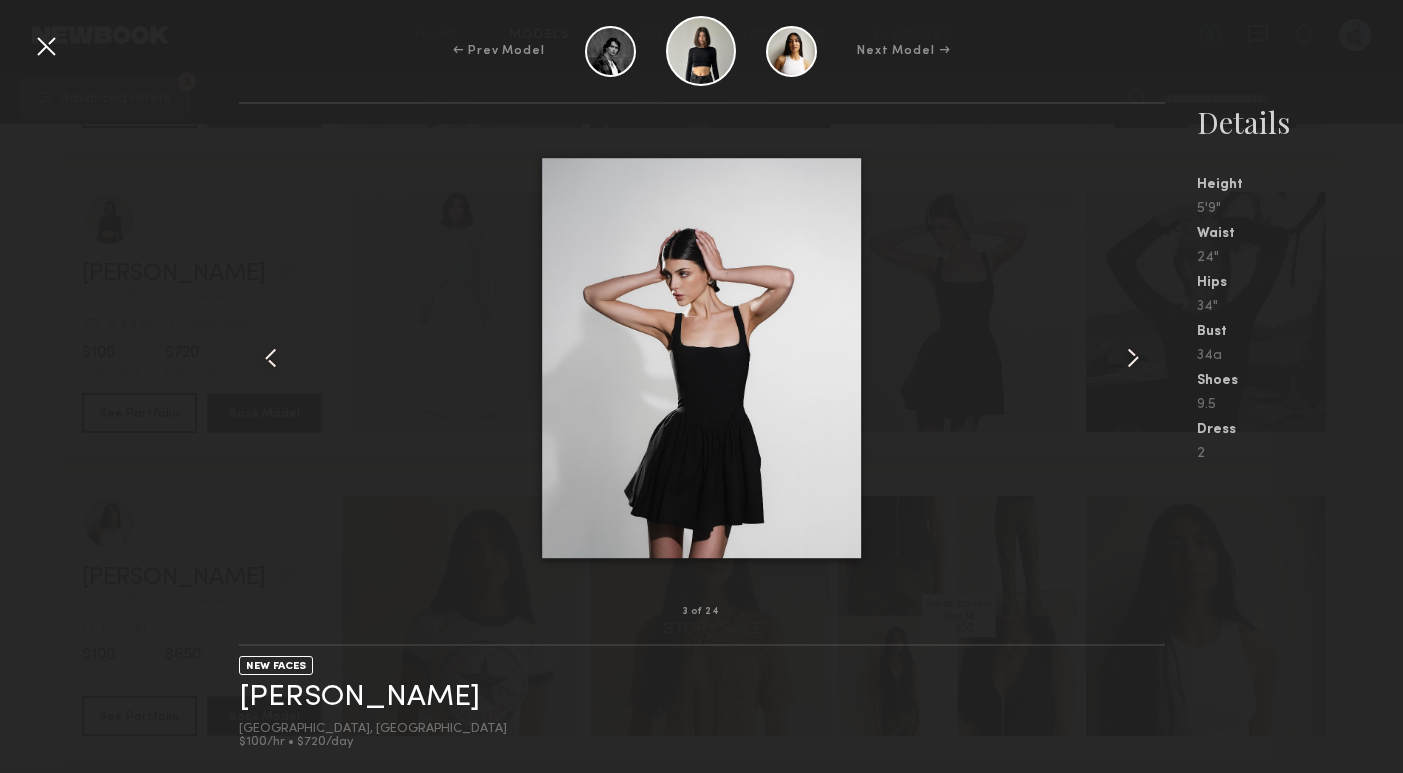 click at bounding box center (1145, 358) 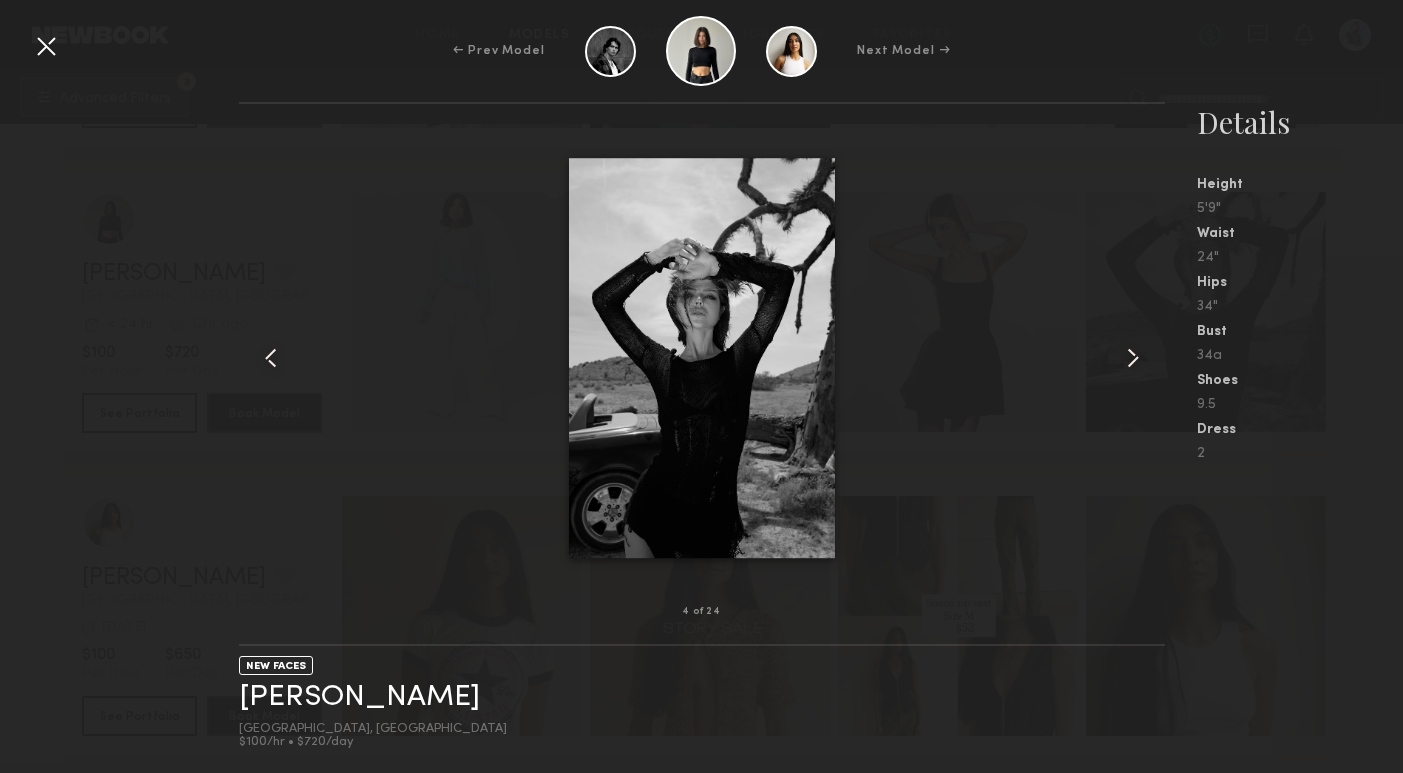 click at bounding box center [1145, 358] 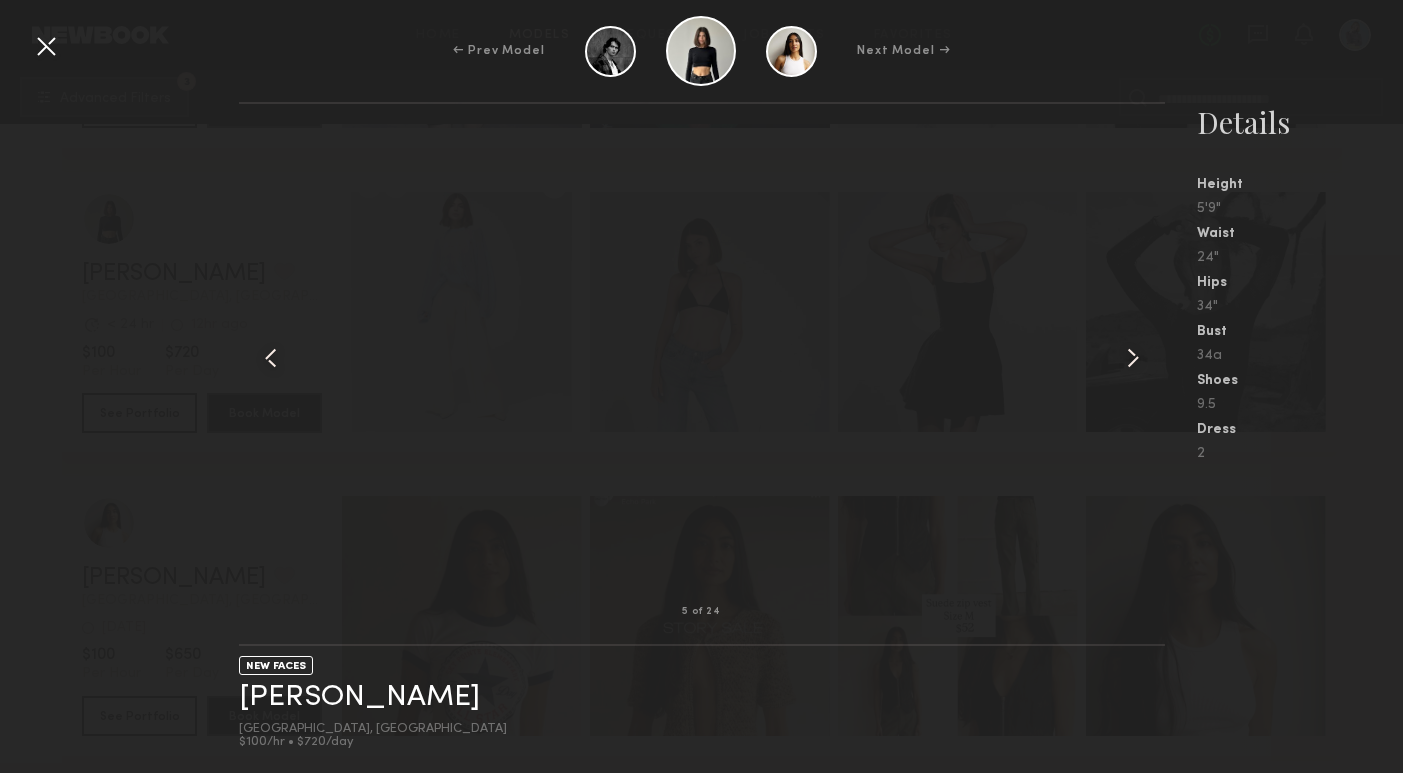 click at bounding box center (1145, 358) 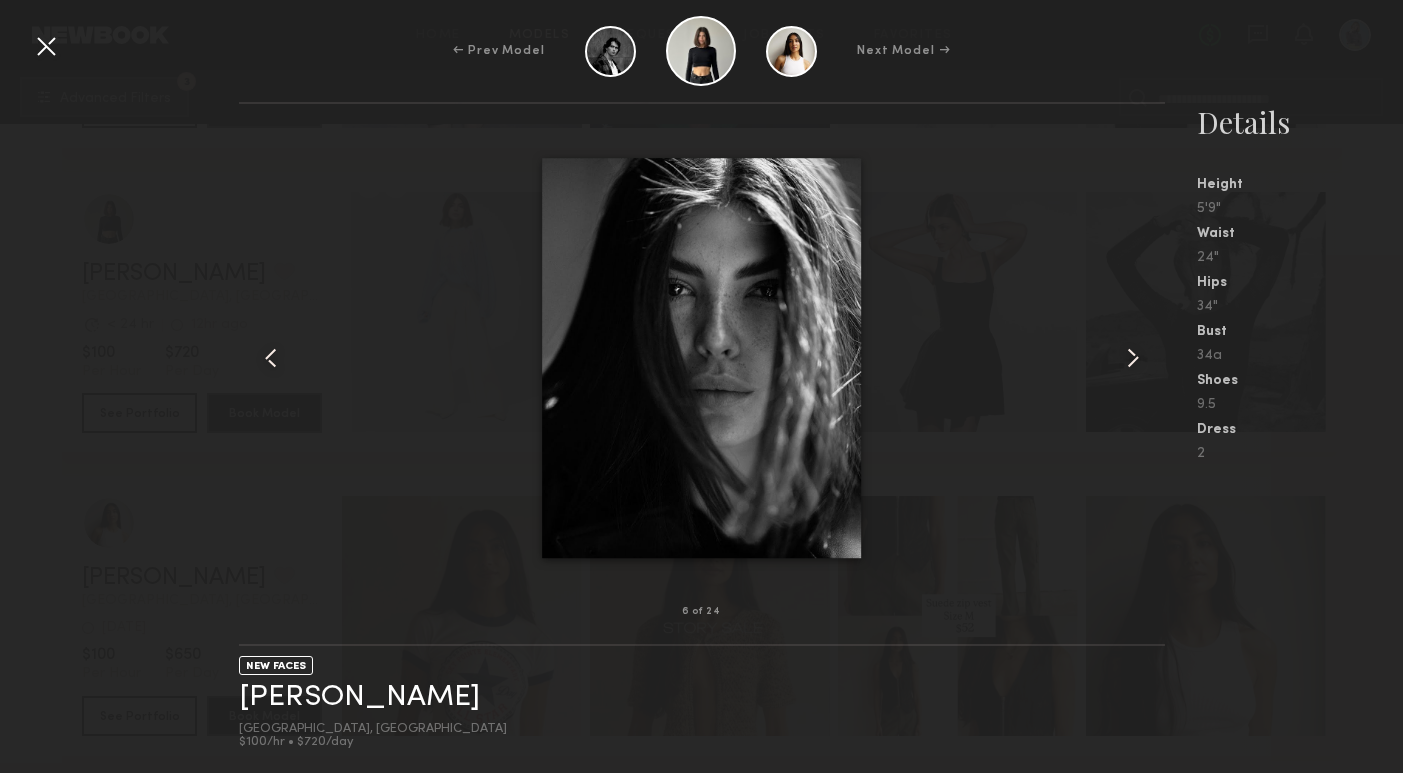 click at bounding box center [1145, 358] 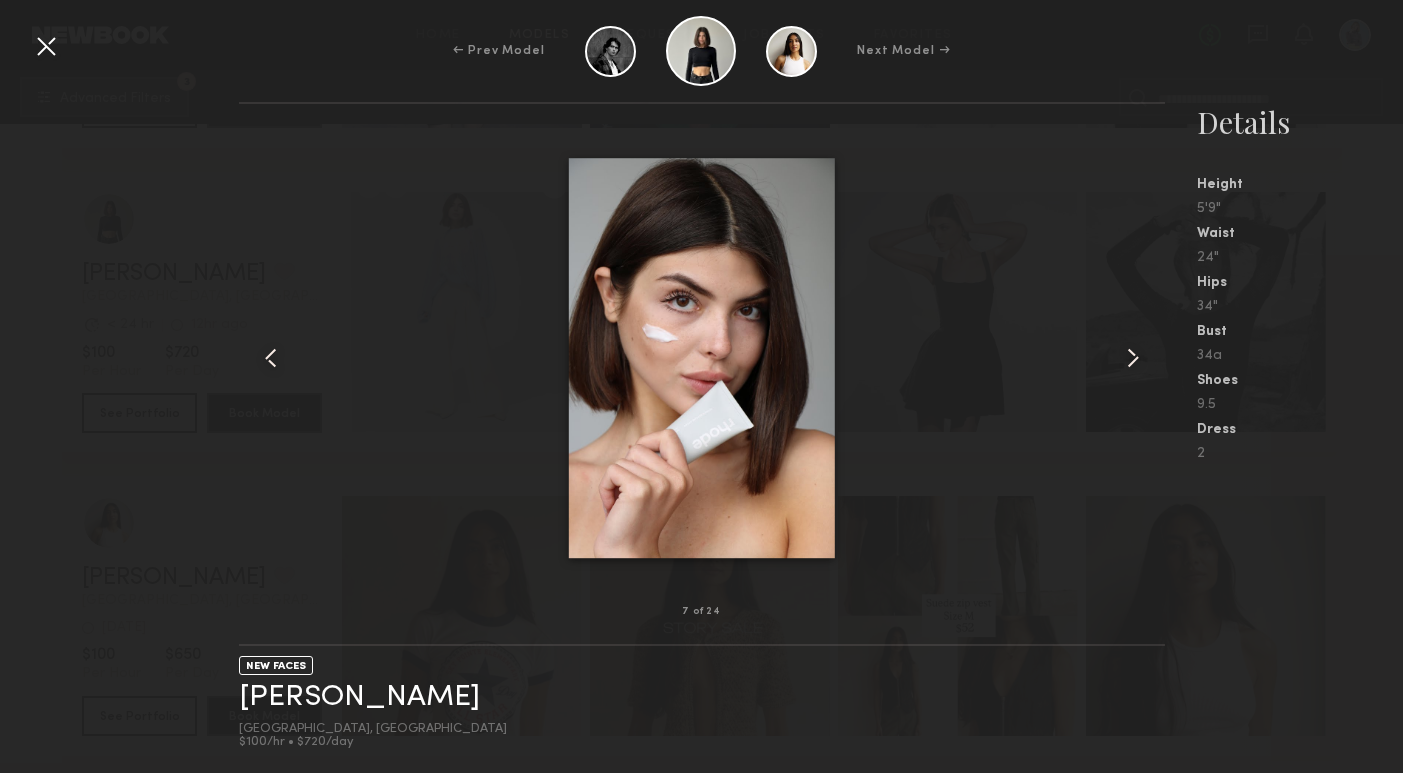 click at bounding box center [46, 46] 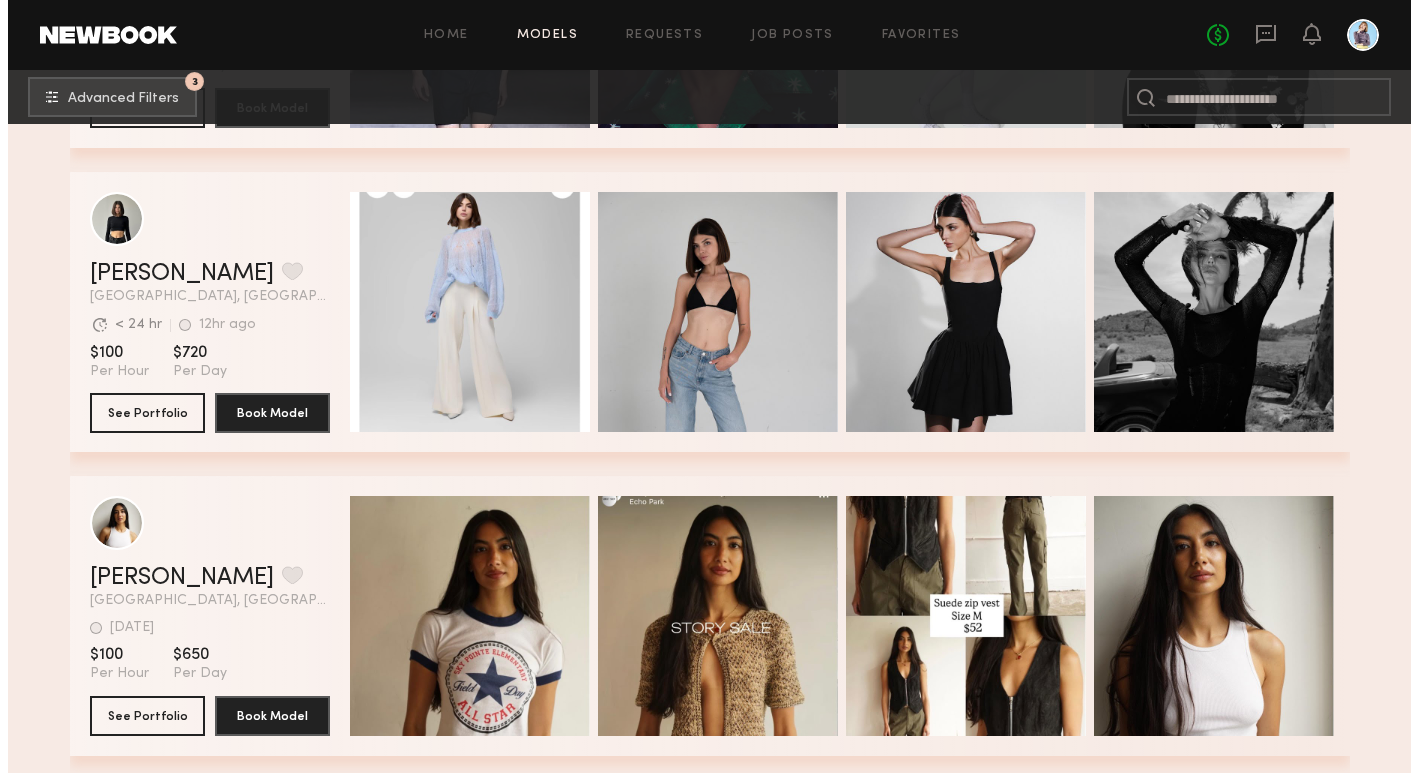 scroll, scrollTop: 10053, scrollLeft: 0, axis: vertical 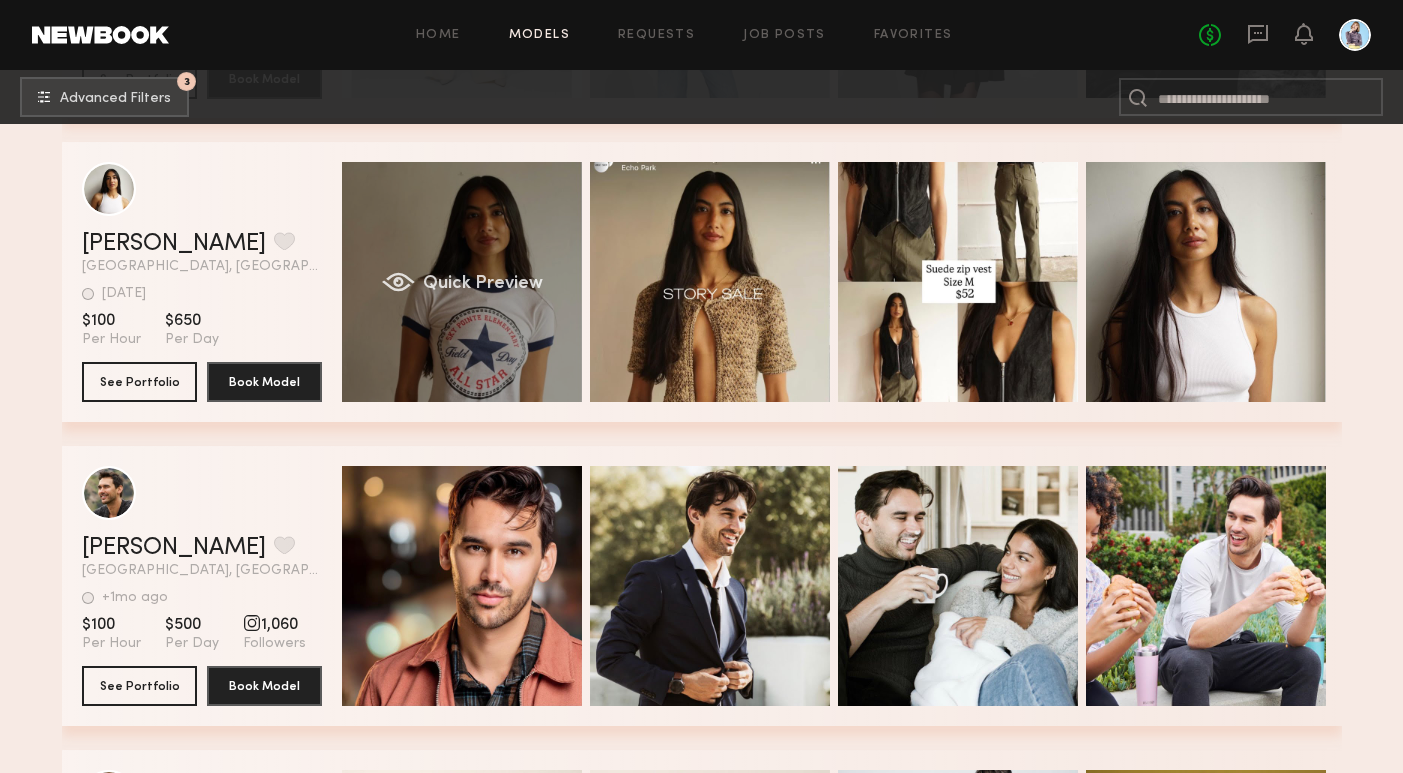 click on "Quick Preview" 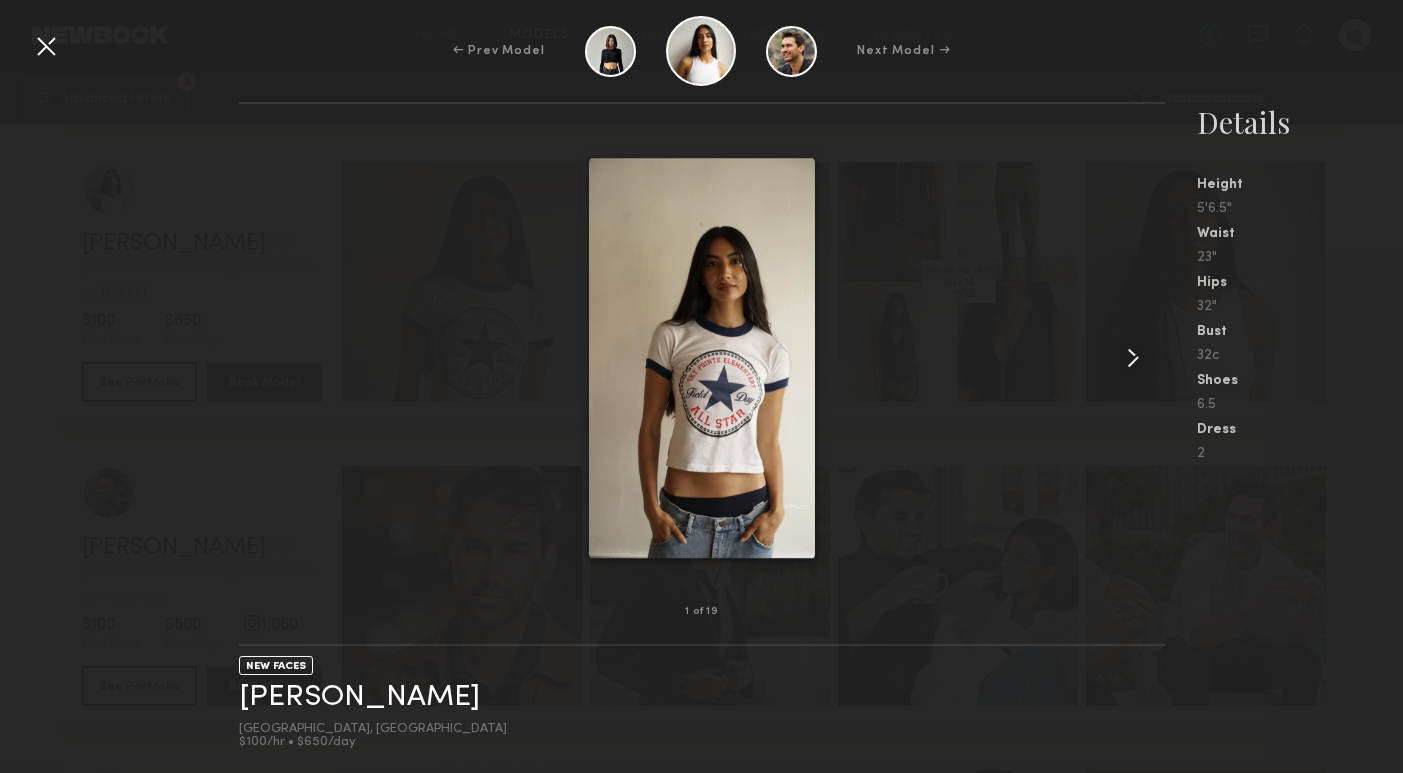 click at bounding box center [1133, 358] 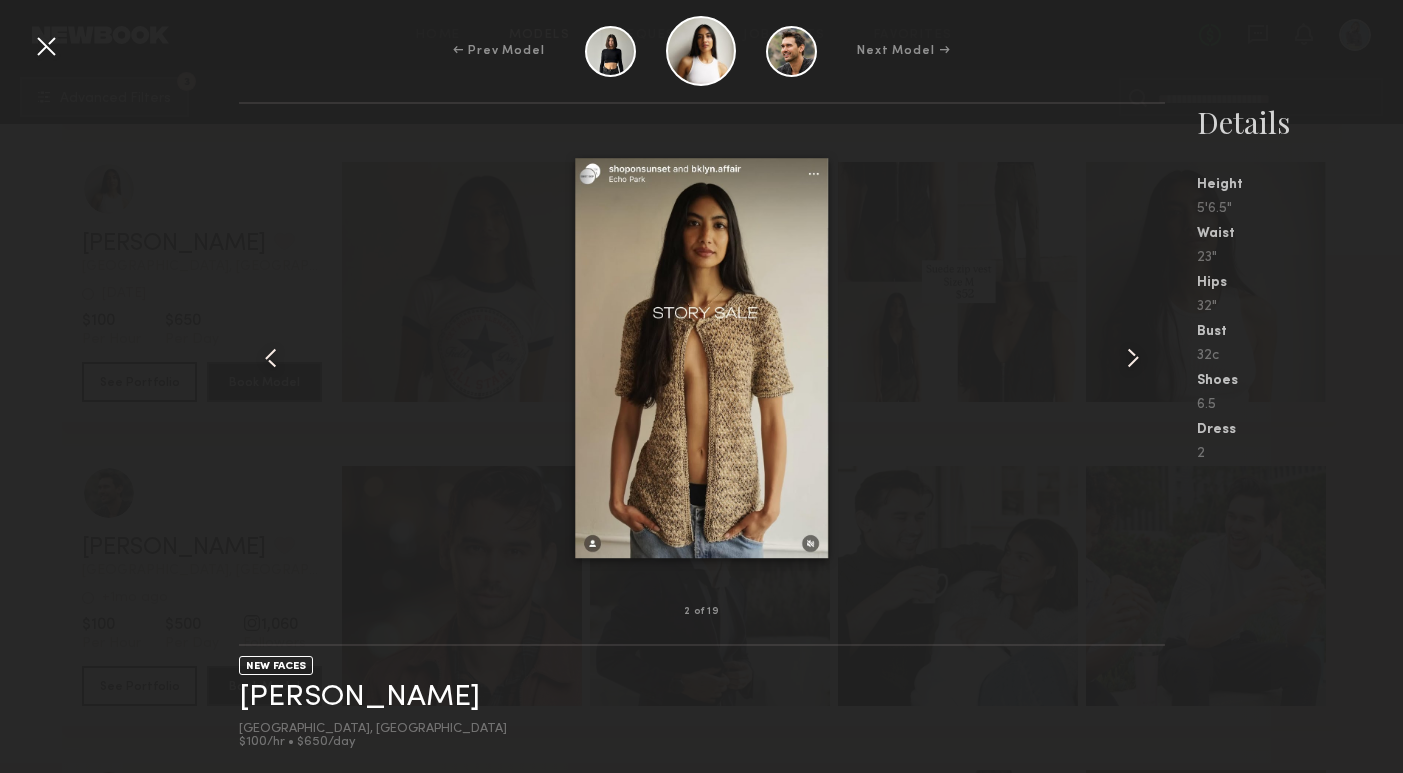 click at bounding box center (1133, 358) 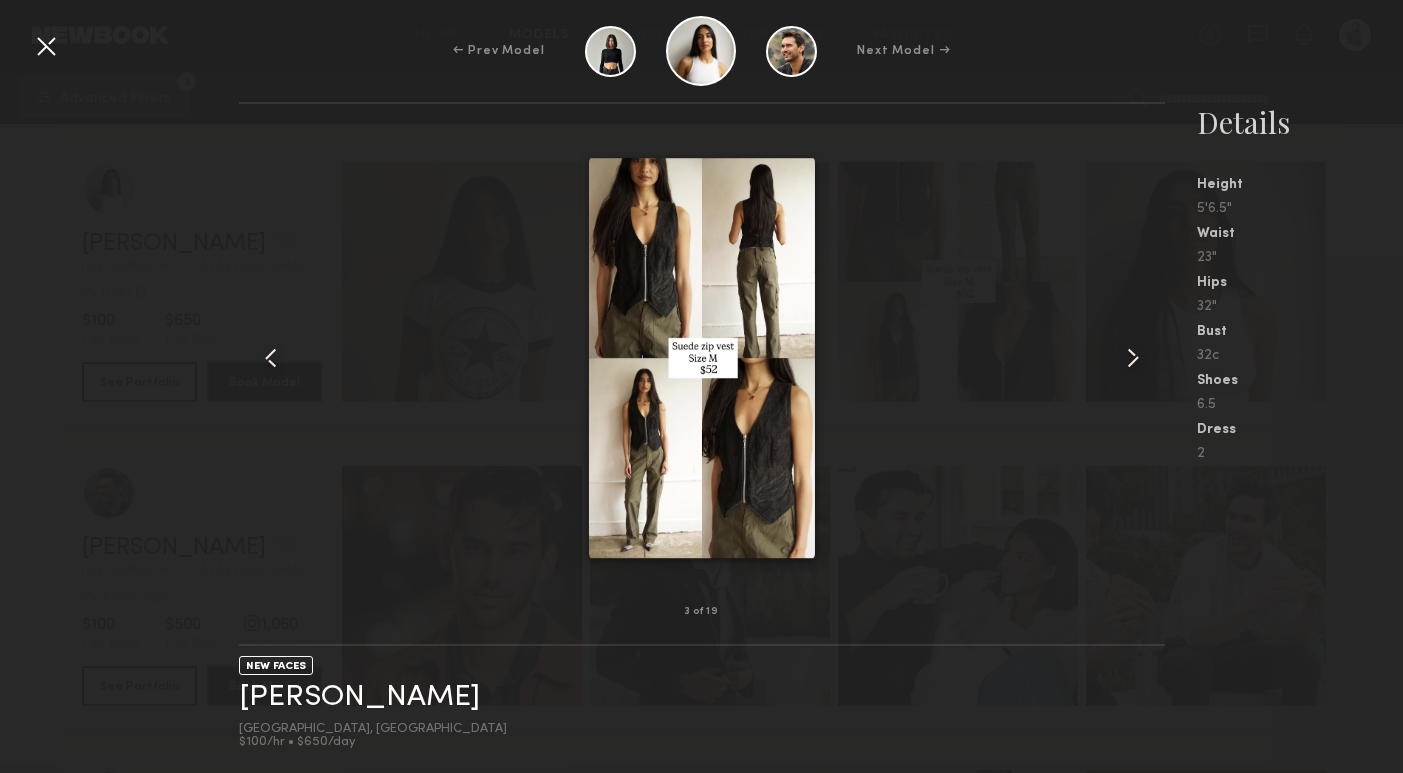 click at bounding box center [1133, 358] 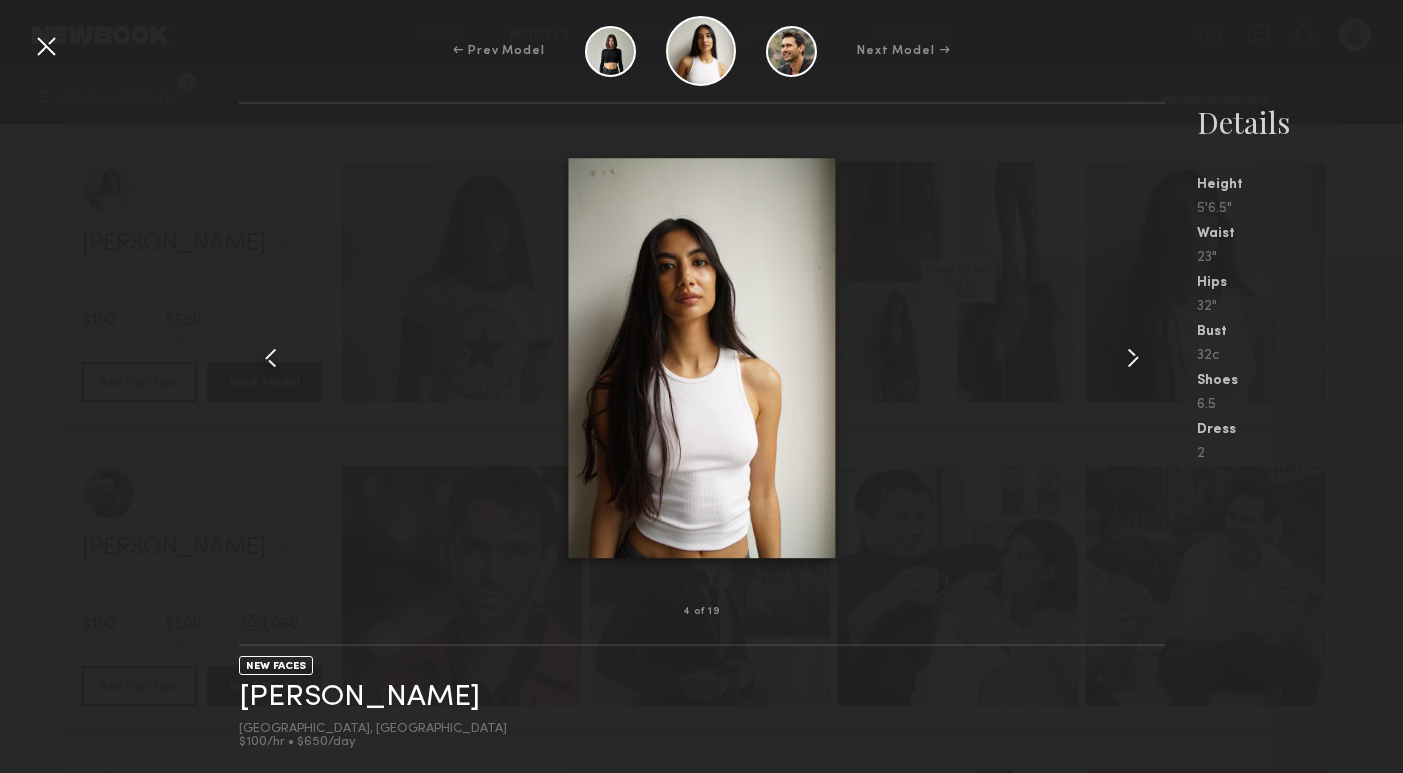 click at bounding box center (1133, 358) 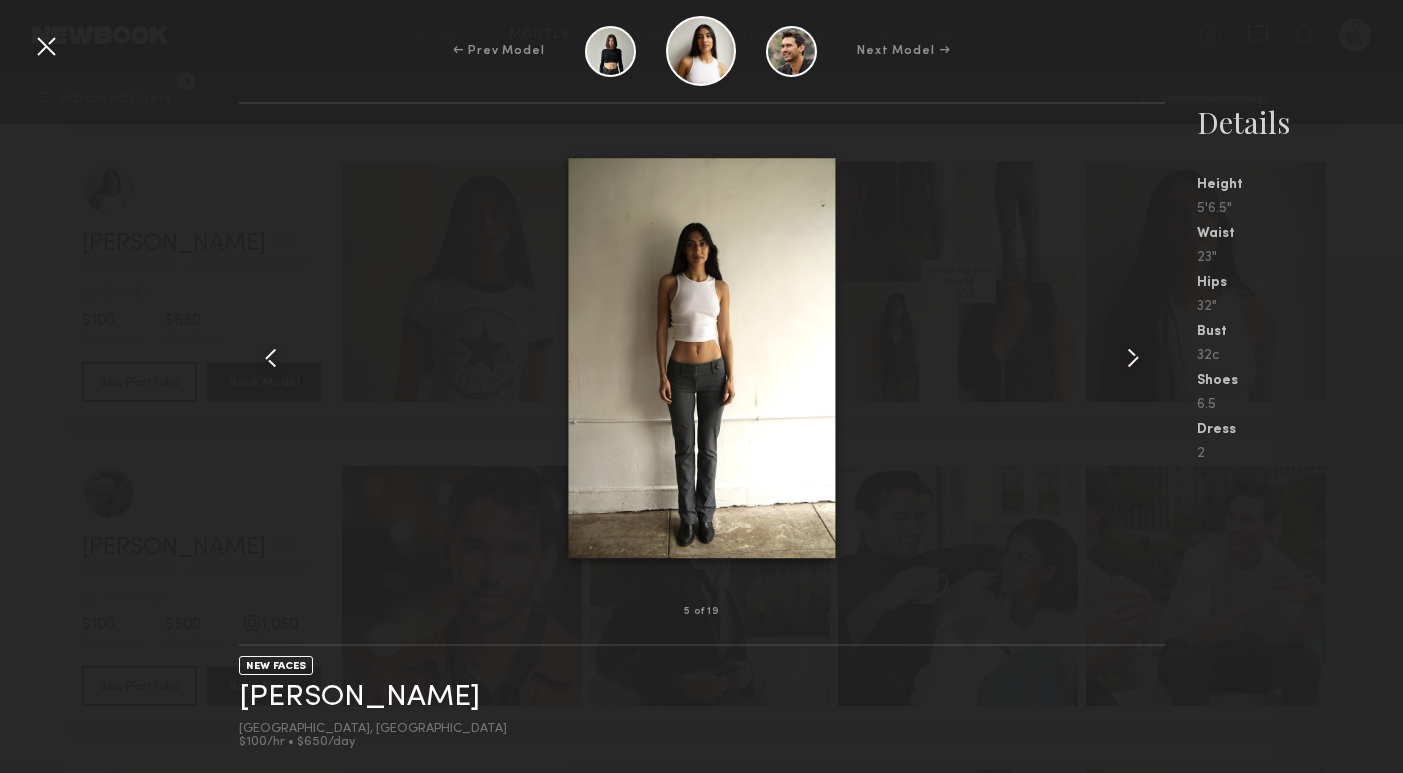click at bounding box center (1133, 358) 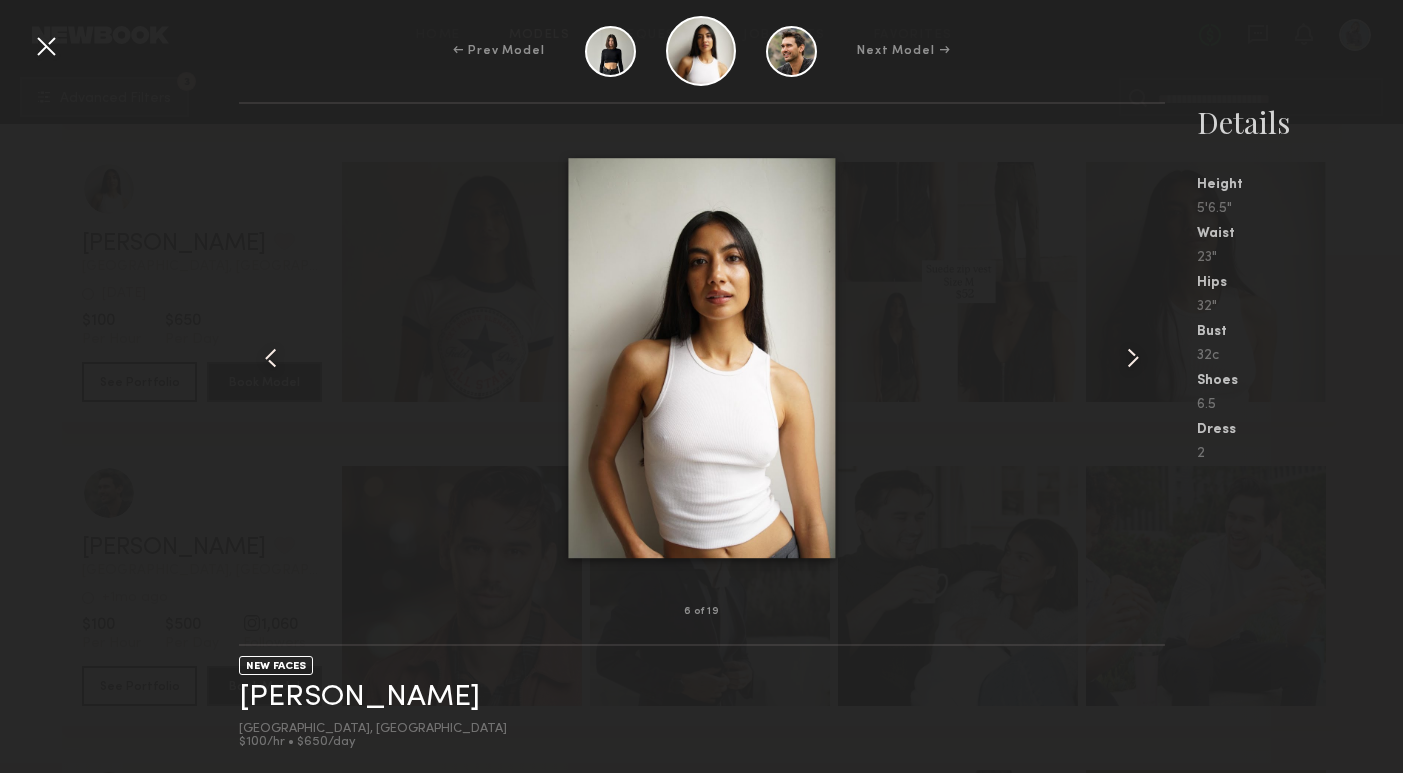 click at bounding box center [1133, 358] 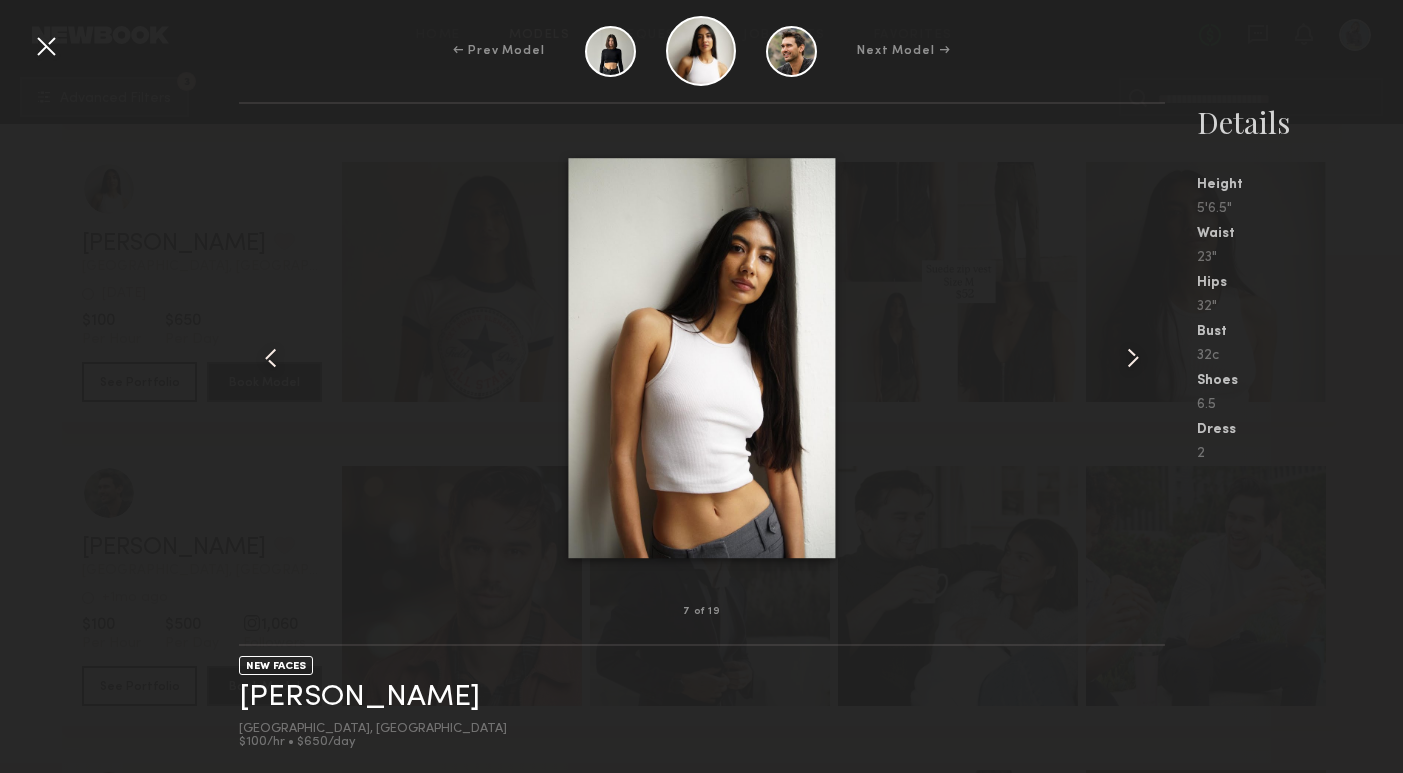 click at bounding box center (1133, 358) 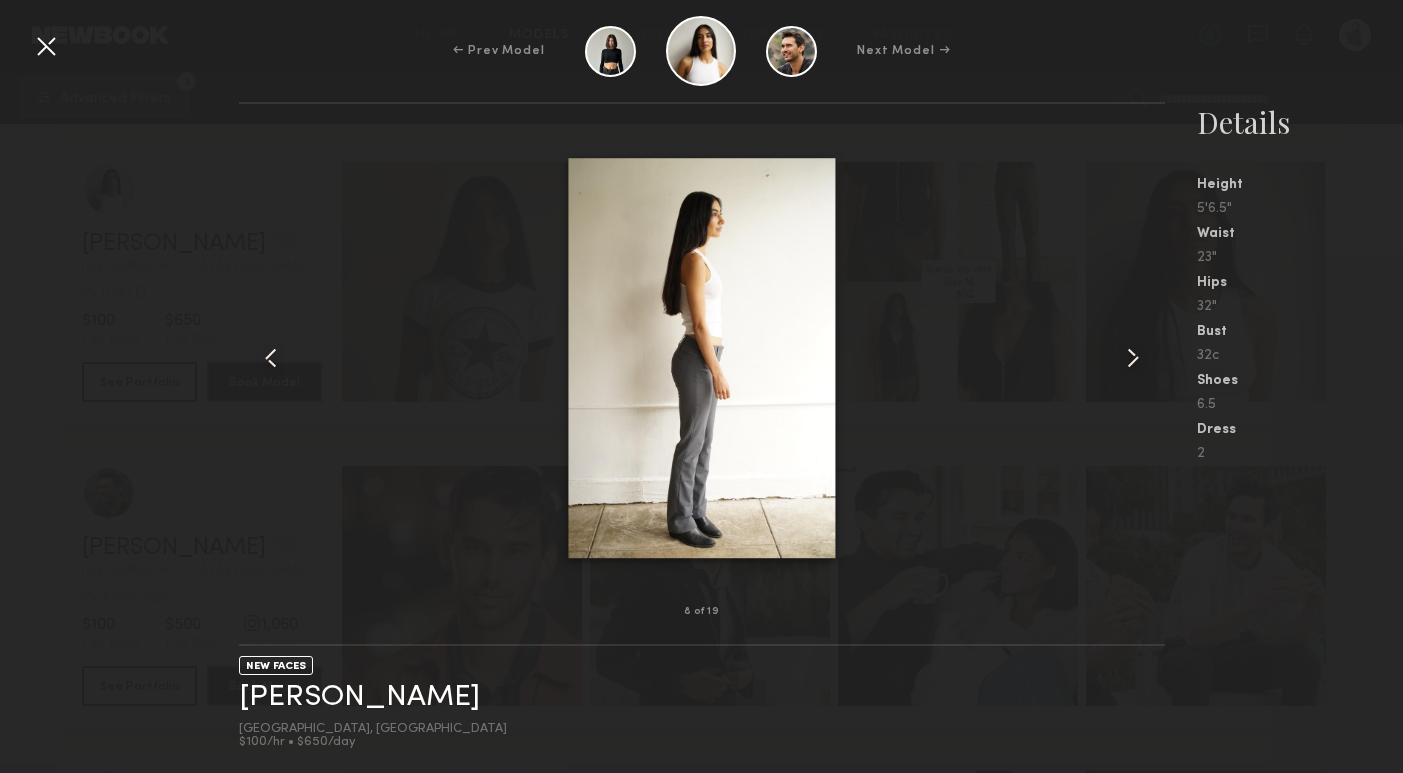 click at bounding box center (1133, 358) 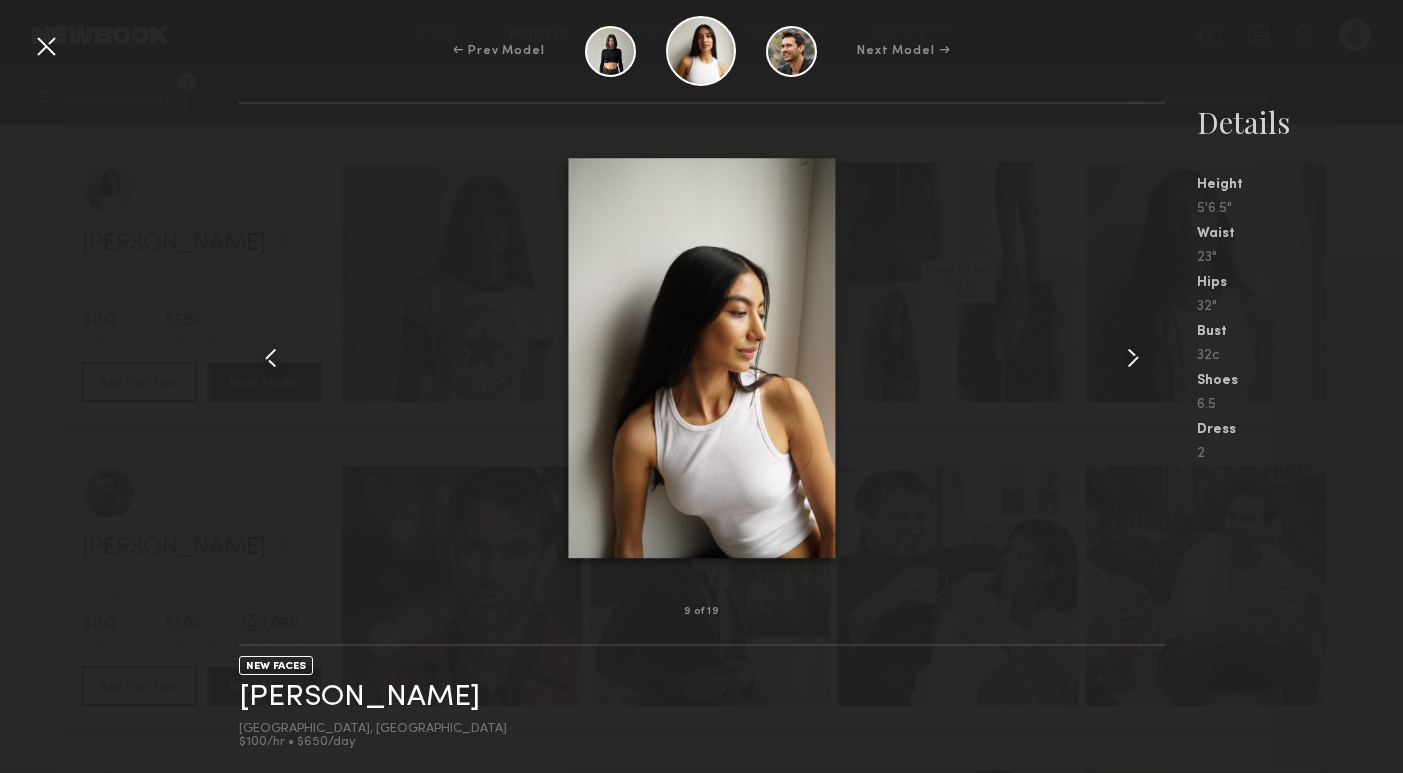 click at bounding box center (1133, 358) 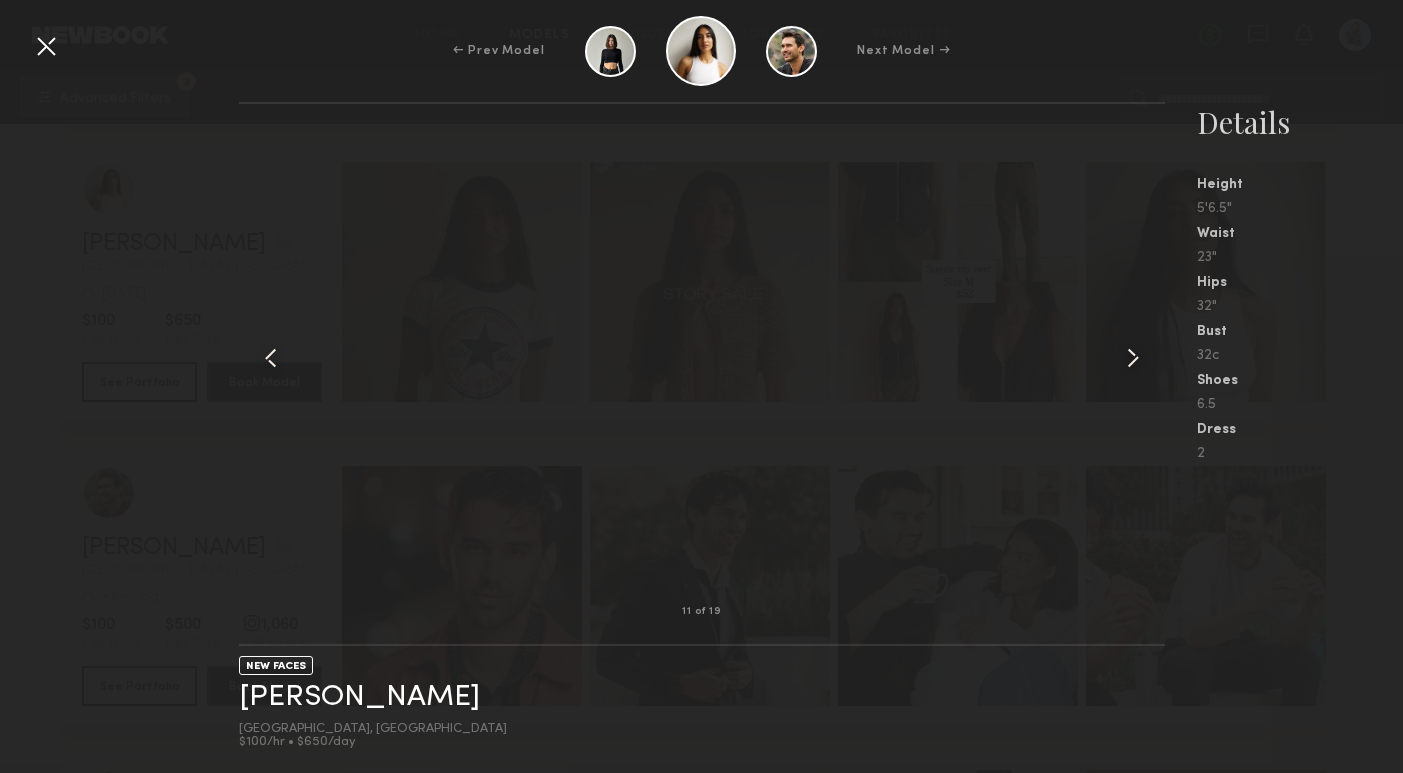 click at bounding box center [1133, 358] 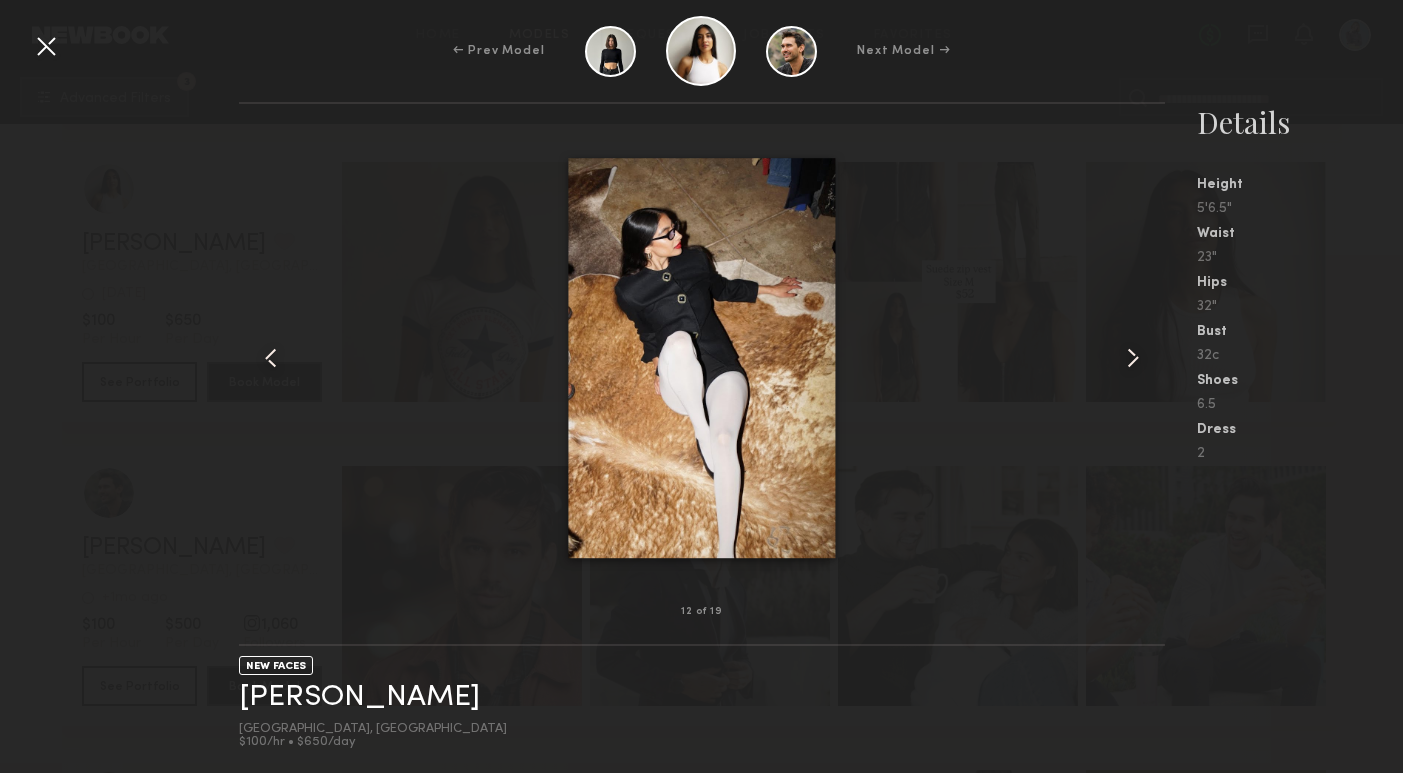 click at bounding box center [46, 46] 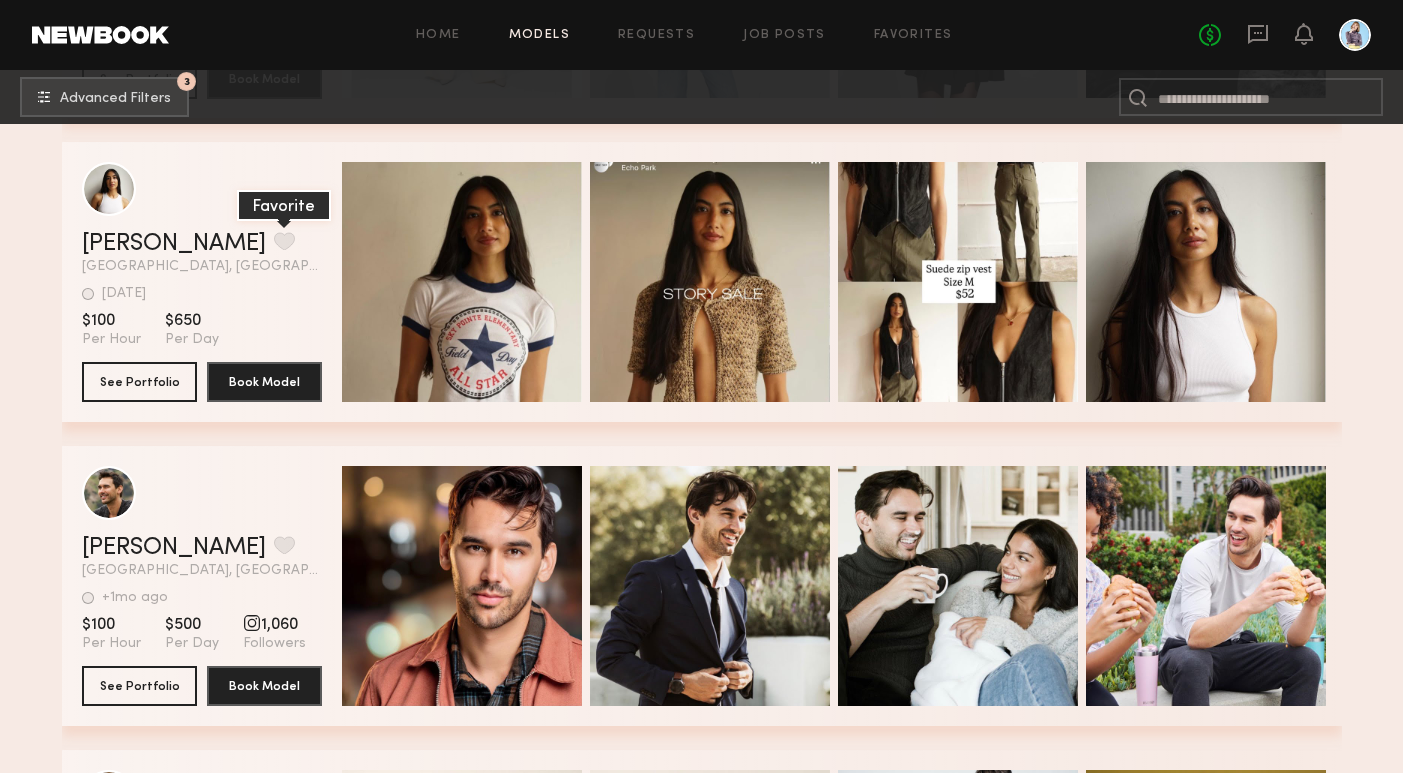 click 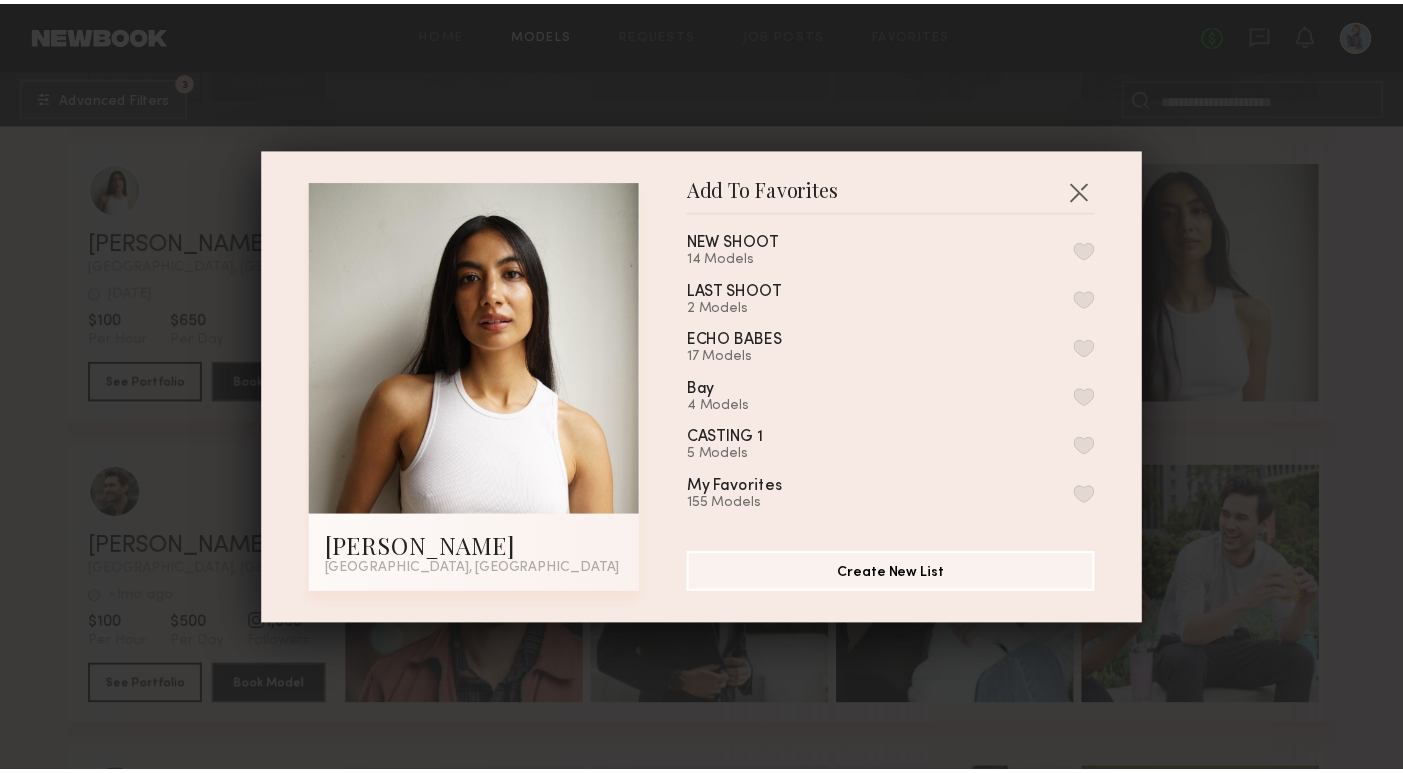 scroll, scrollTop: 12, scrollLeft: 0, axis: vertical 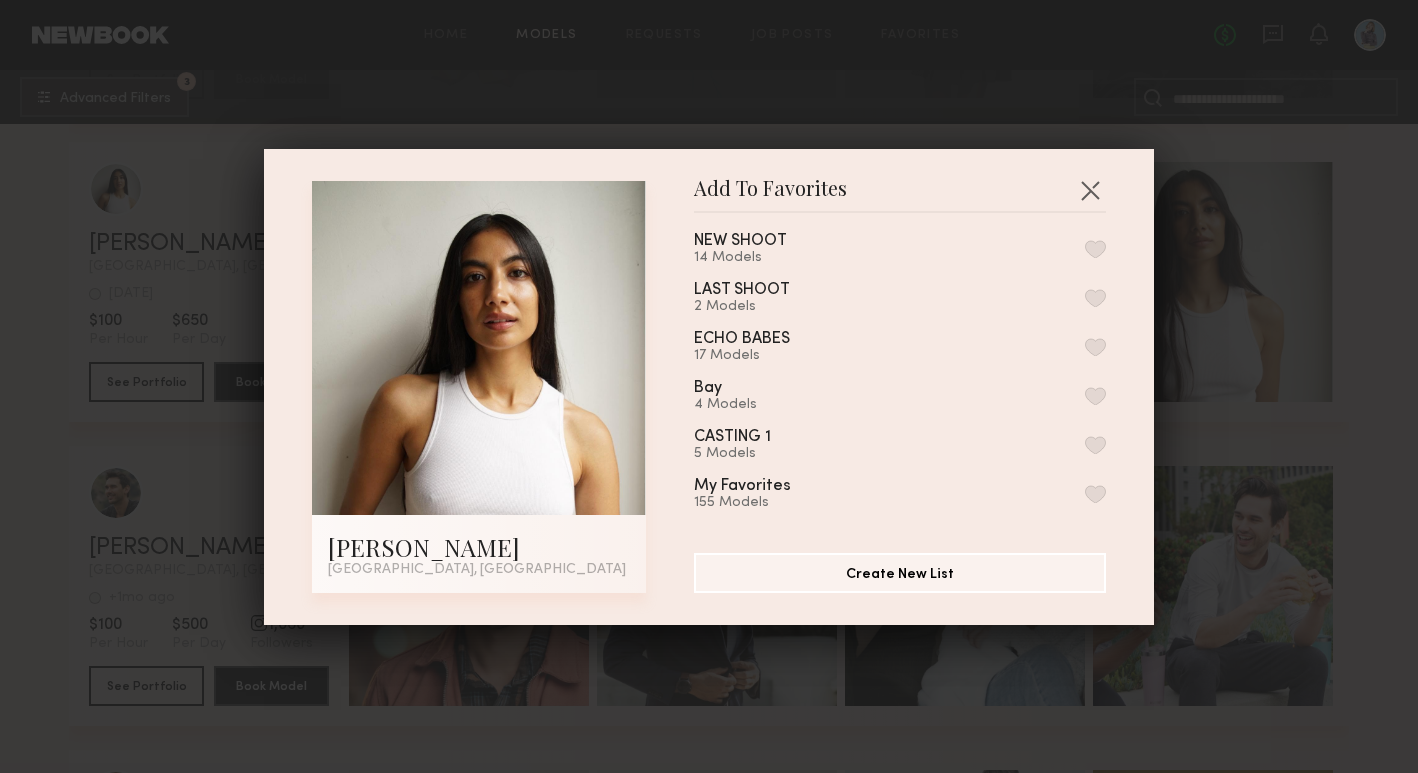 click at bounding box center (1095, 494) 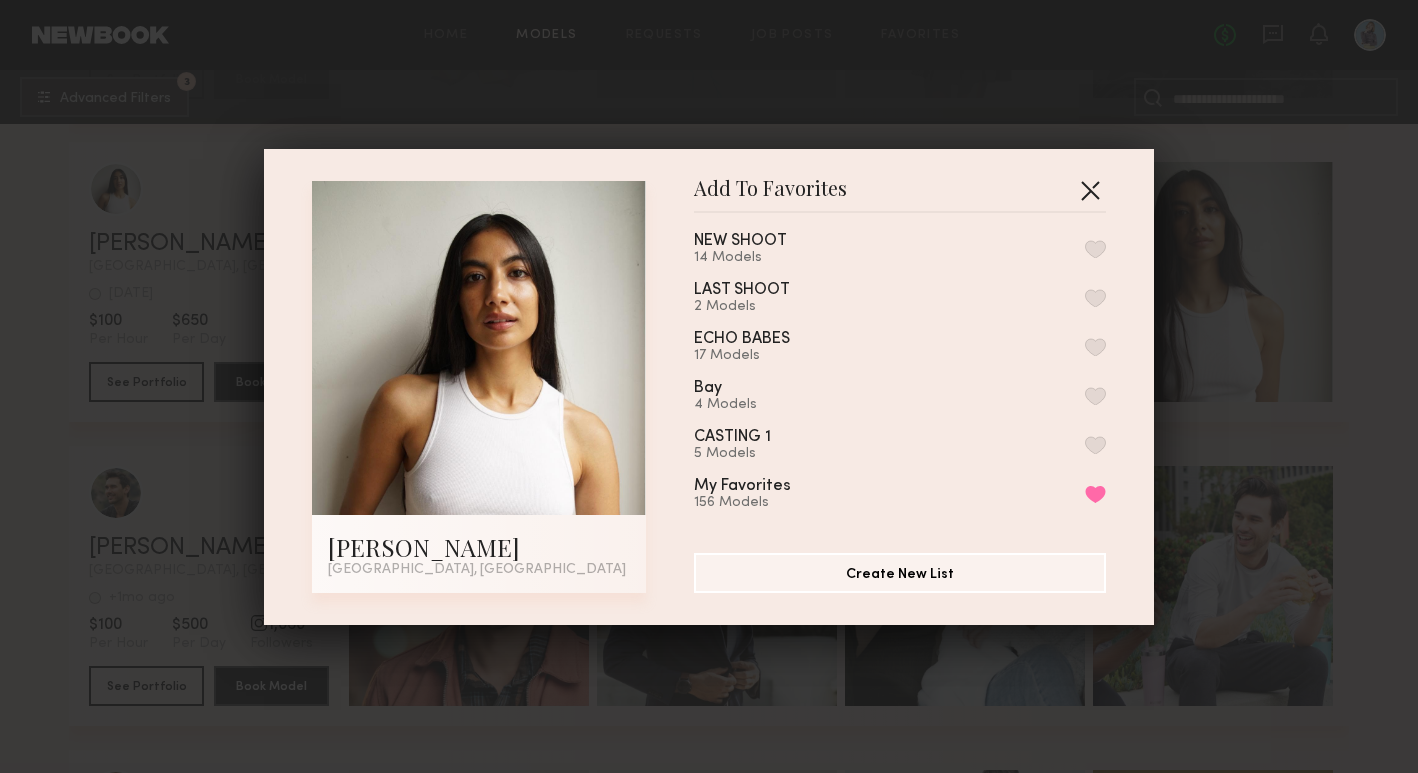 drag, startPoint x: 1077, startPoint y: 186, endPoint x: 1055, endPoint y: 201, distance: 26.627054 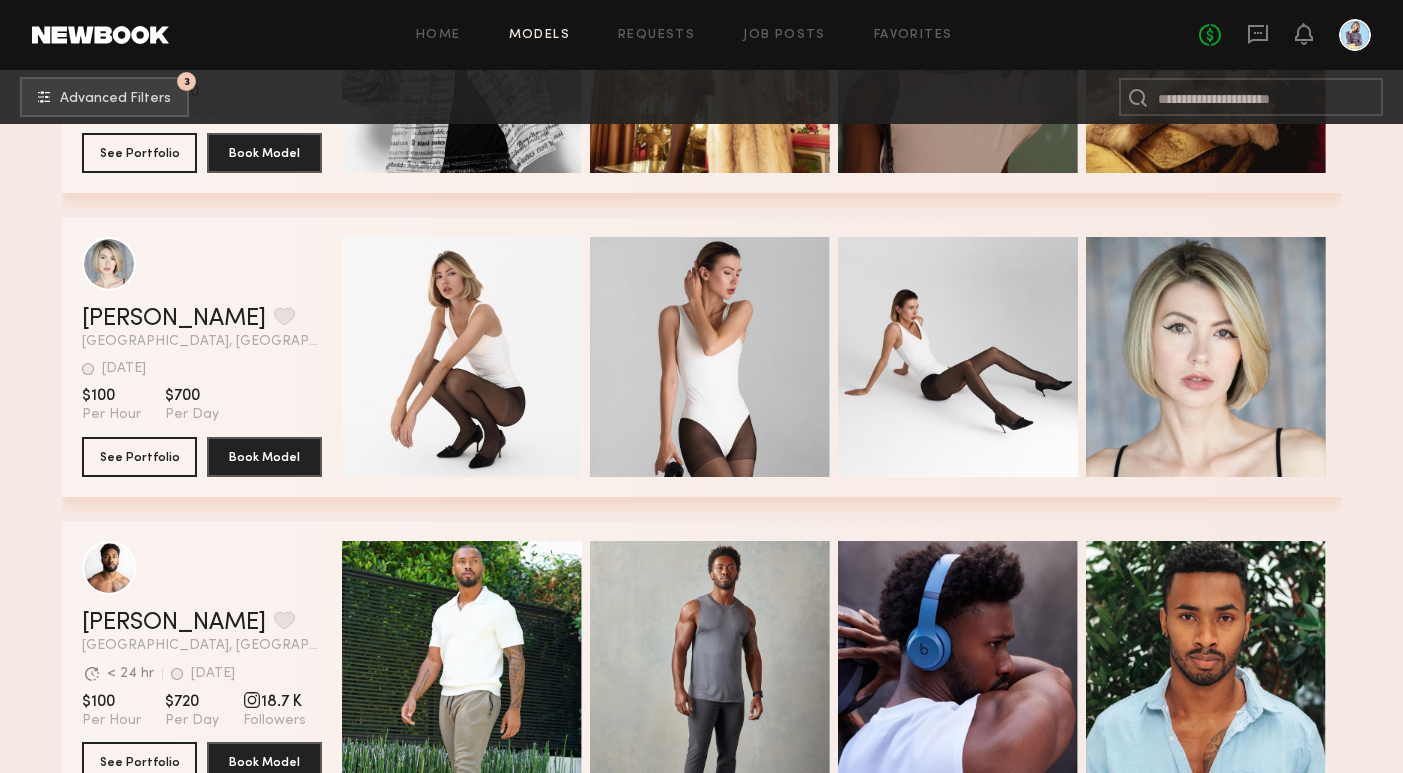 scroll, scrollTop: 11894, scrollLeft: 0, axis: vertical 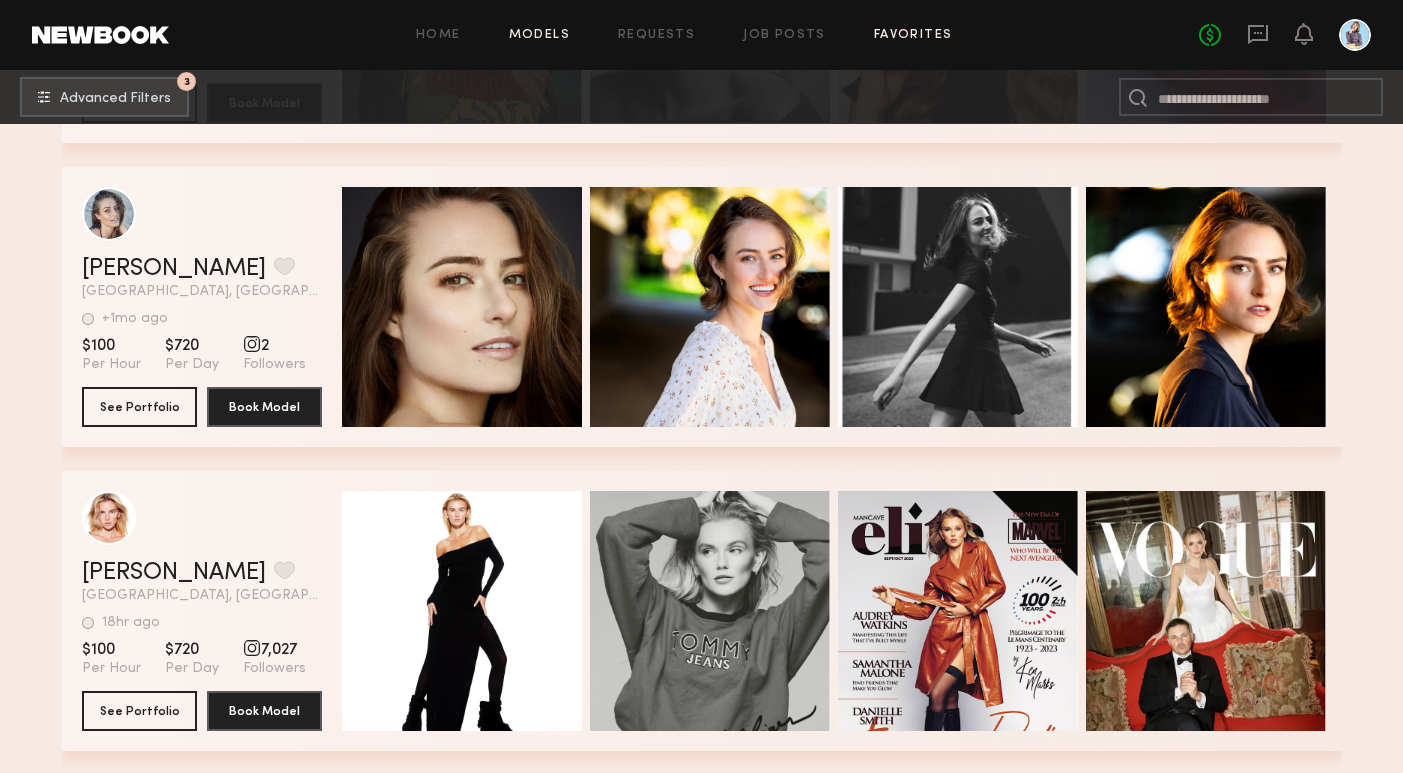 click on "Favorites" 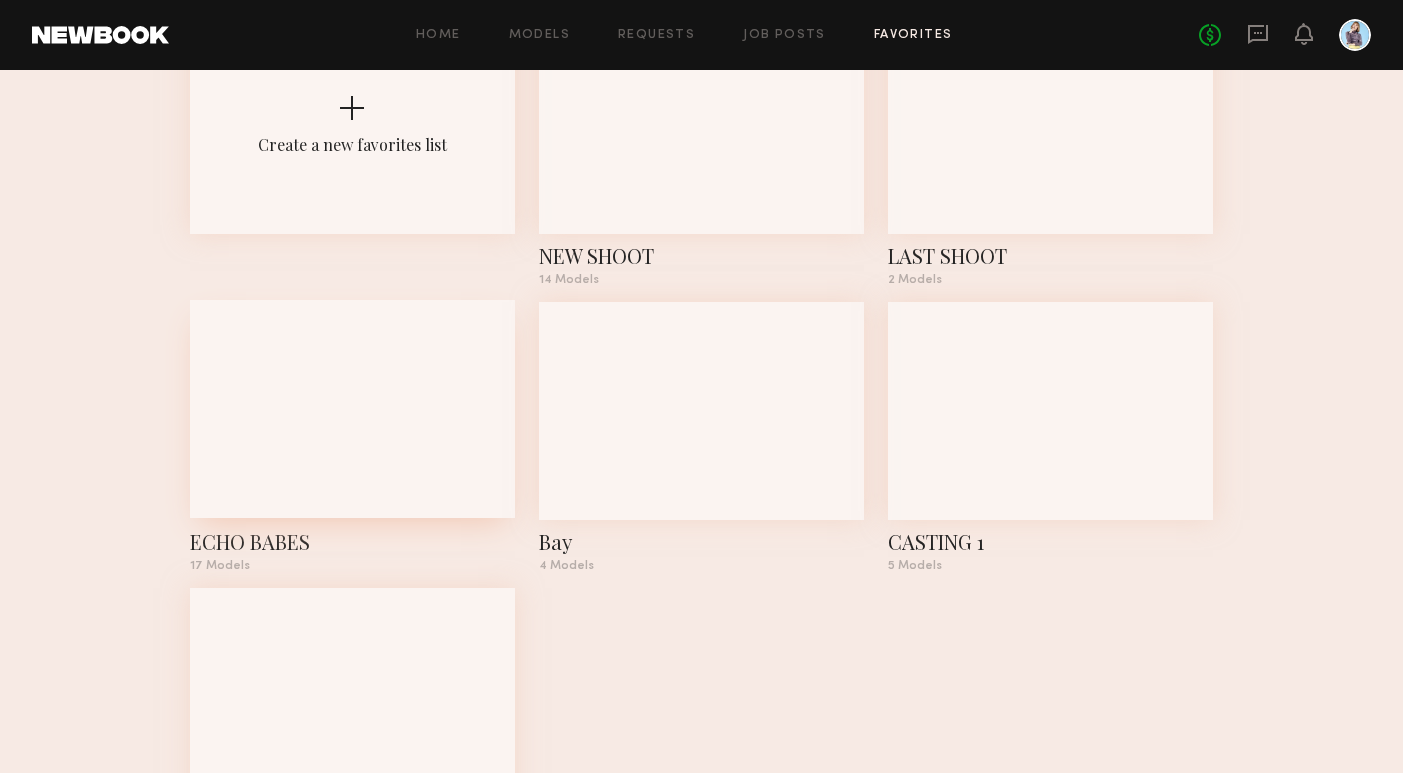 scroll, scrollTop: 172, scrollLeft: 0, axis: vertical 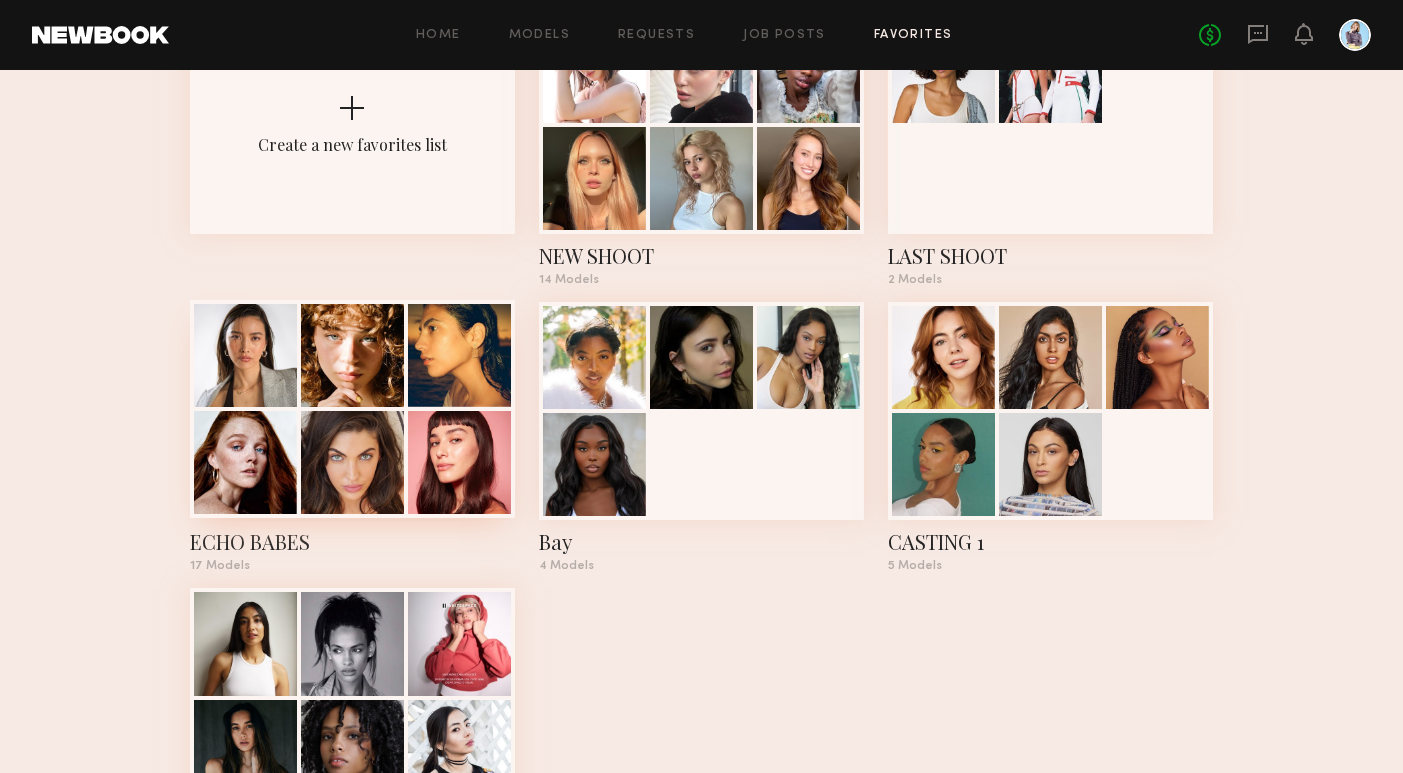 click on "ECHO BABES" 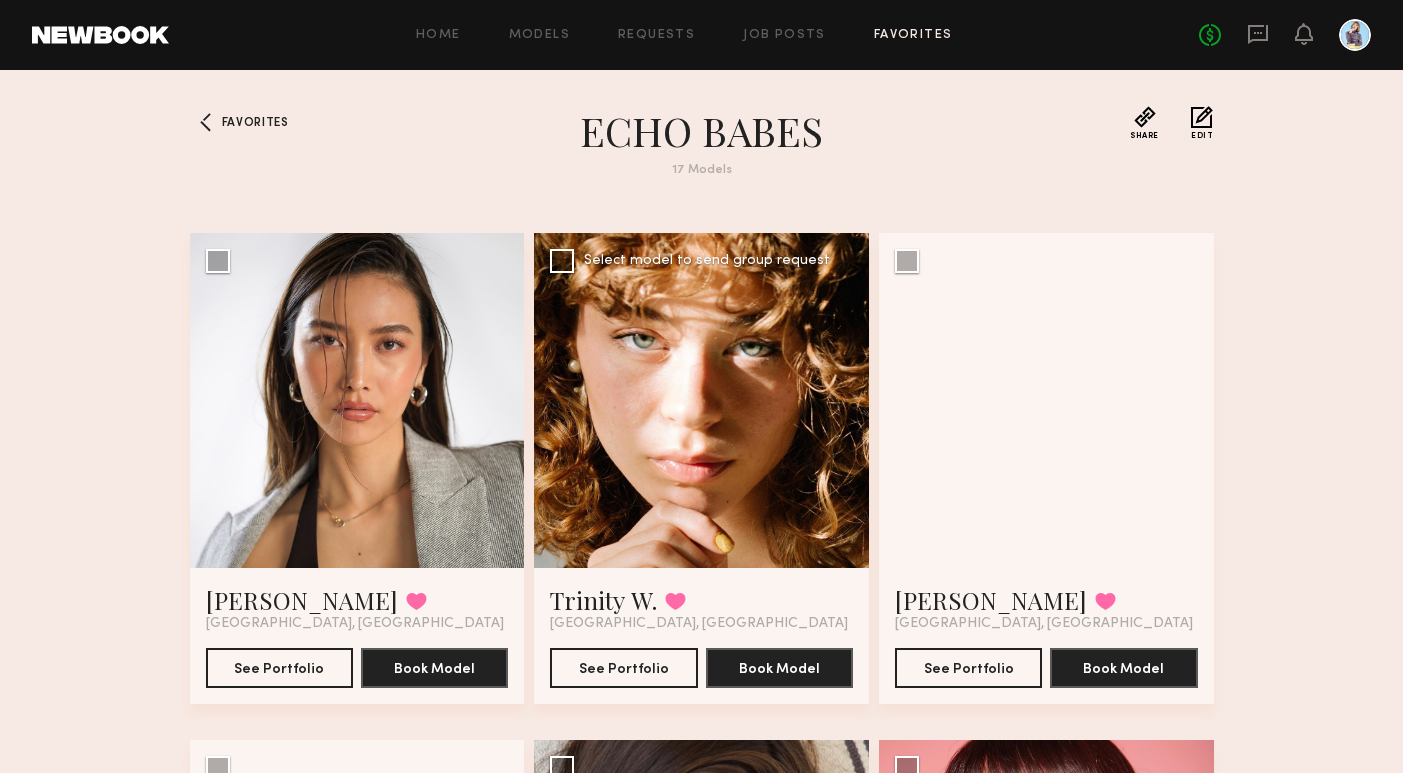 click 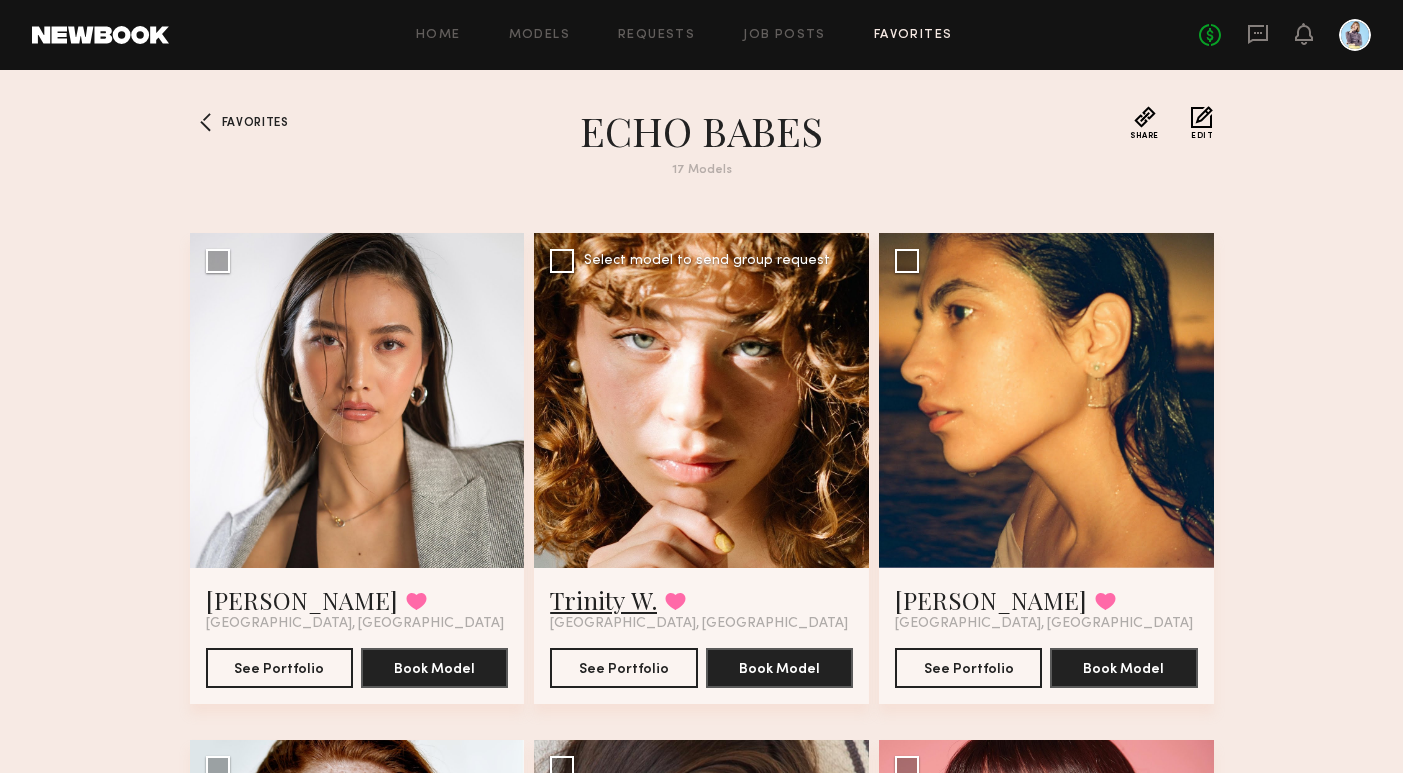 click on "Trinity W." 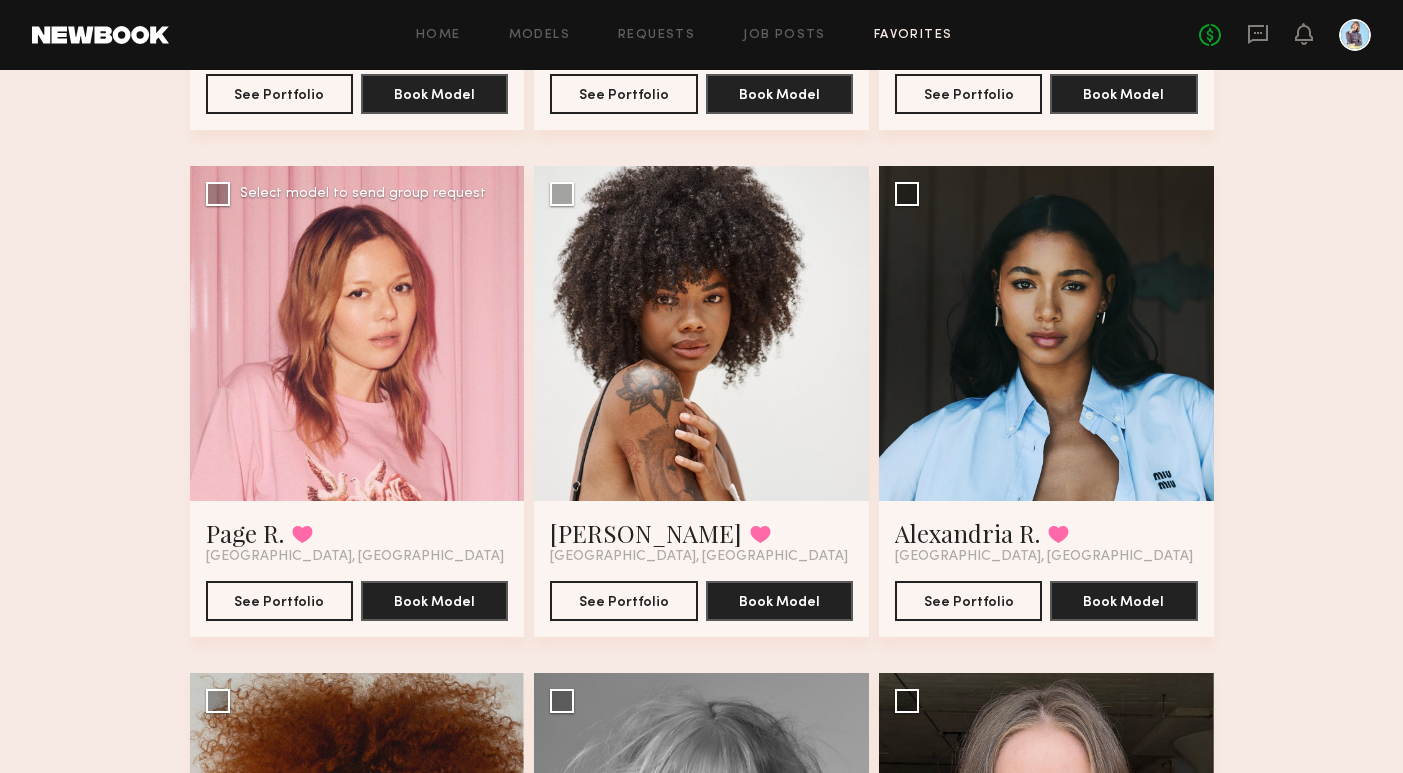 scroll, scrollTop: 1023, scrollLeft: 0, axis: vertical 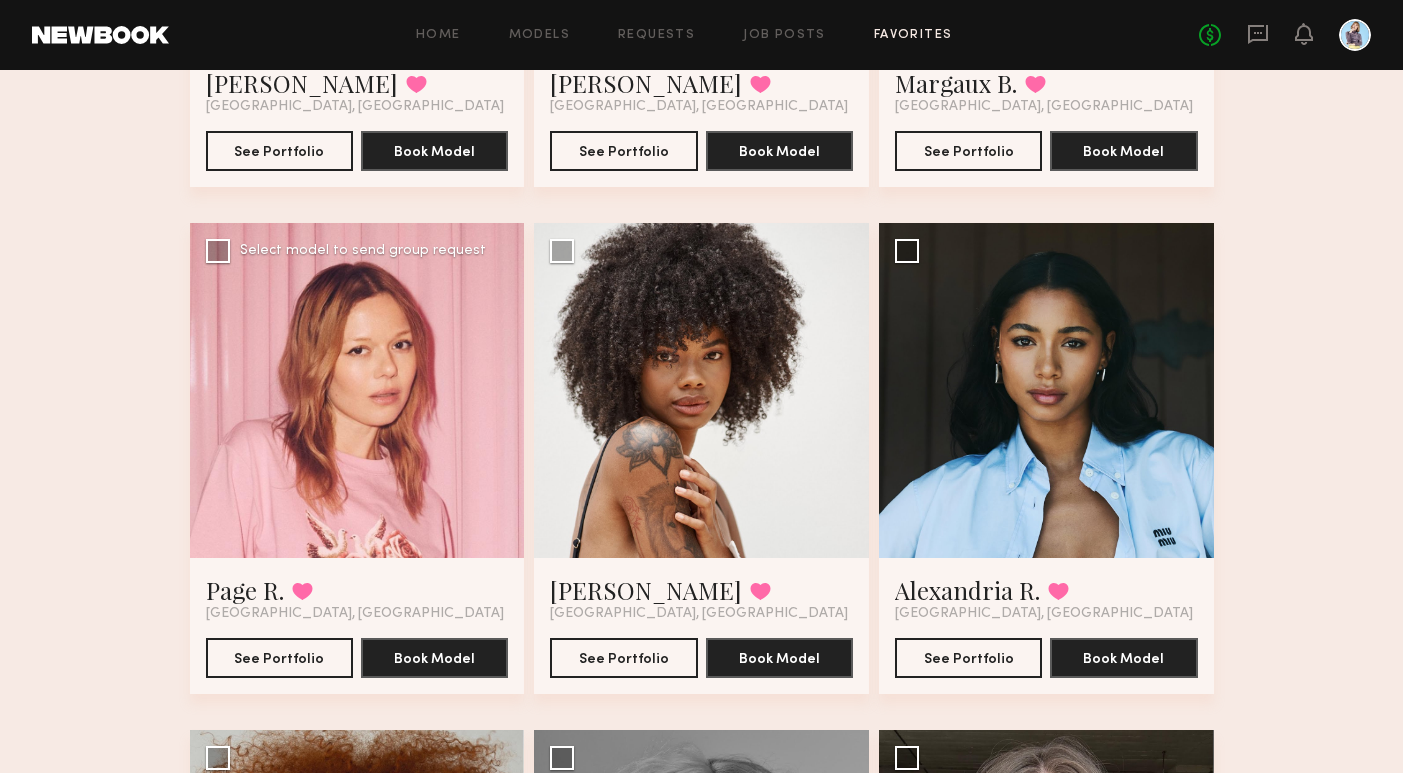 click 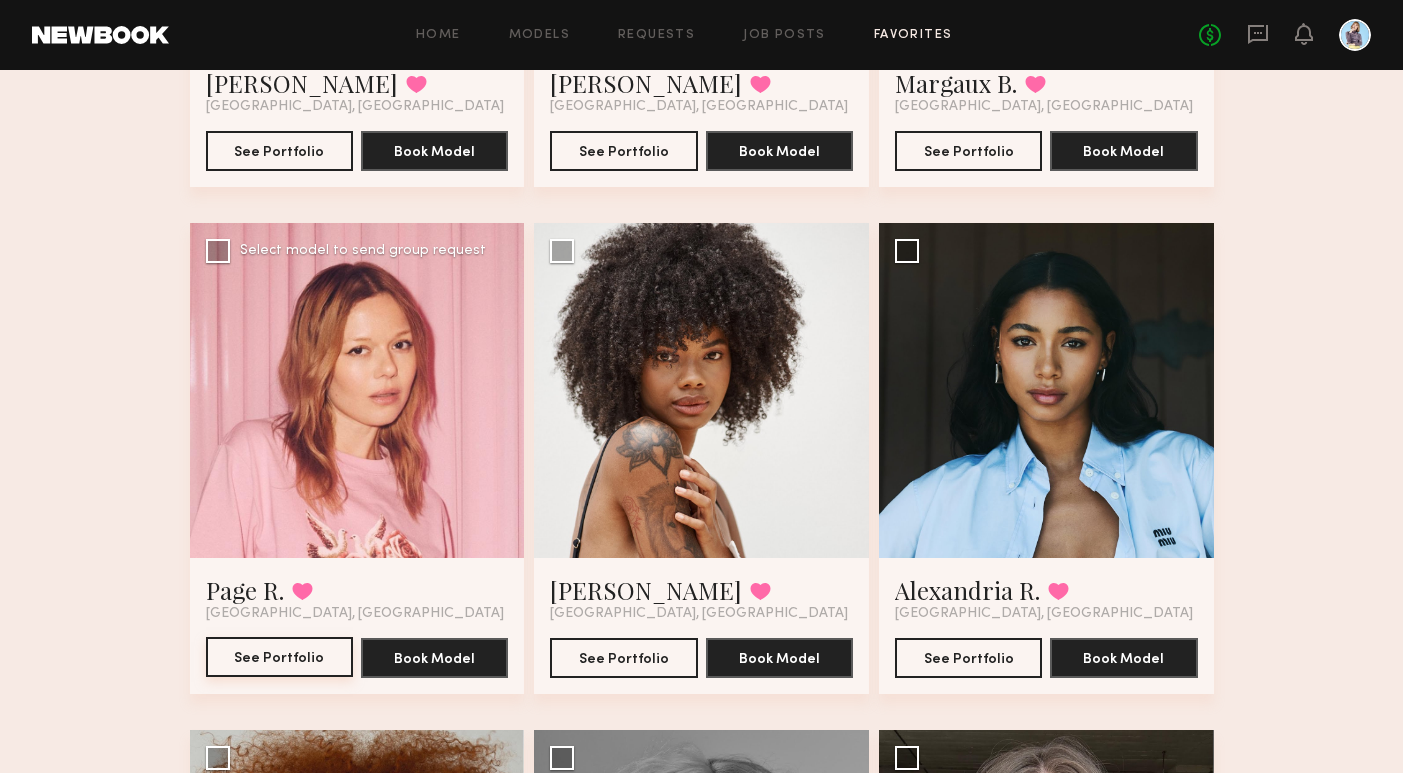 click on "See Portfolio" 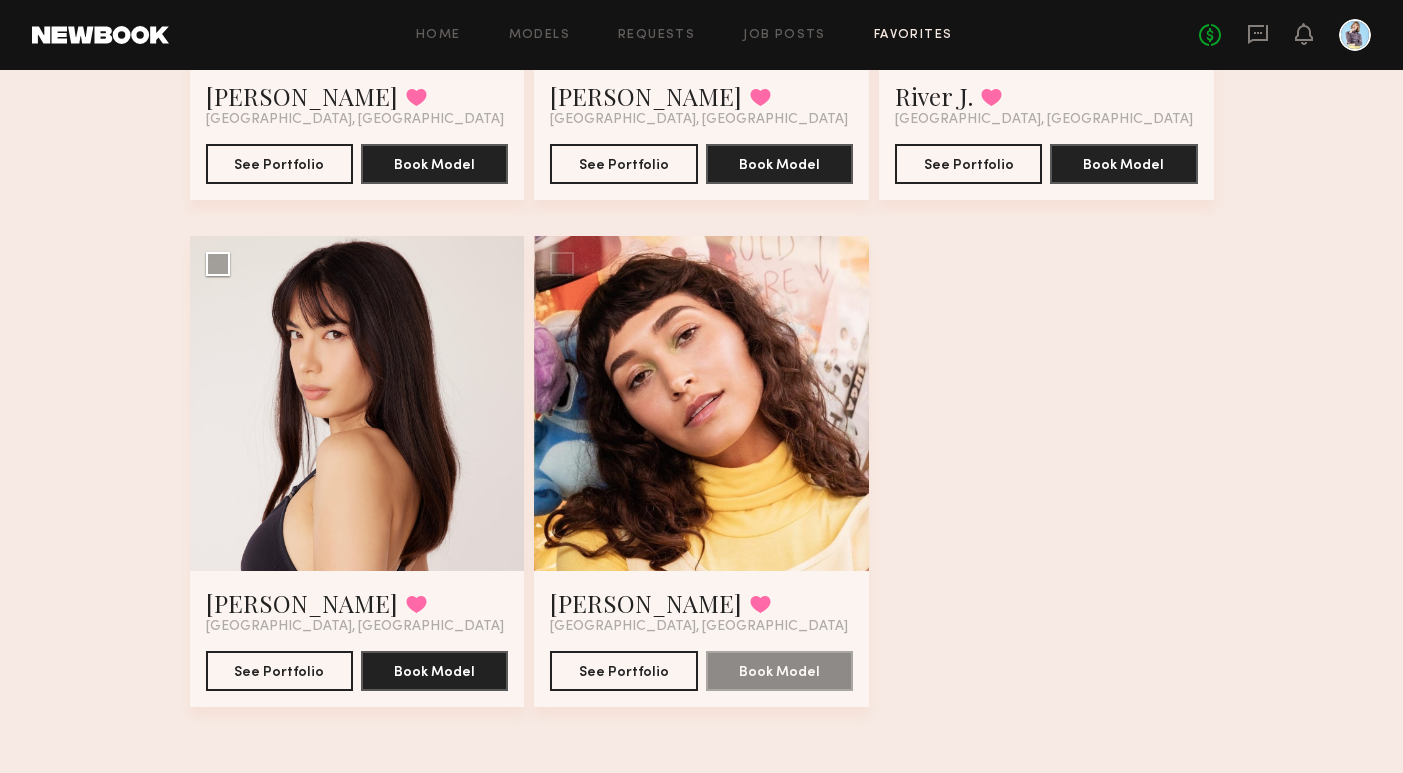 scroll, scrollTop: 2530, scrollLeft: 0, axis: vertical 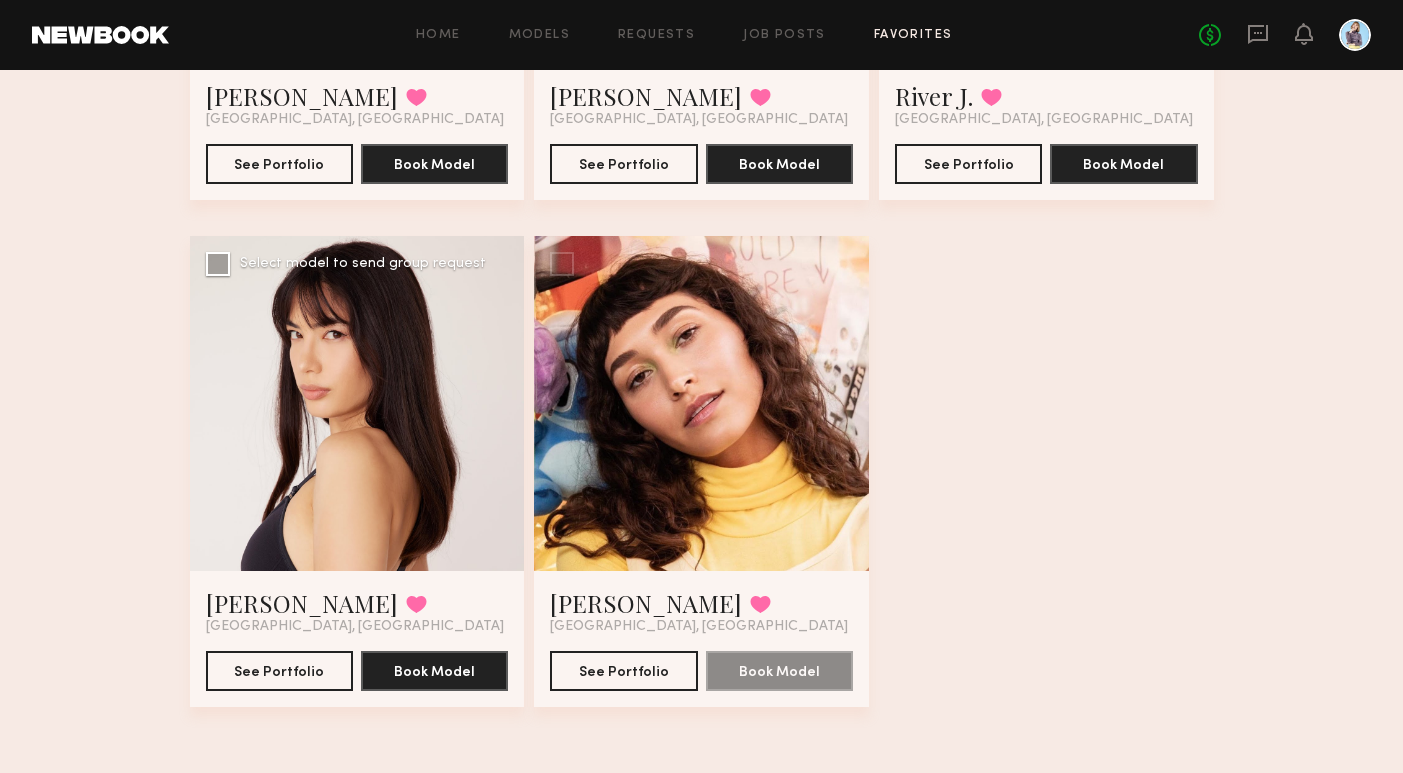 click 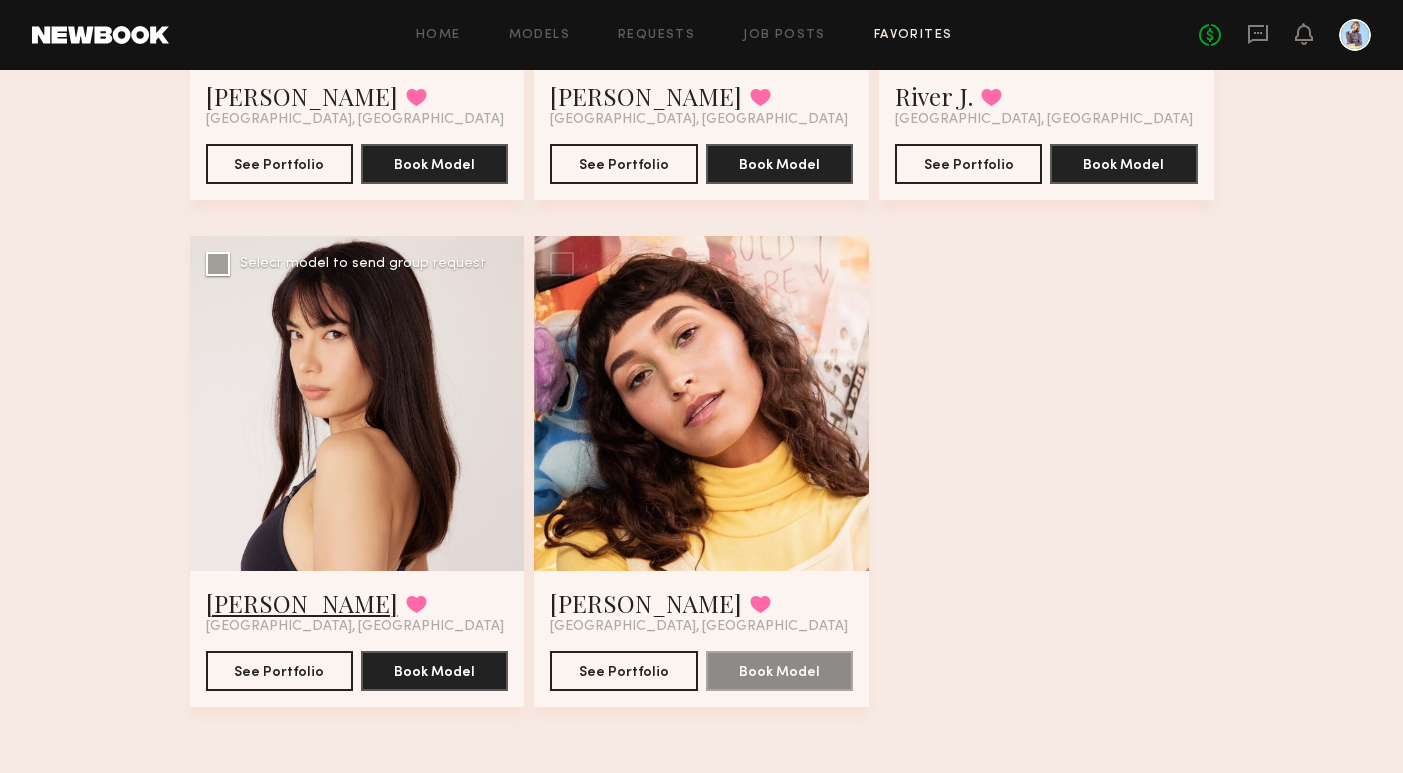 click on "Ashley C." 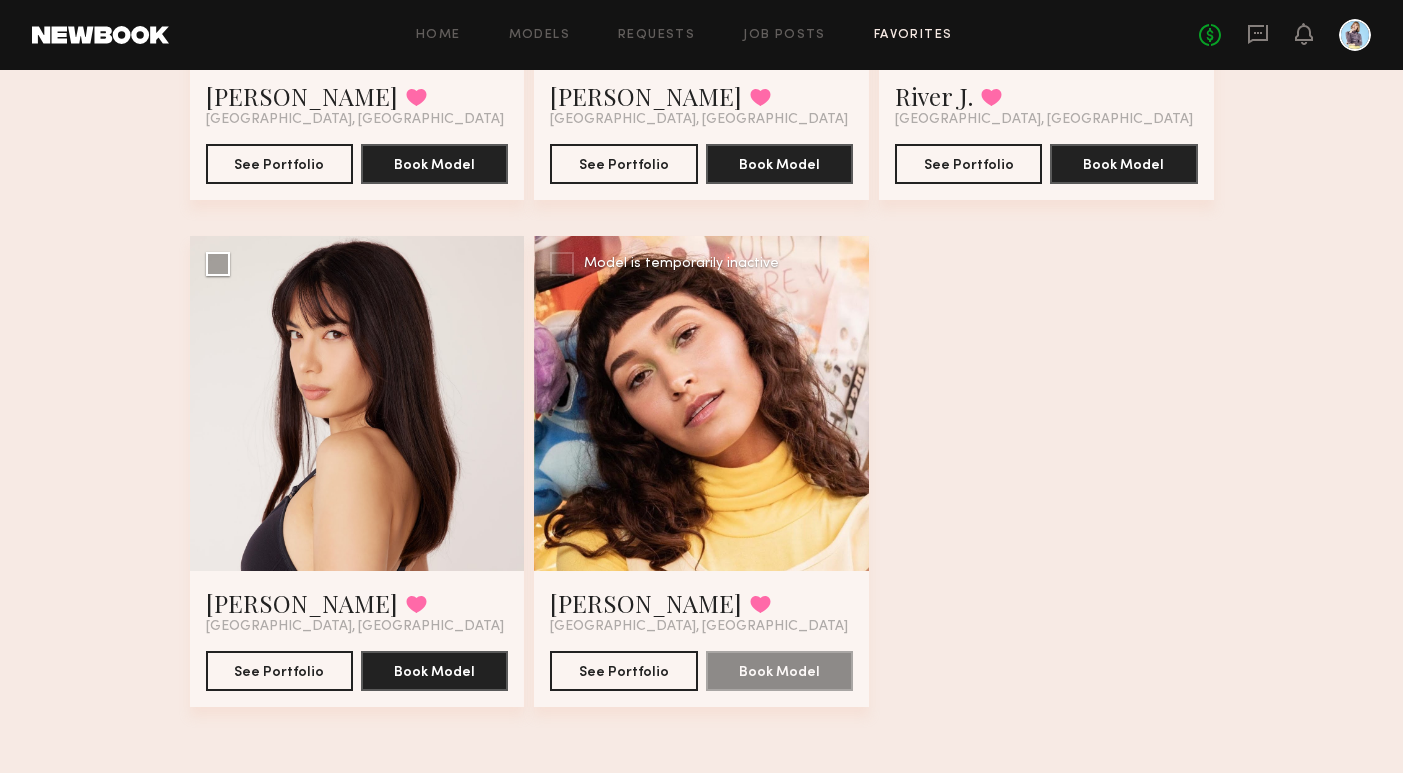 click 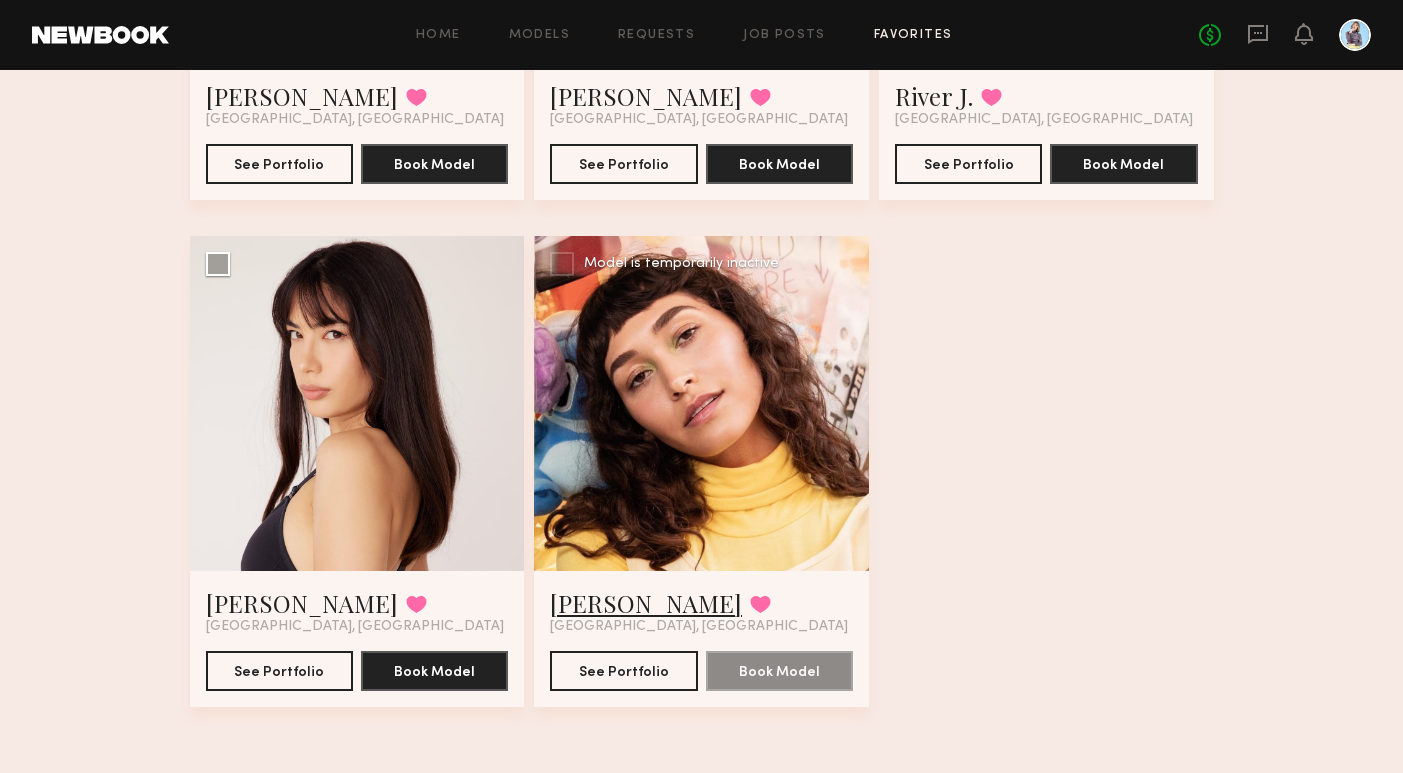 click on "Maggie M." 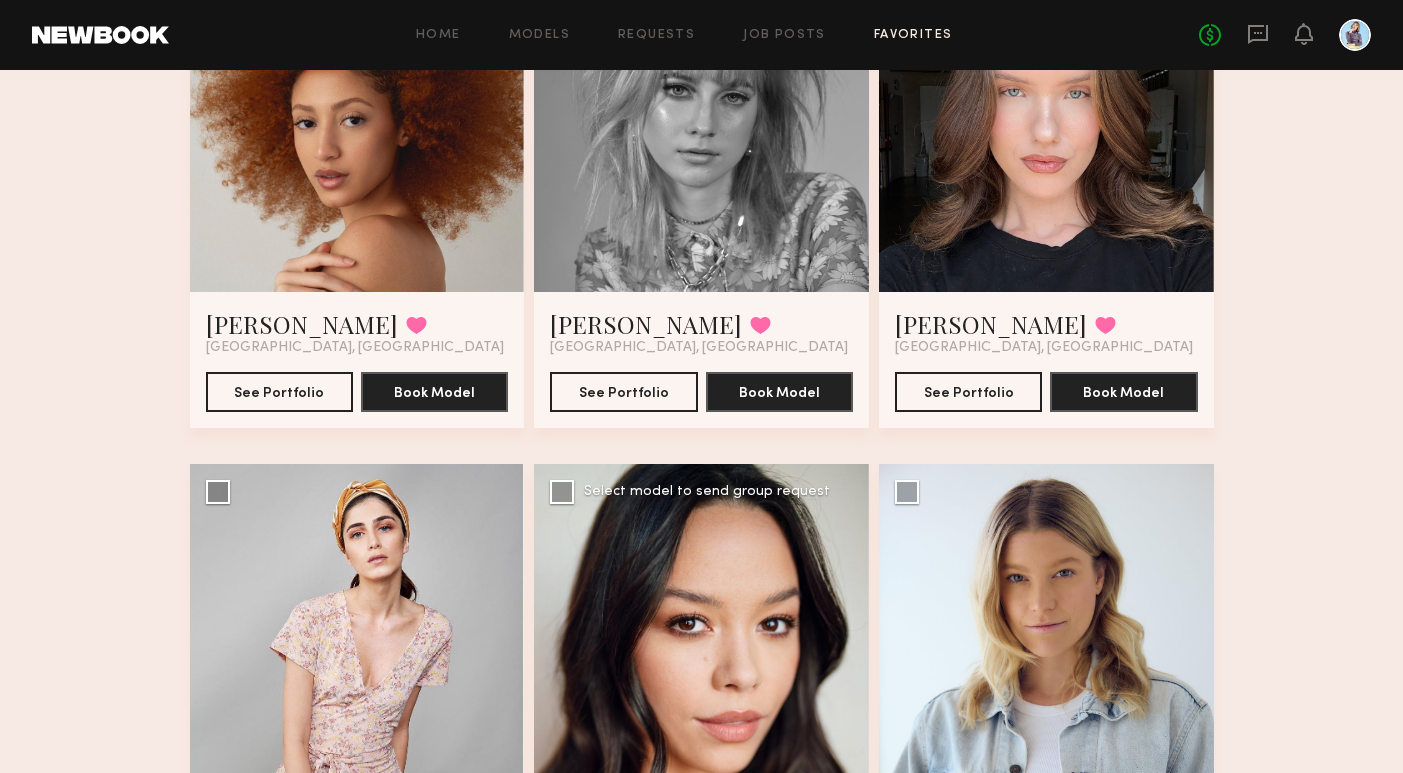 scroll, scrollTop: 1523, scrollLeft: 0, axis: vertical 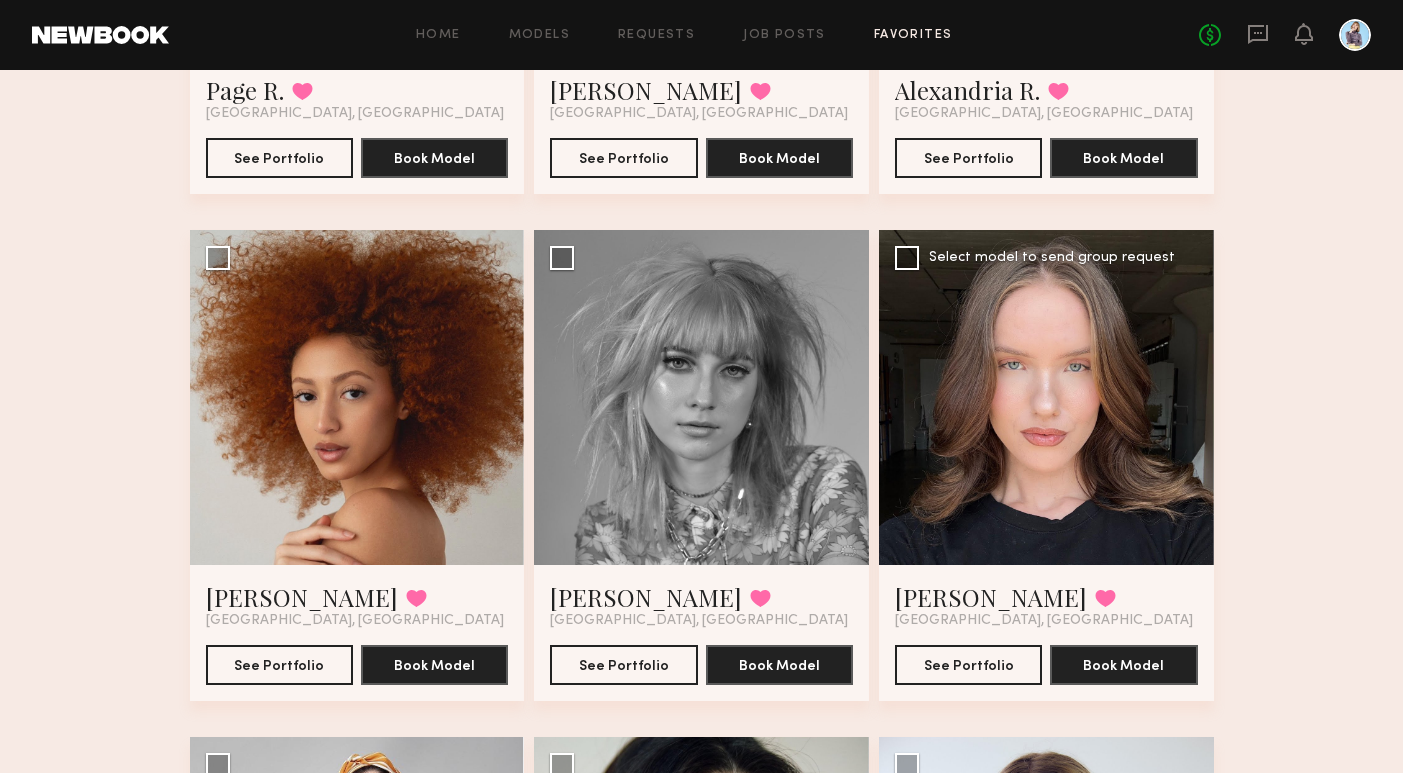 click 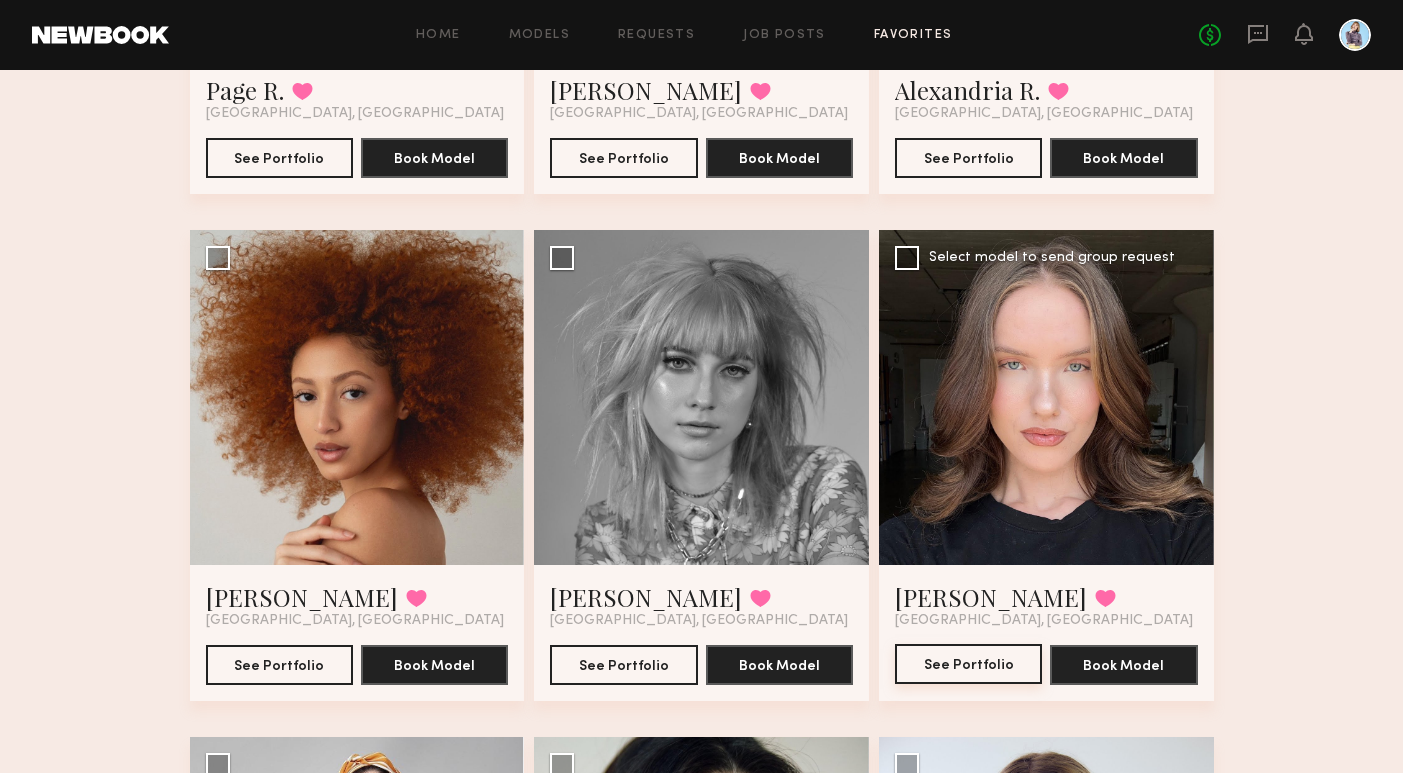 click on "See Portfolio" 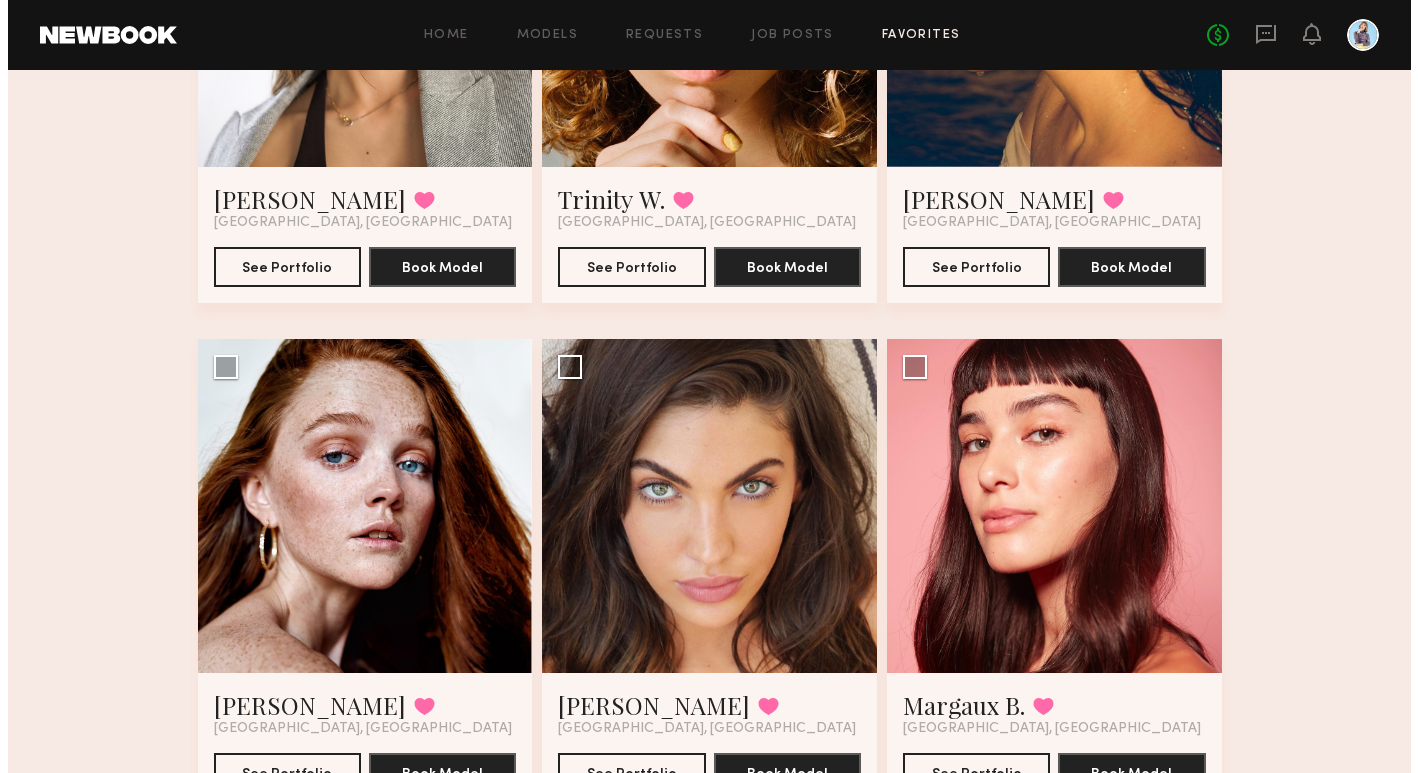 scroll, scrollTop: 0, scrollLeft: 0, axis: both 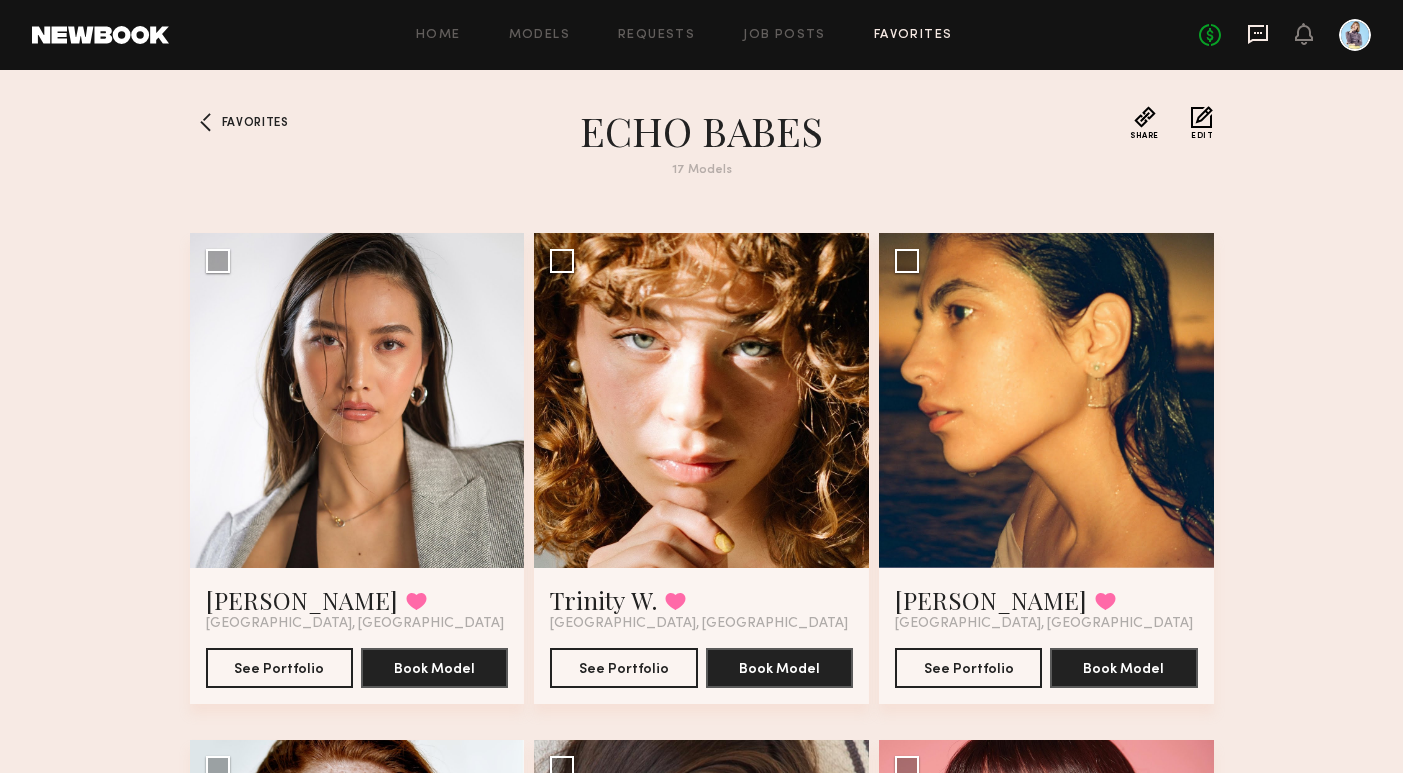 click 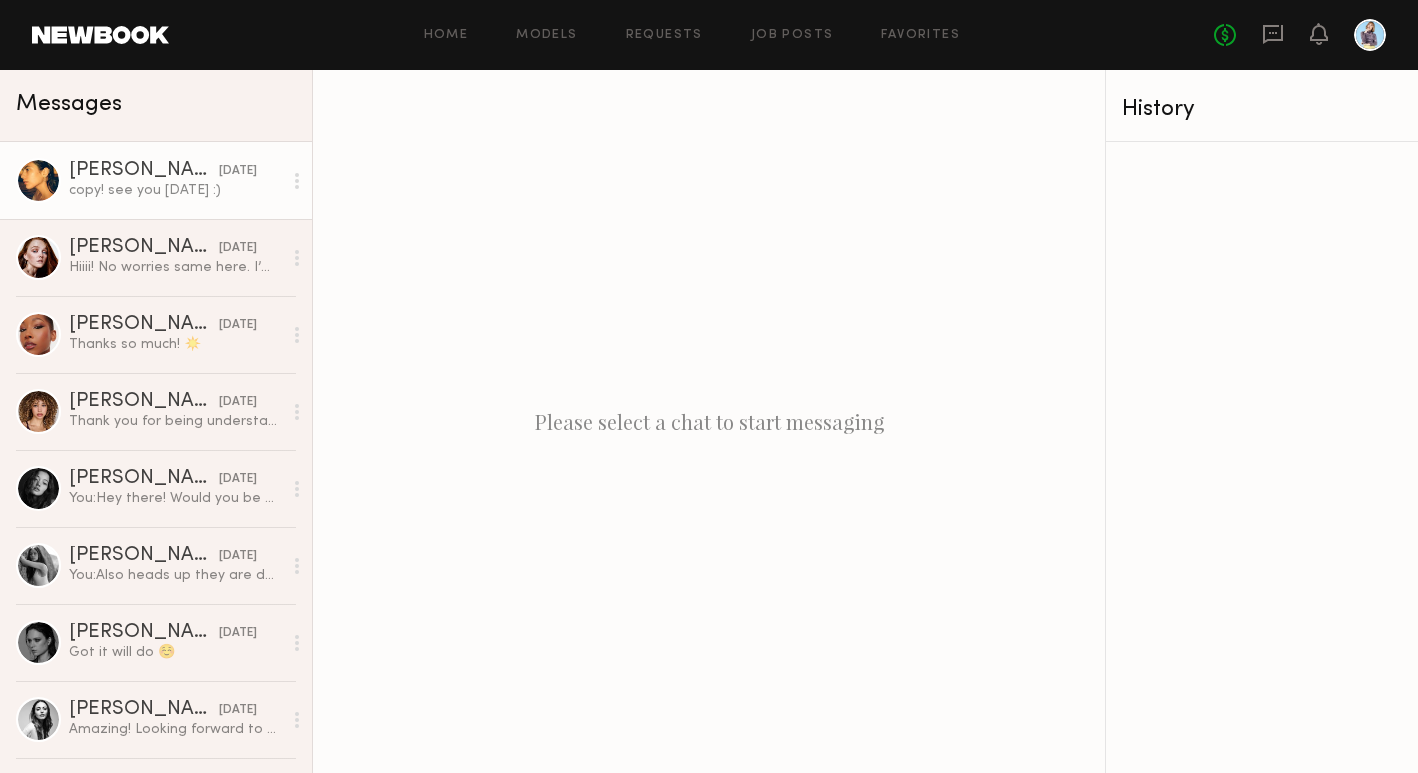 click on "06/26/2023" 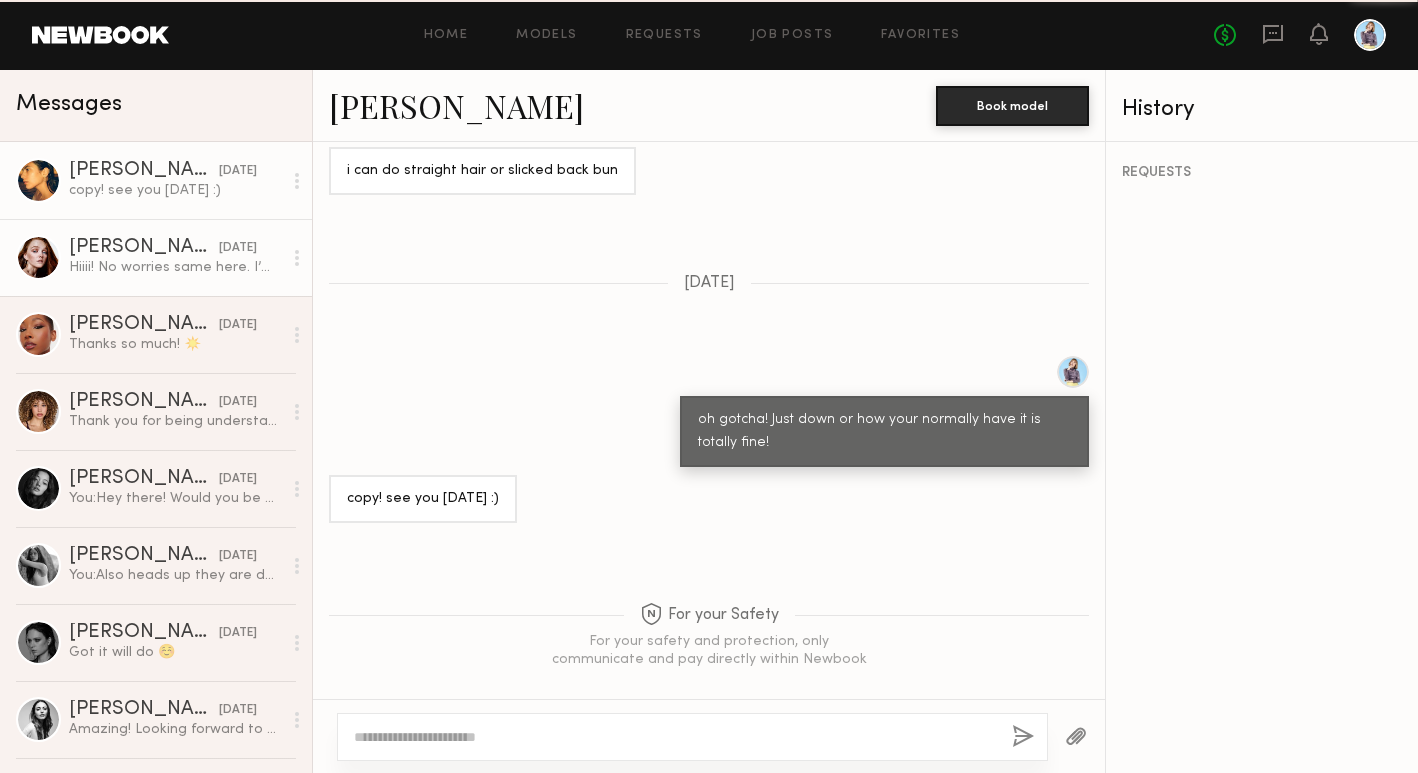 scroll, scrollTop: 1086, scrollLeft: 0, axis: vertical 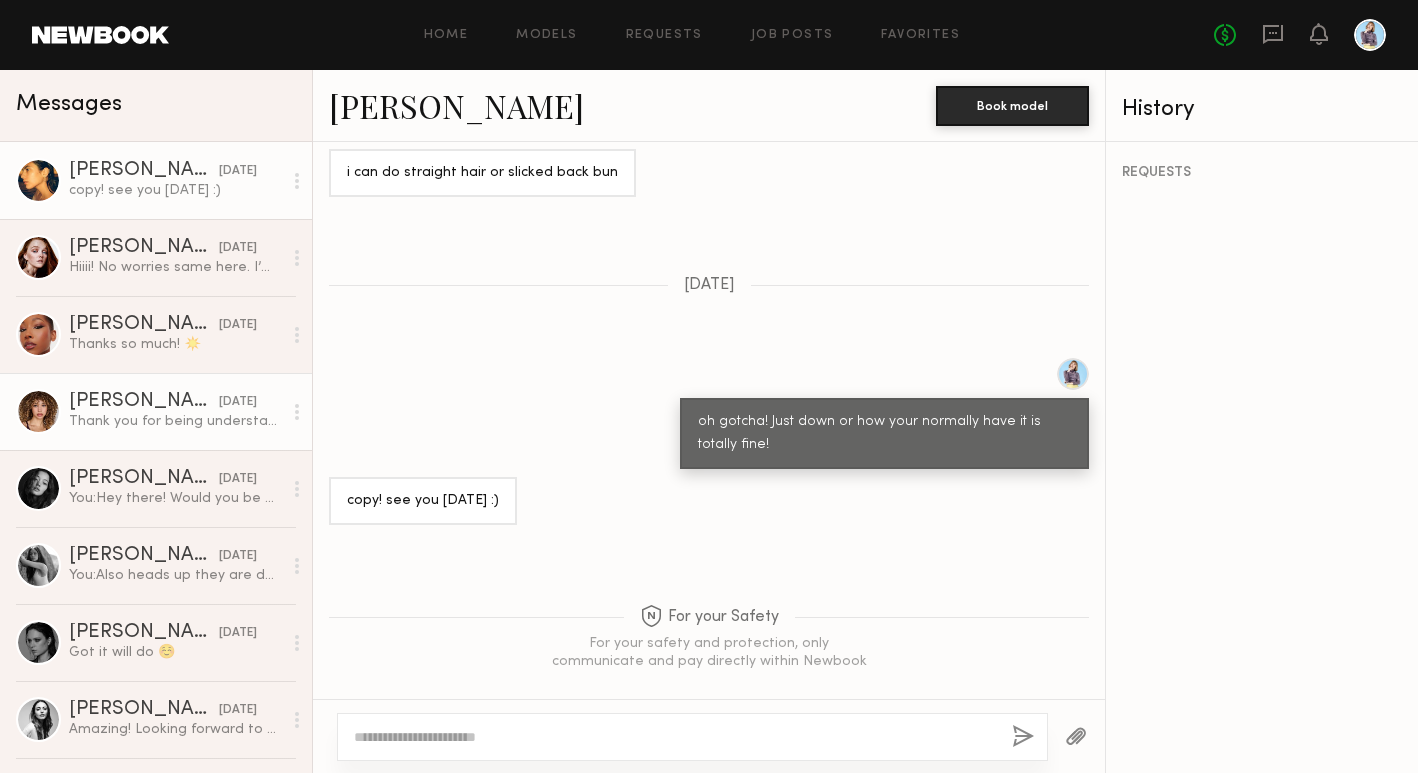 click on "02/15/2023" 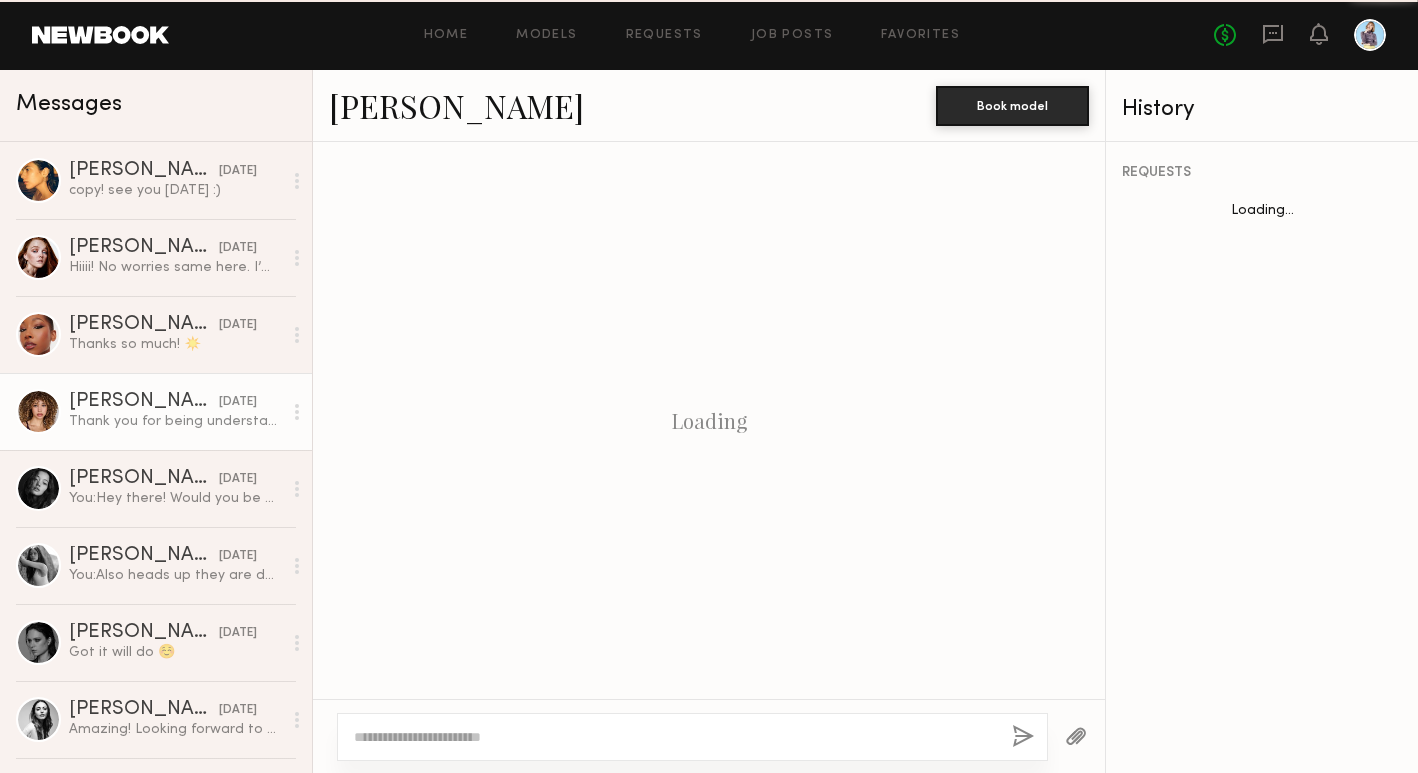 scroll, scrollTop: 1514, scrollLeft: 0, axis: vertical 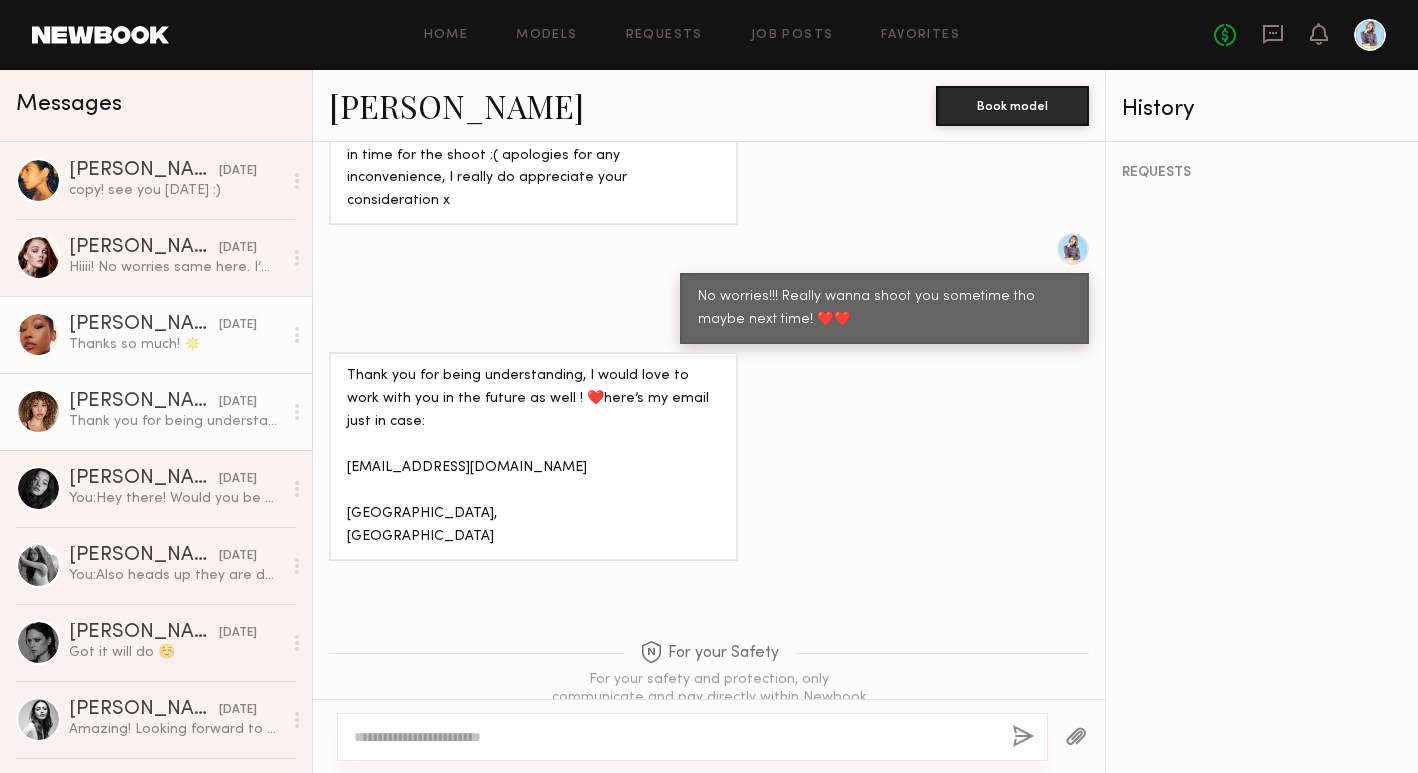 click on "Alexis T. 02/23/2023 Thanks so much! ☀️" 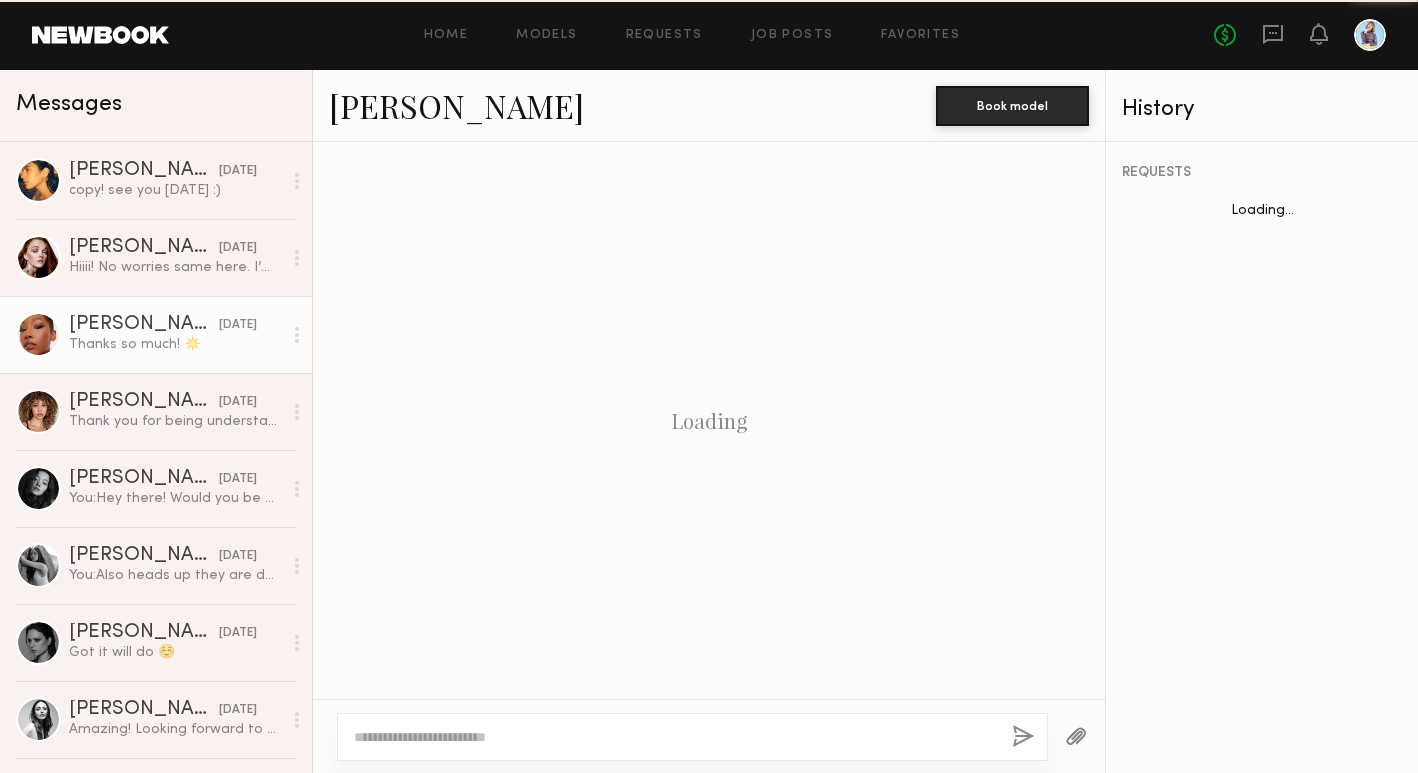 scroll, scrollTop: 2118, scrollLeft: 0, axis: vertical 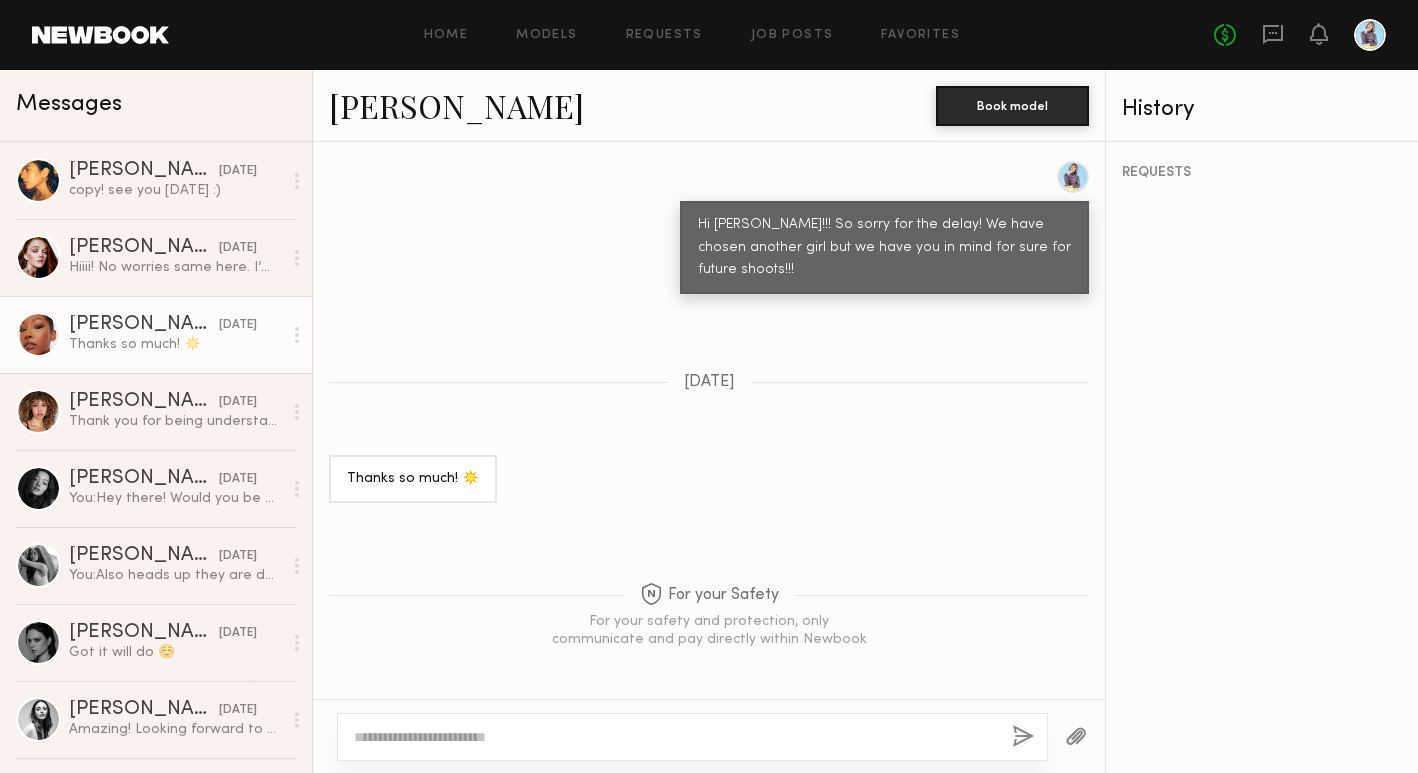 click on "Alexis T." 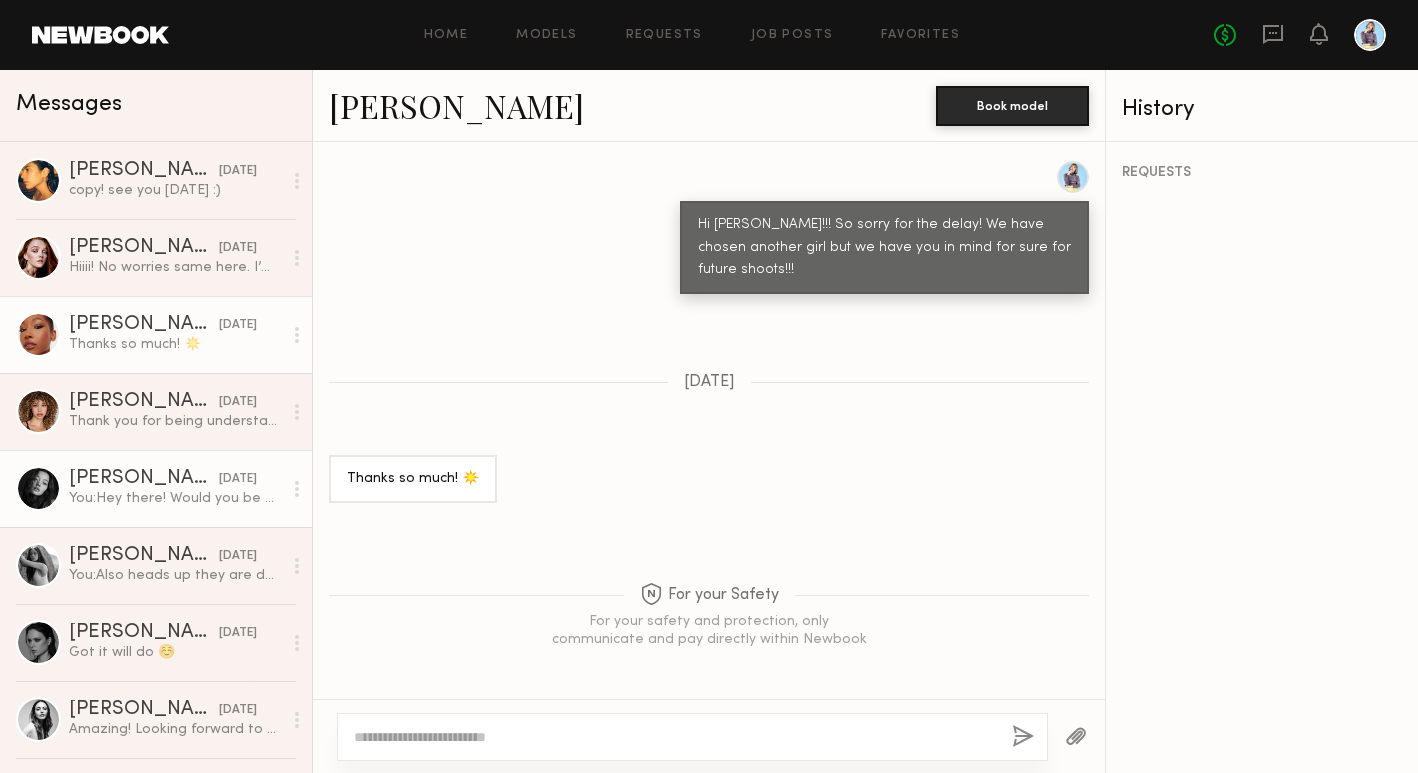click on "ruby s." 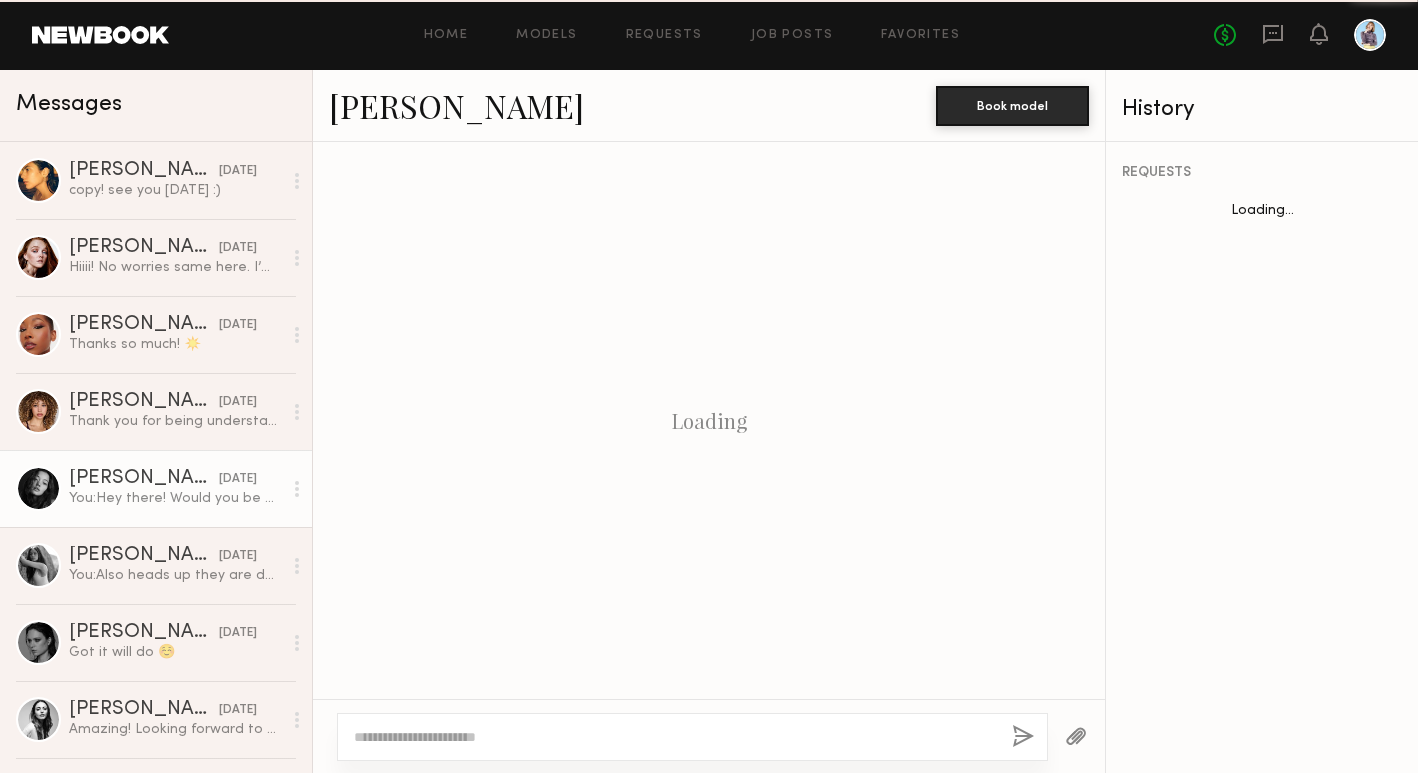 scroll, scrollTop: 1007, scrollLeft: 0, axis: vertical 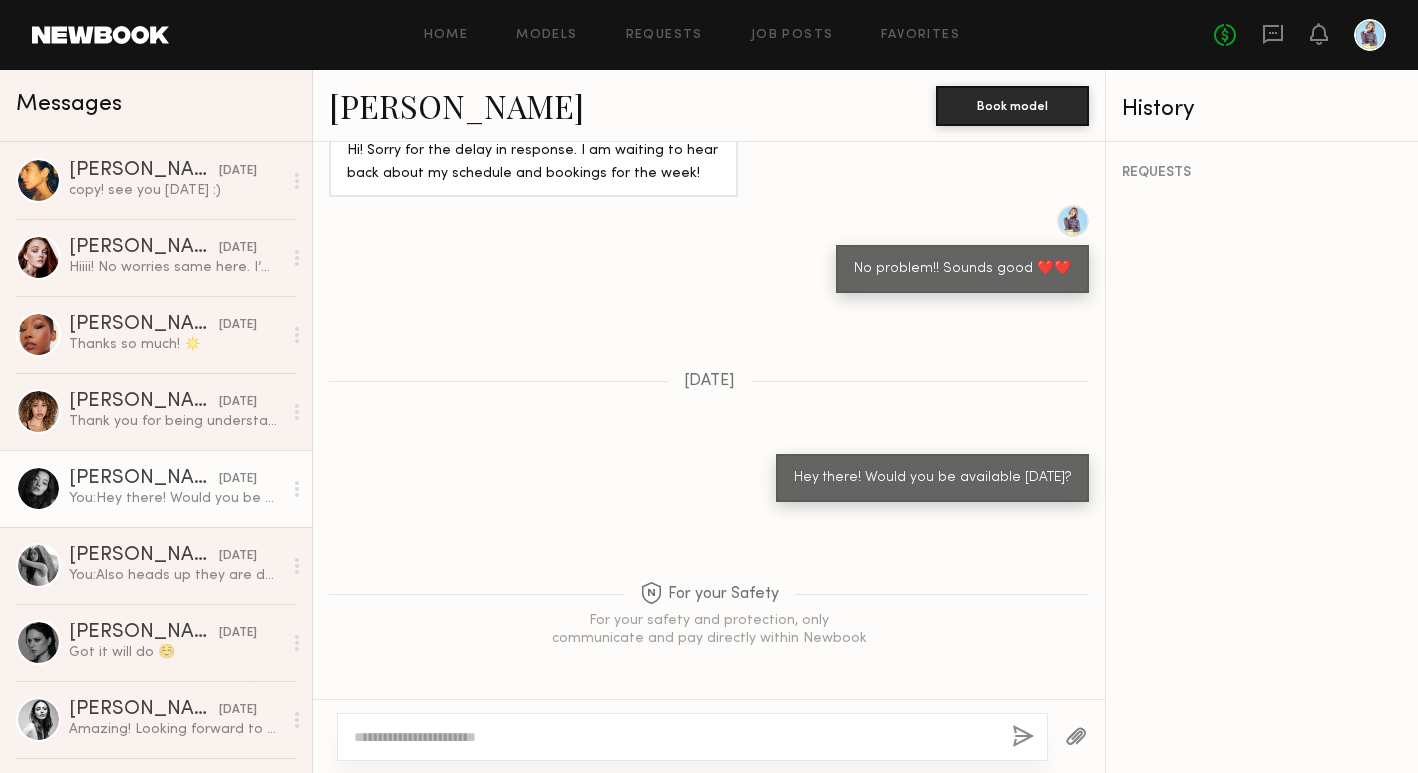 click on "ruby s." 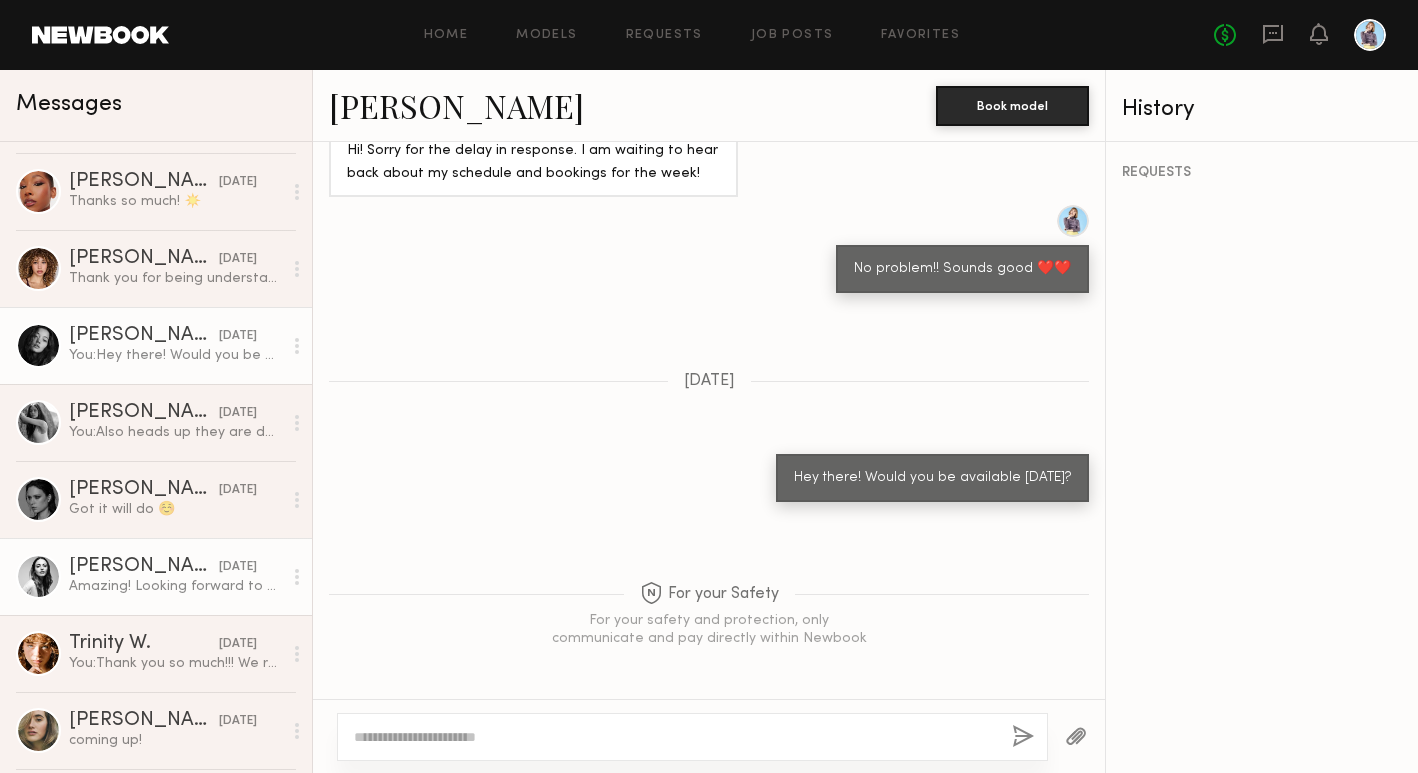 scroll, scrollTop: 505, scrollLeft: 0, axis: vertical 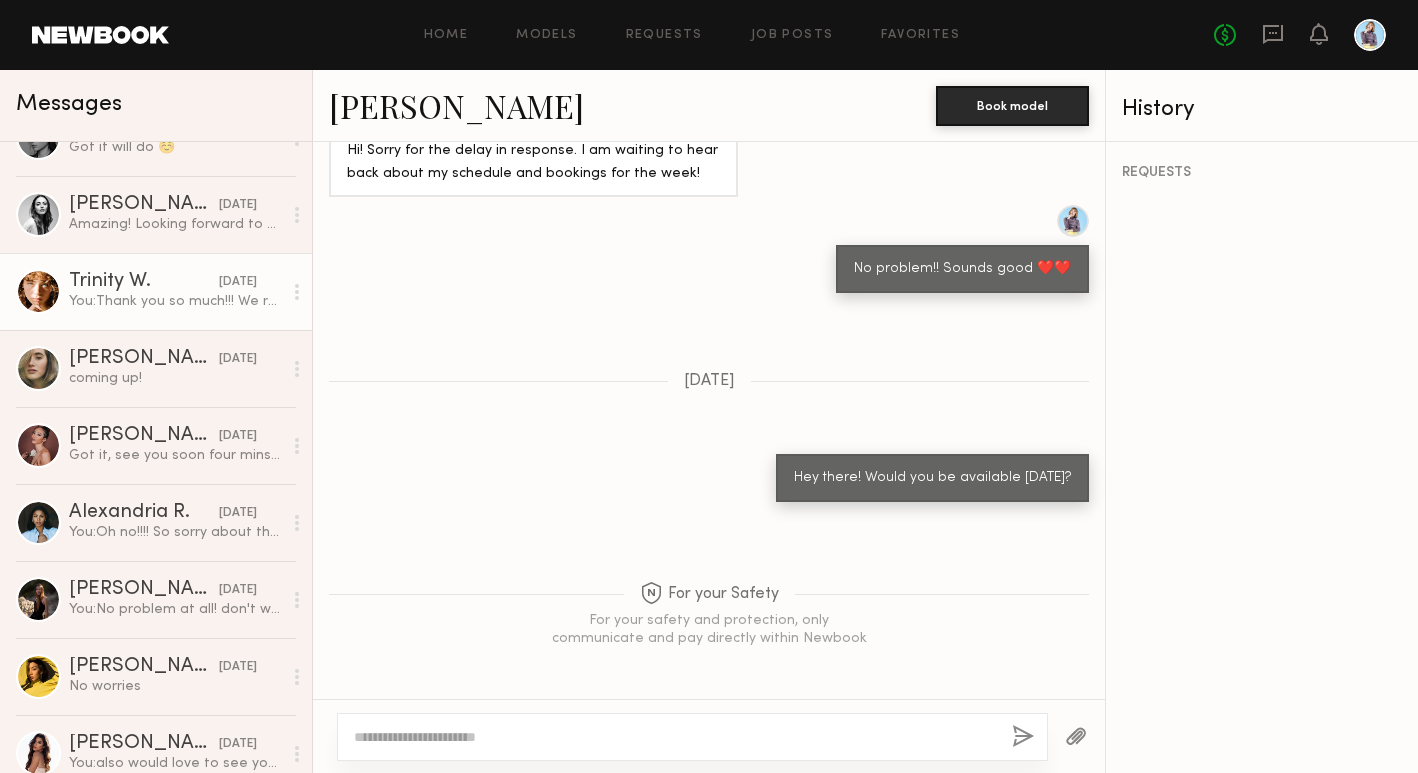 click on "You:  Thank you so much!!! We really enjoyed having you ❤️❤️" 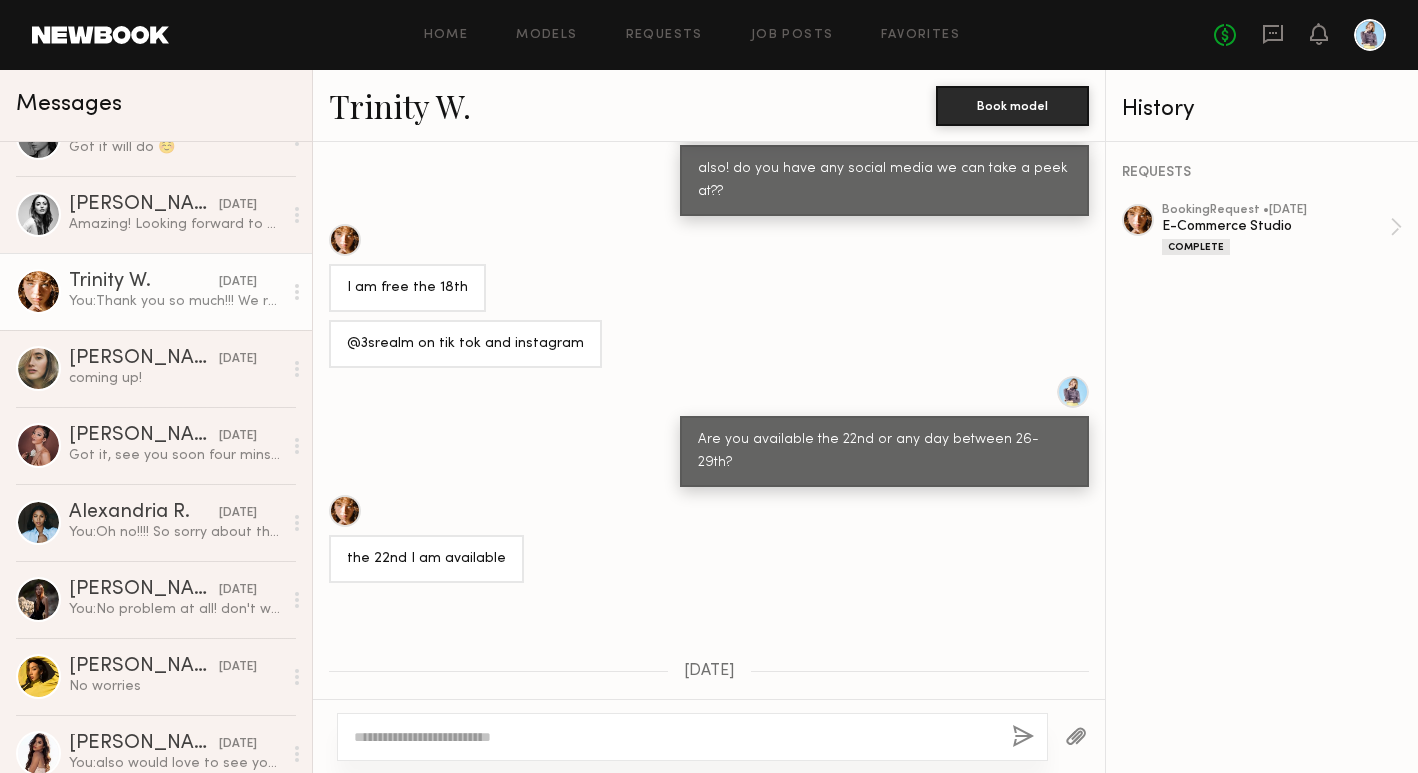 scroll, scrollTop: 349, scrollLeft: 0, axis: vertical 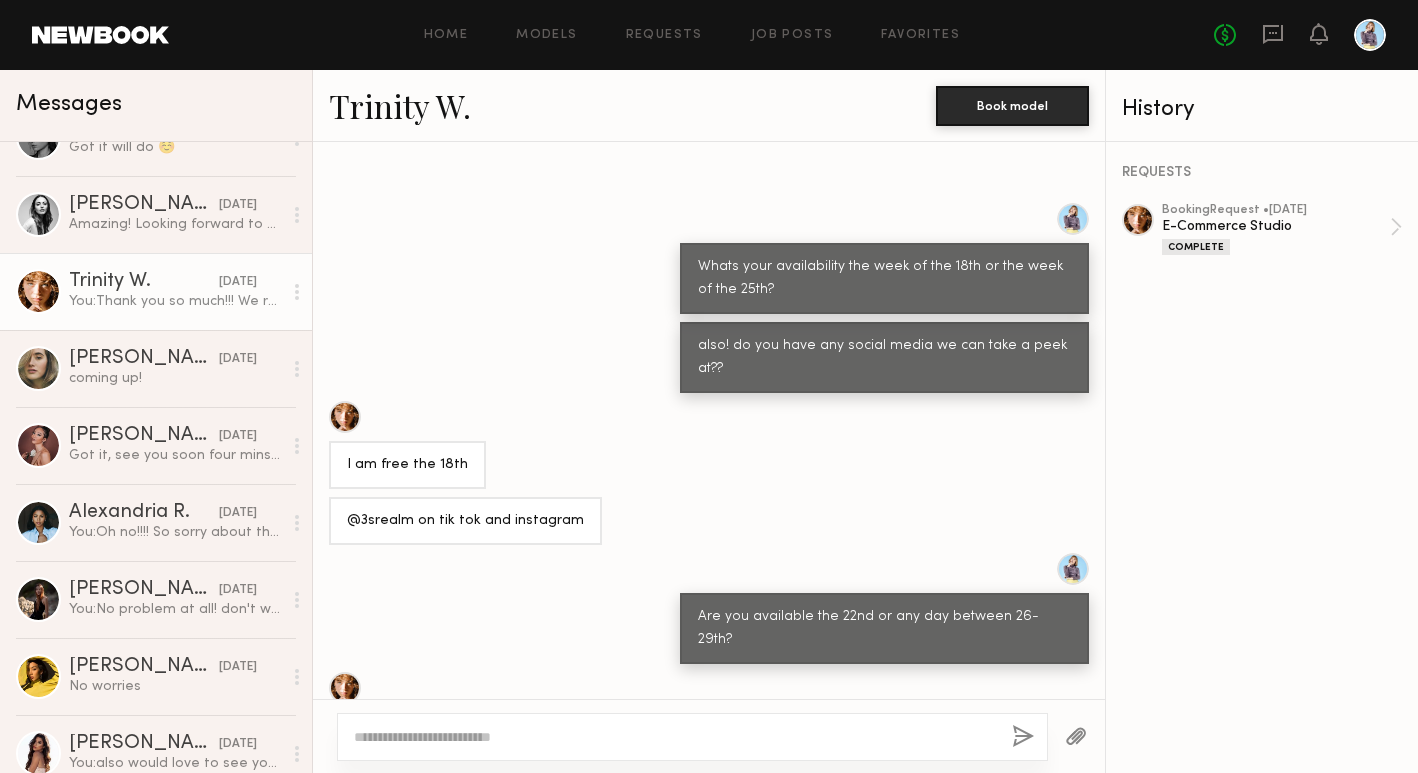 click on "@3srealm on tik tok and instagram" 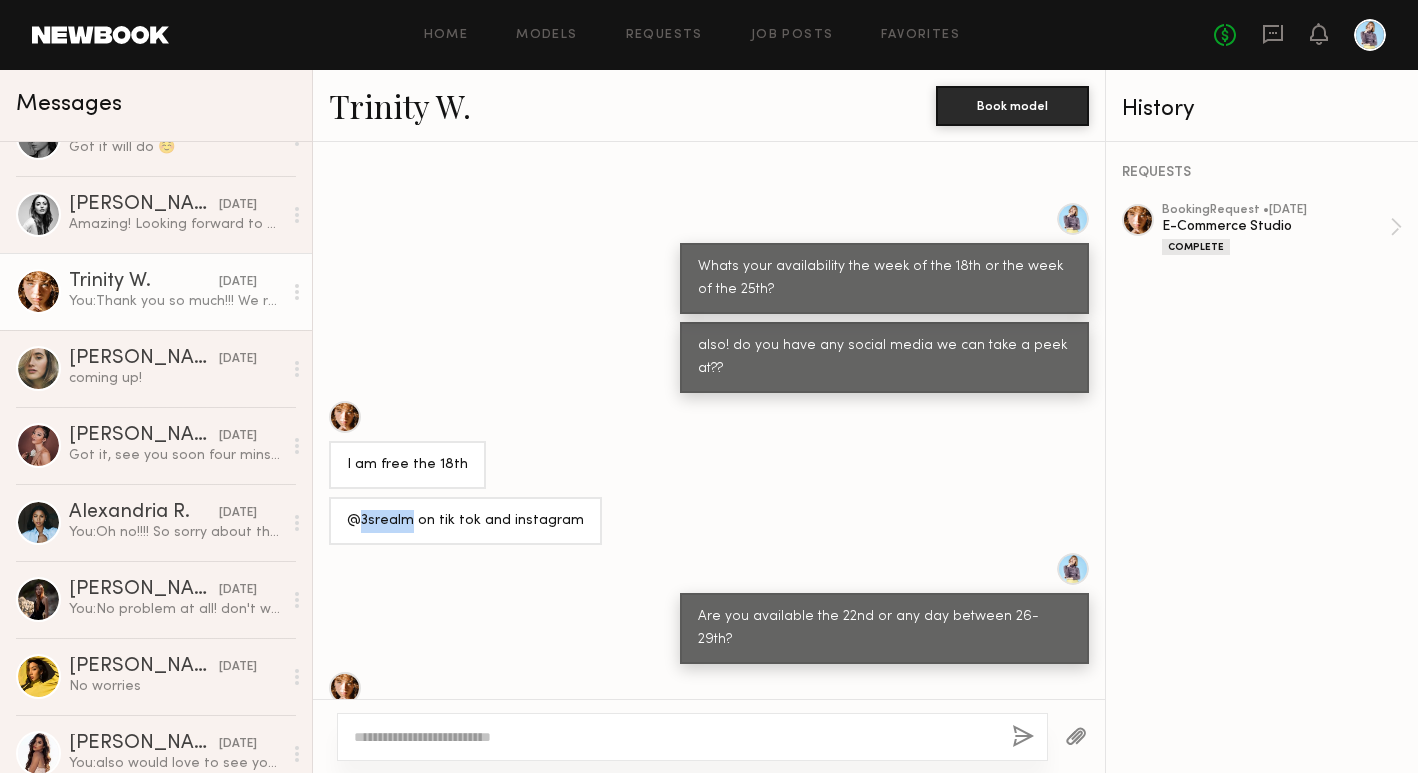 click on "@3srealm on tik tok and instagram" 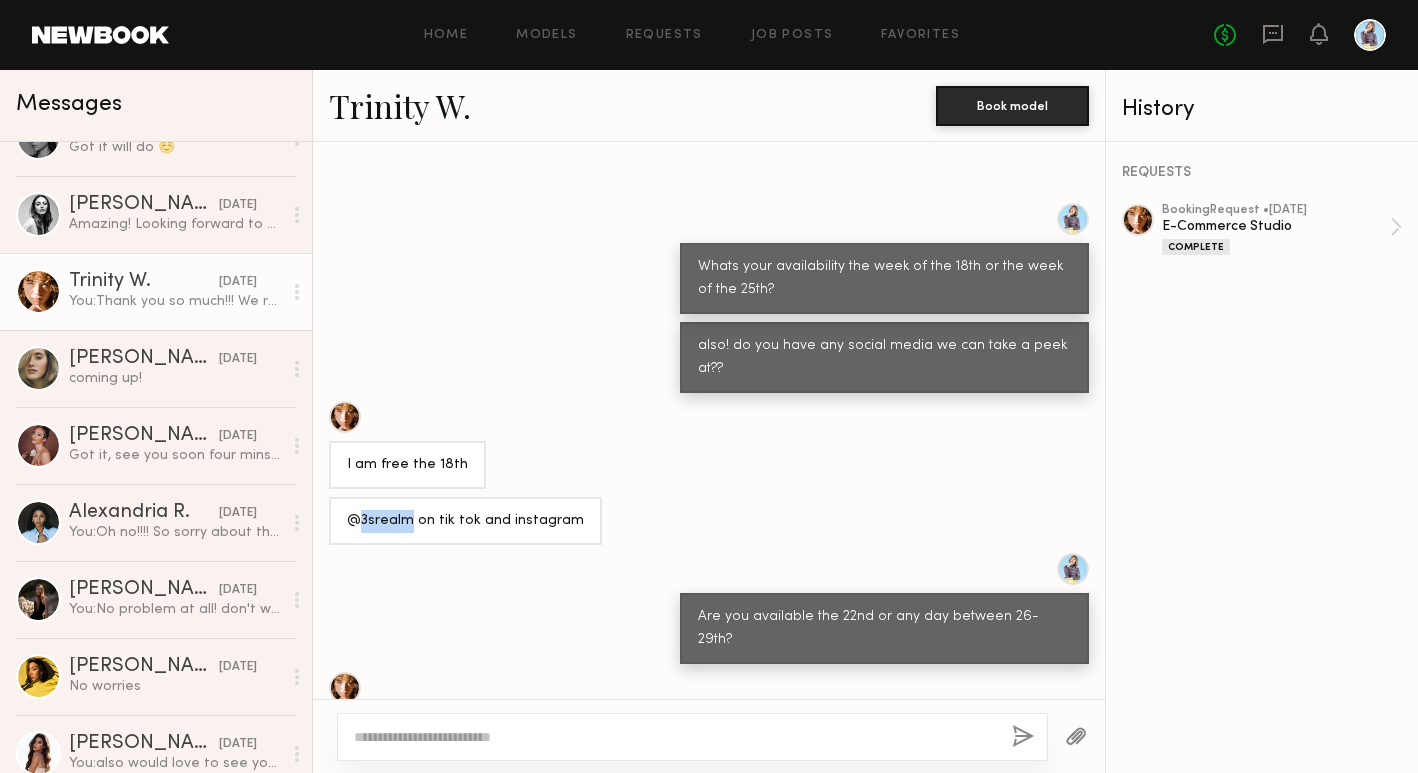 copy on "3srealm" 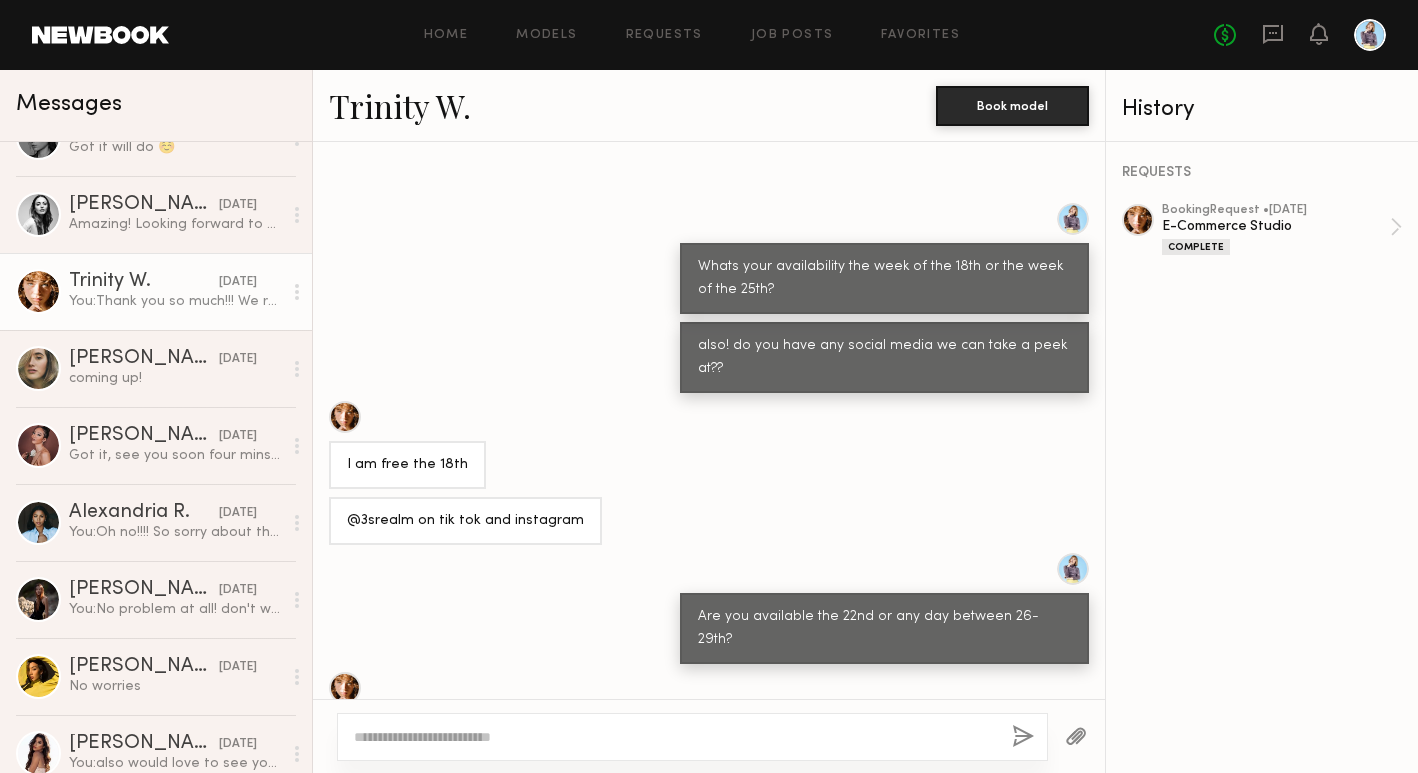 drag, startPoint x: 592, startPoint y: 425, endPoint x: 581, endPoint y: 424, distance: 11.045361 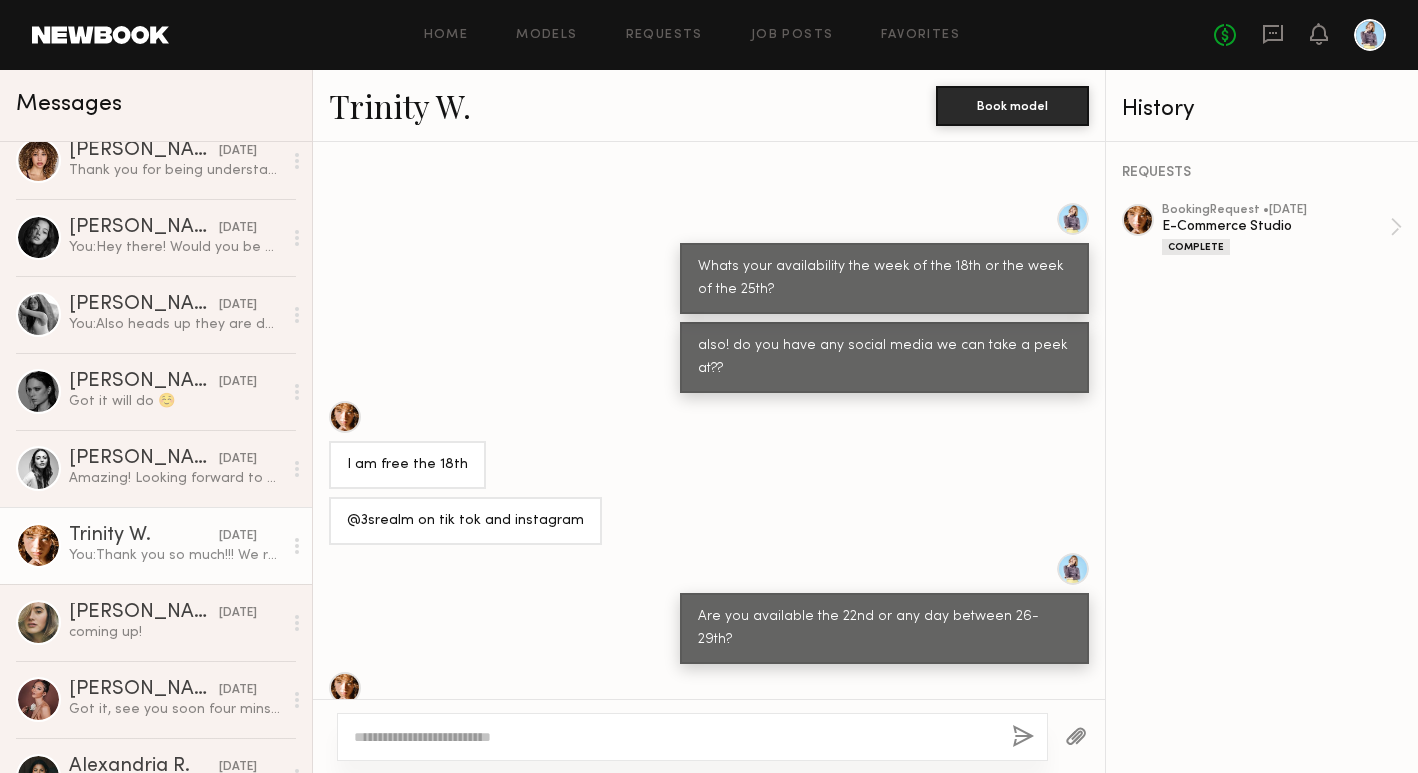 scroll, scrollTop: 0, scrollLeft: 0, axis: both 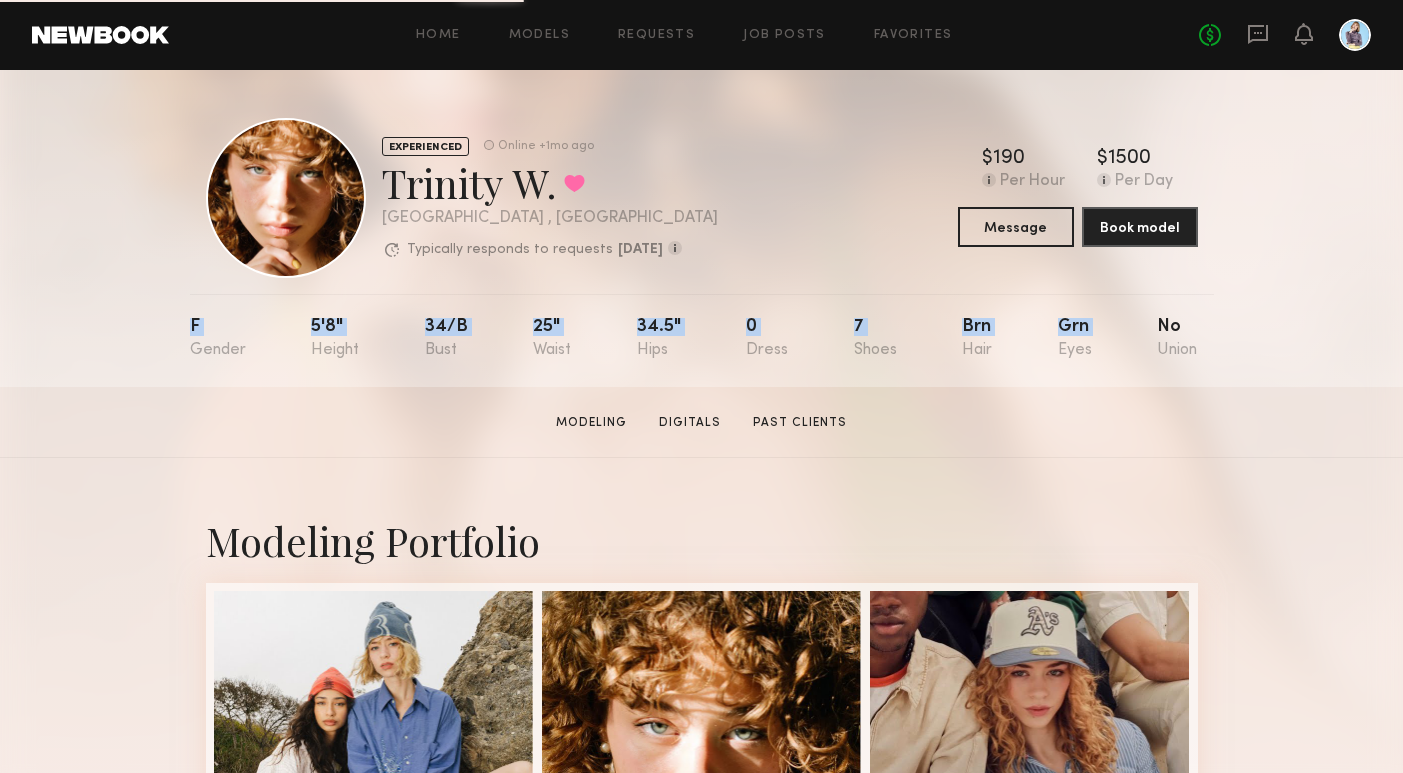 drag, startPoint x: 1264, startPoint y: 319, endPoint x: 111, endPoint y: 351, distance: 1153.444 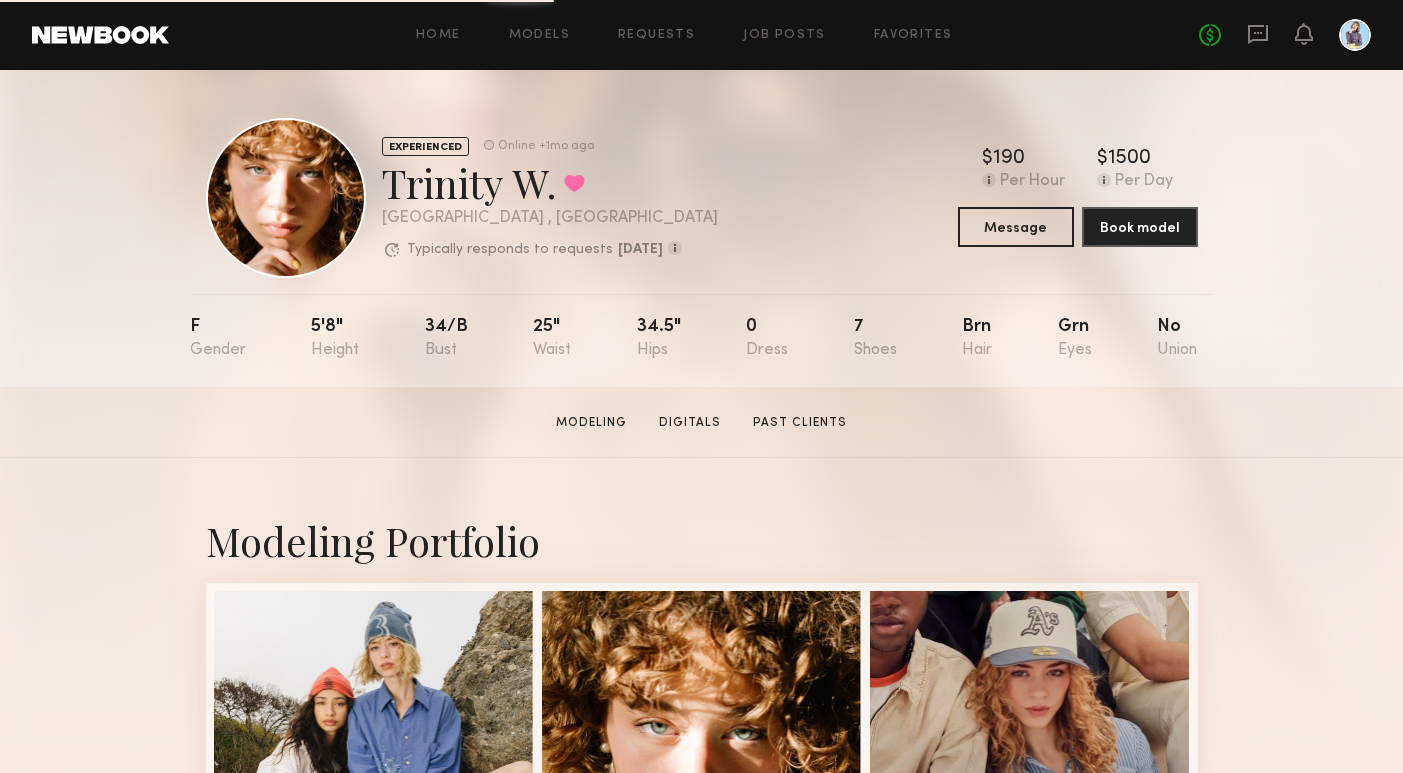 click on "Trinity W.  Modeling   Digitals   Past Clients   Message   Book Model" 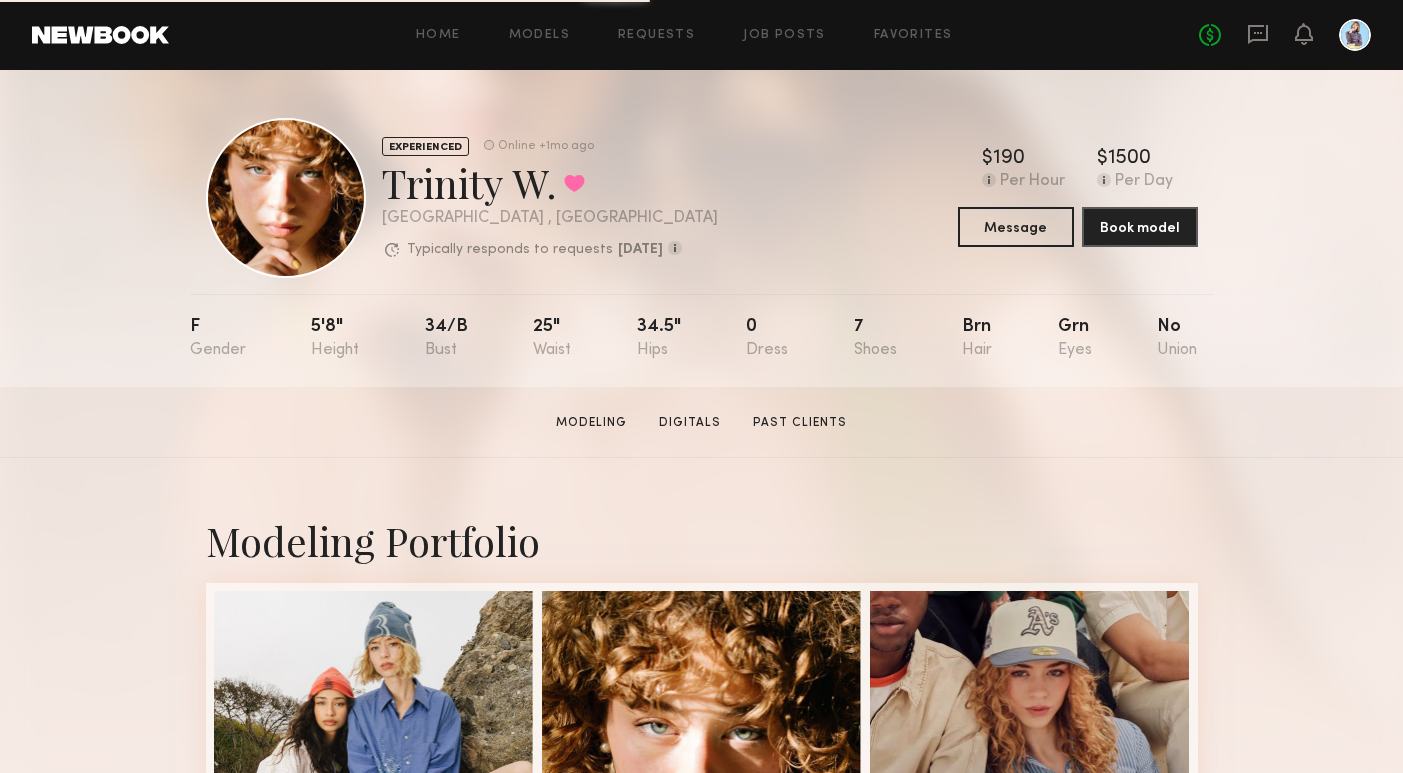 scroll, scrollTop: 413, scrollLeft: 0, axis: vertical 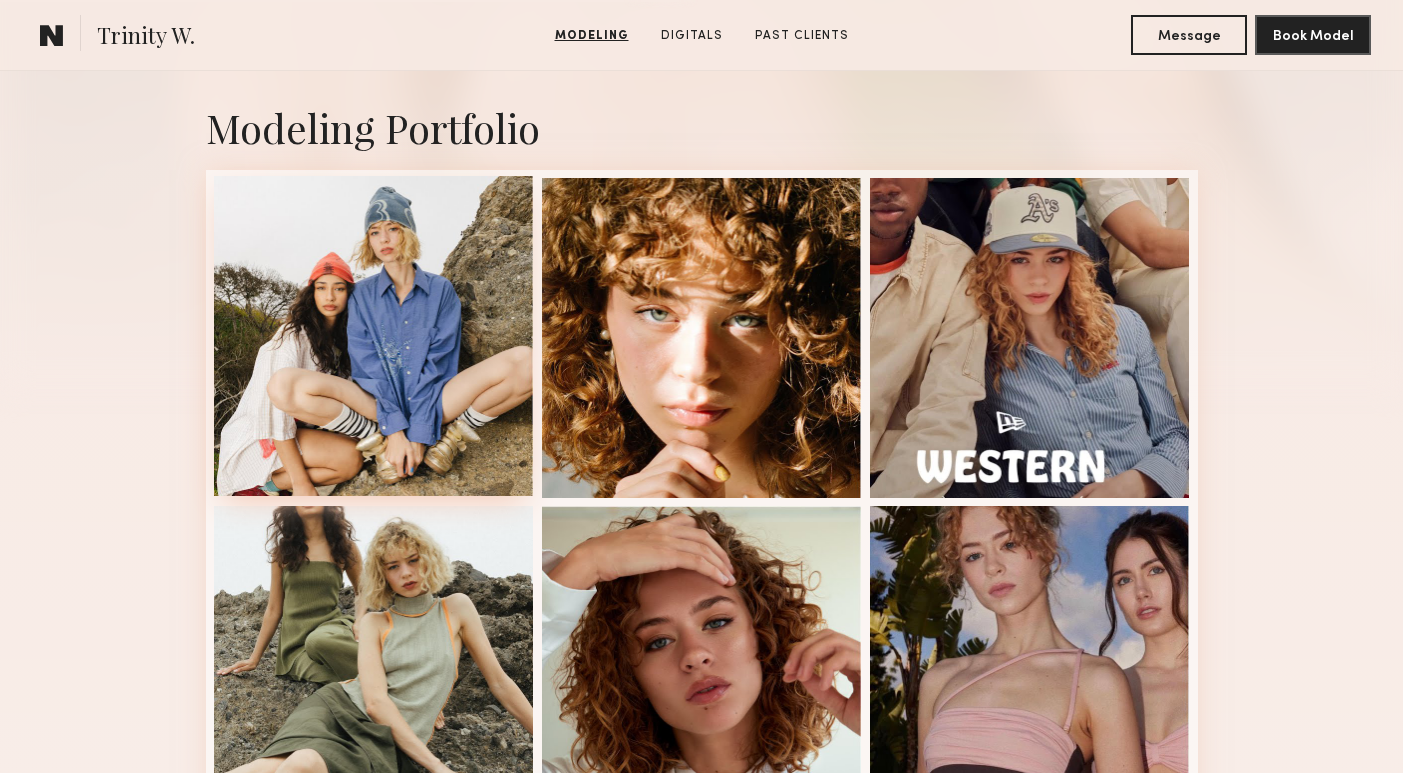 click at bounding box center (374, 336) 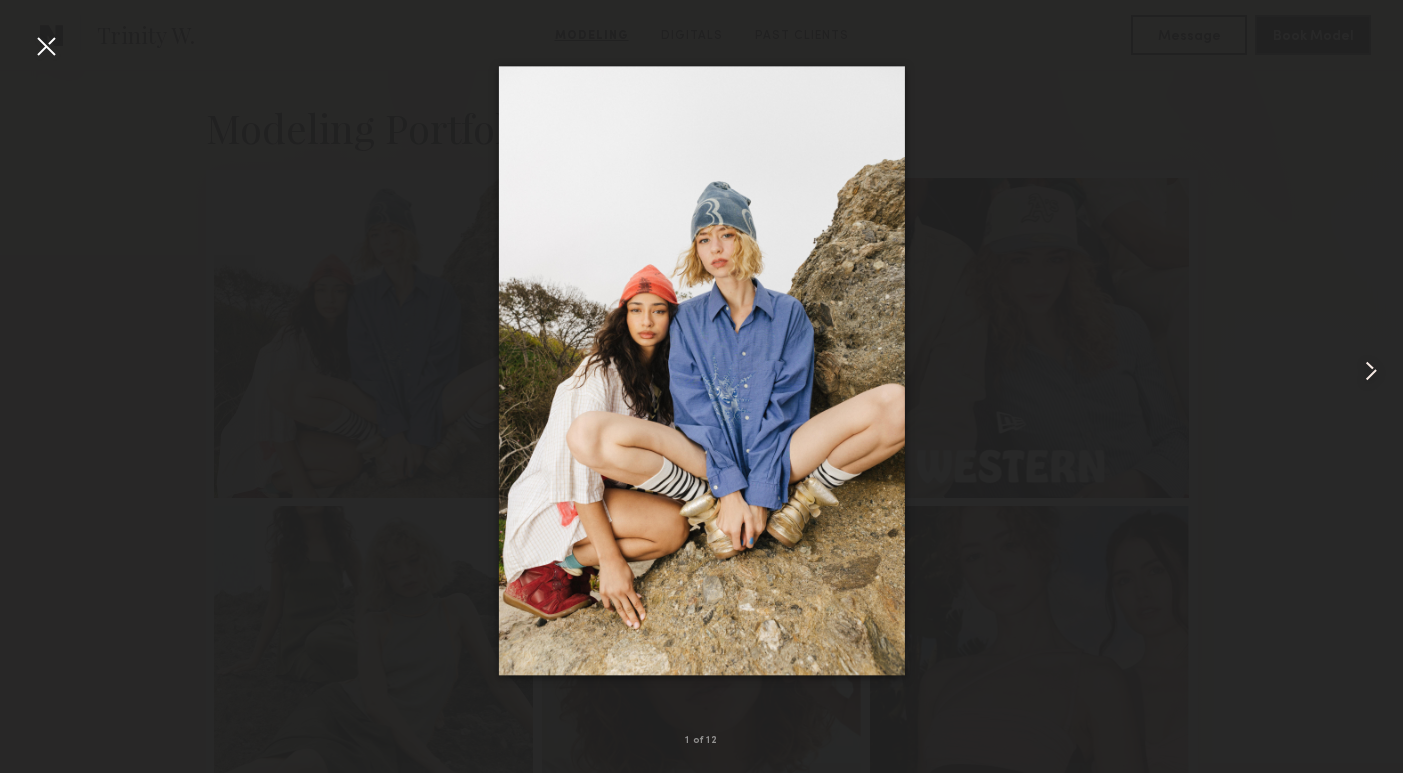 click at bounding box center [1371, 371] 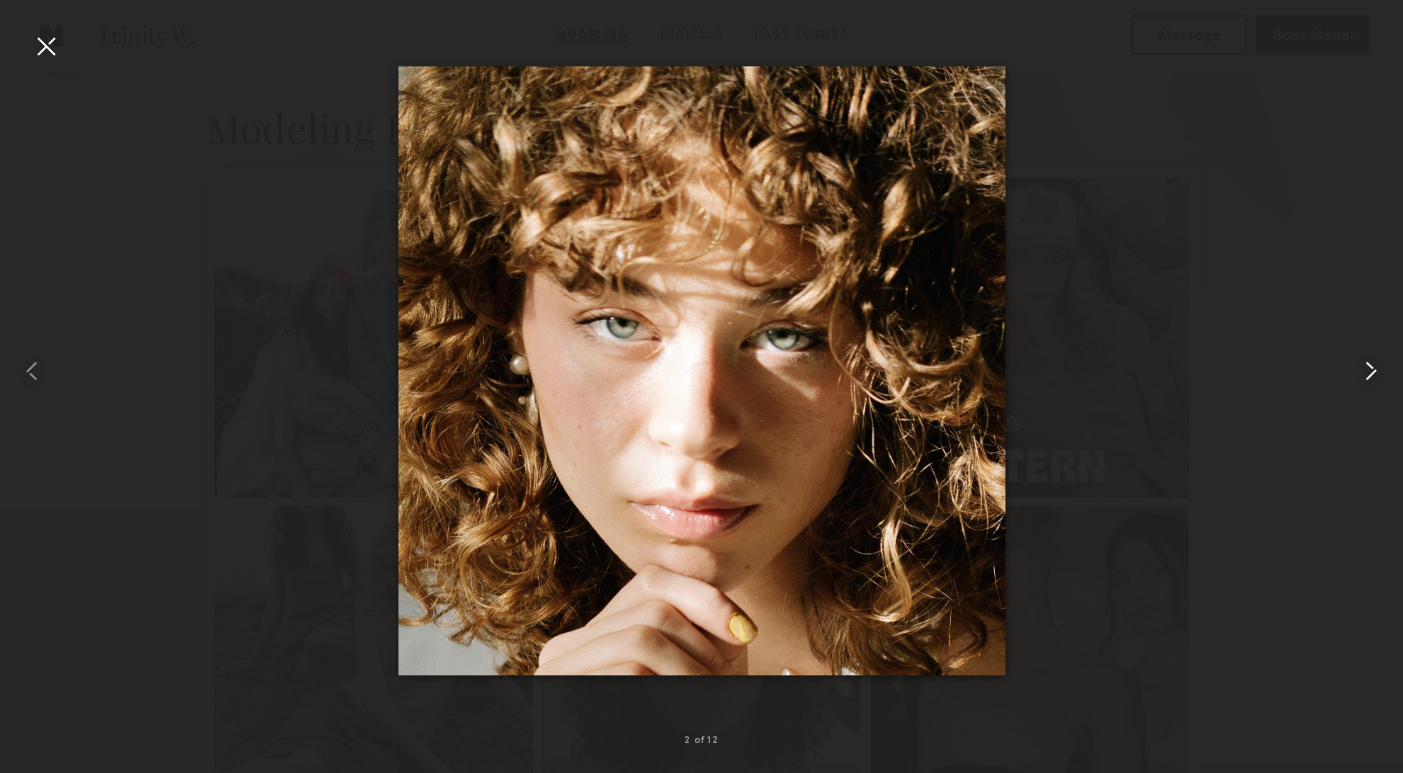 click at bounding box center (1371, 371) 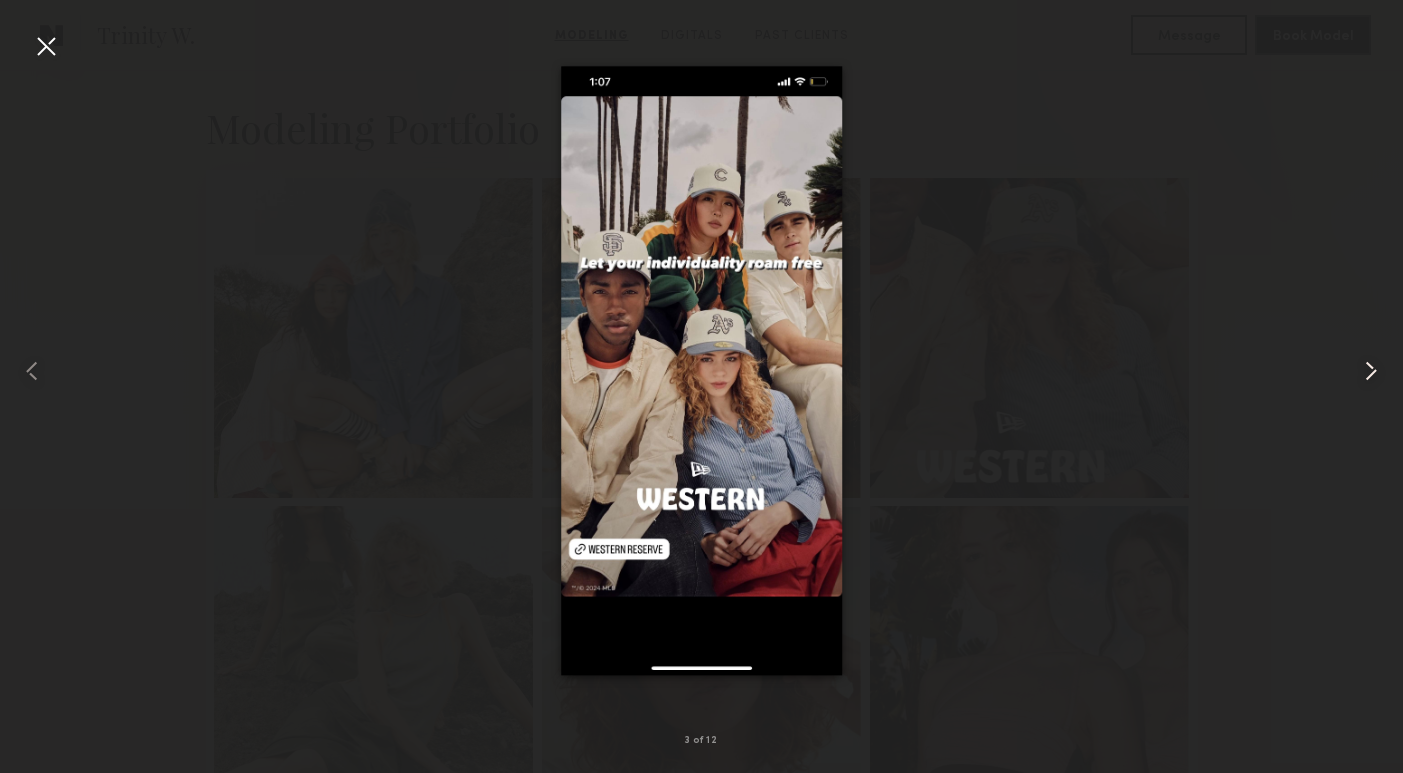 click at bounding box center (1371, 371) 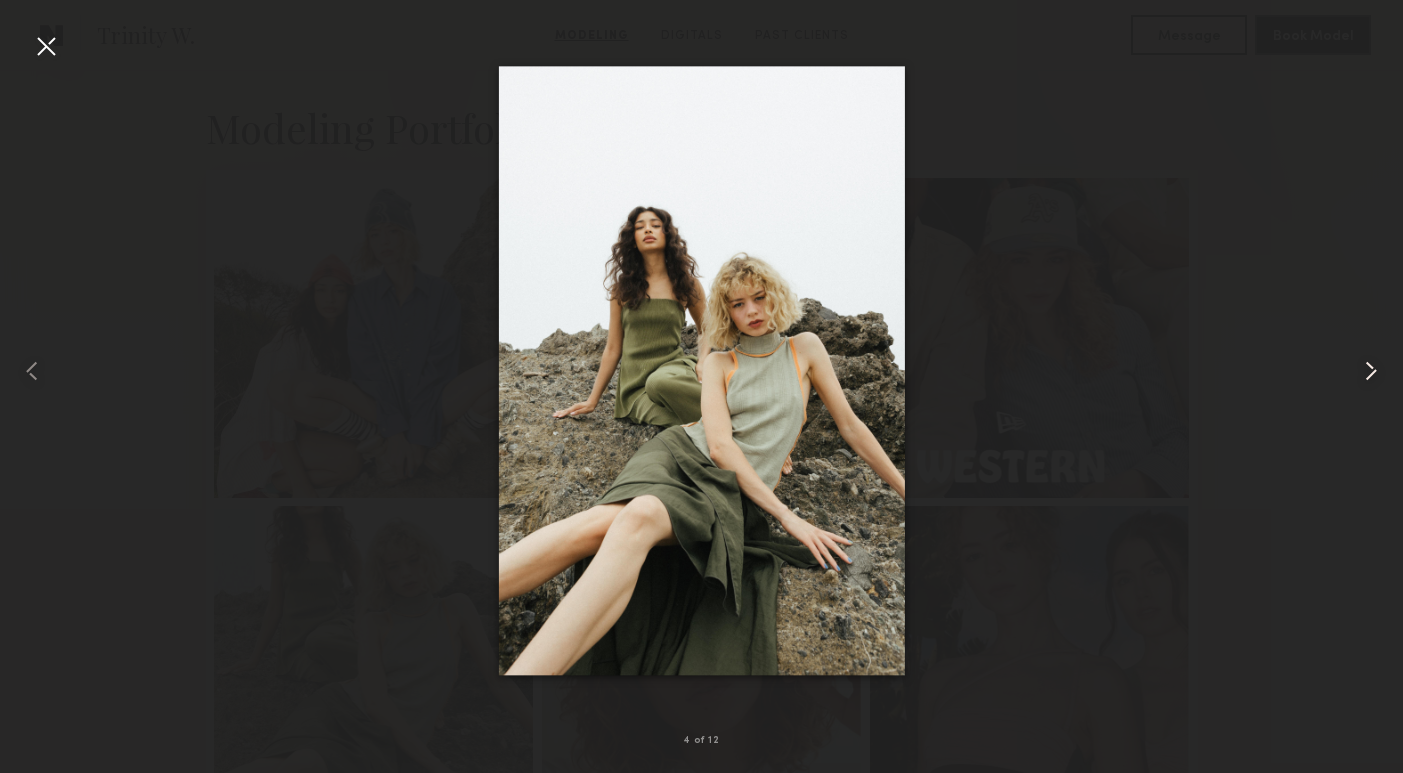 click at bounding box center (1371, 371) 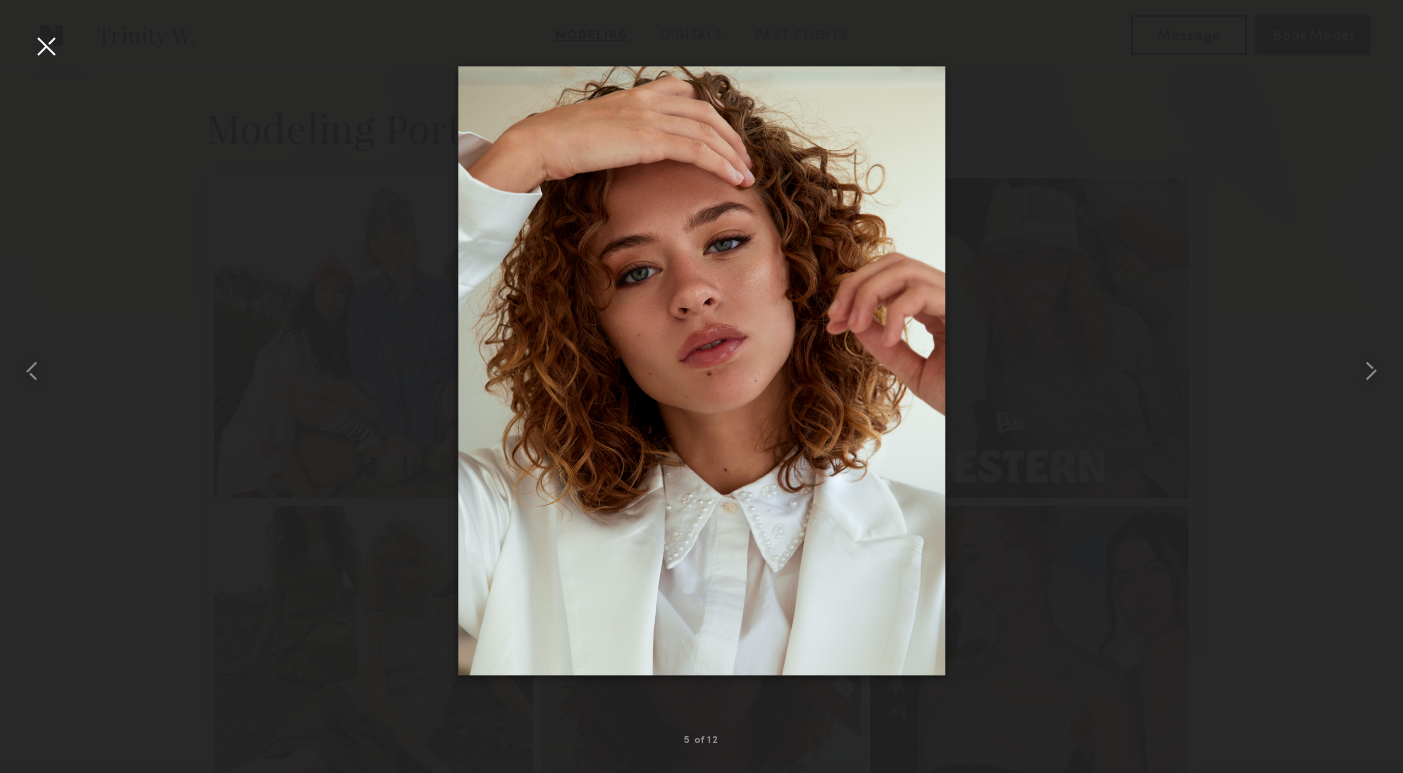 click at bounding box center (46, 46) 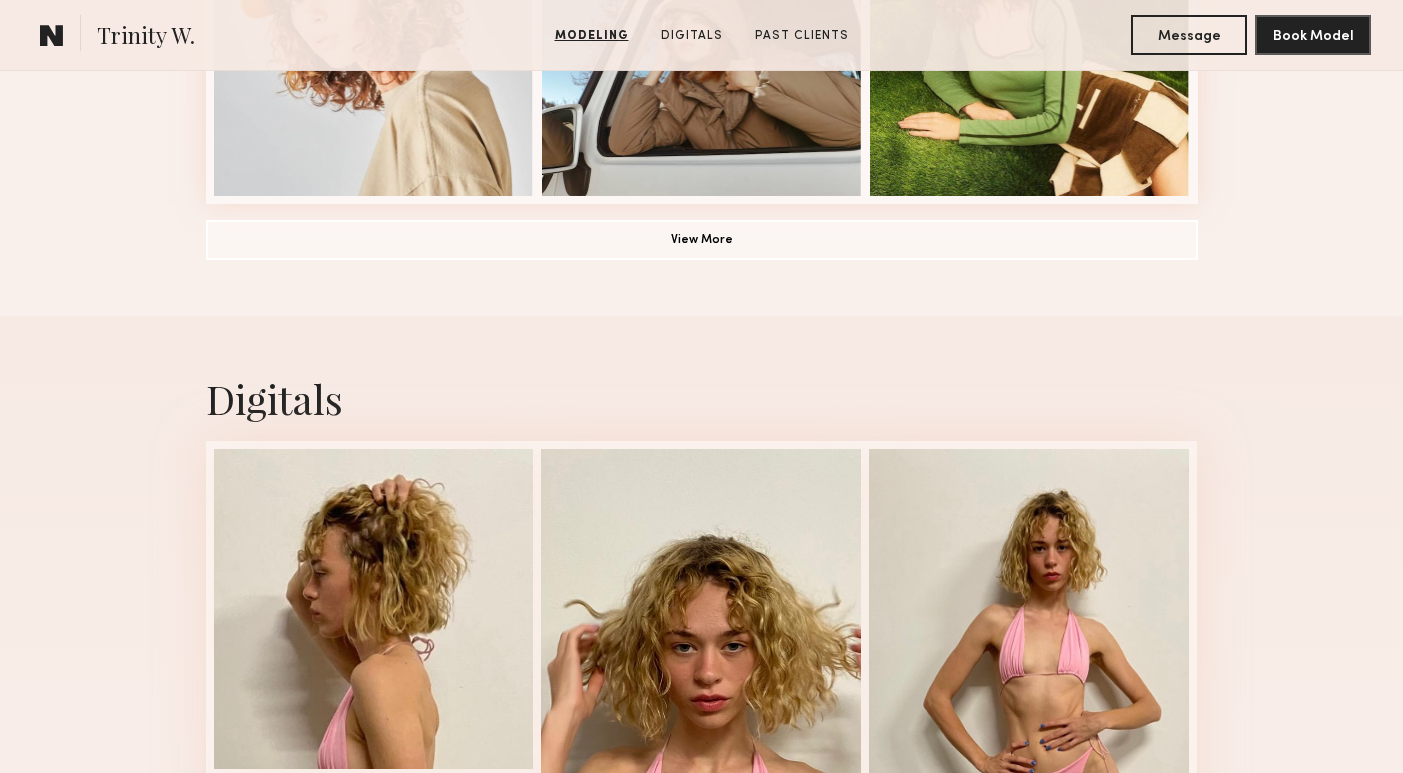 scroll, scrollTop: 2036, scrollLeft: 0, axis: vertical 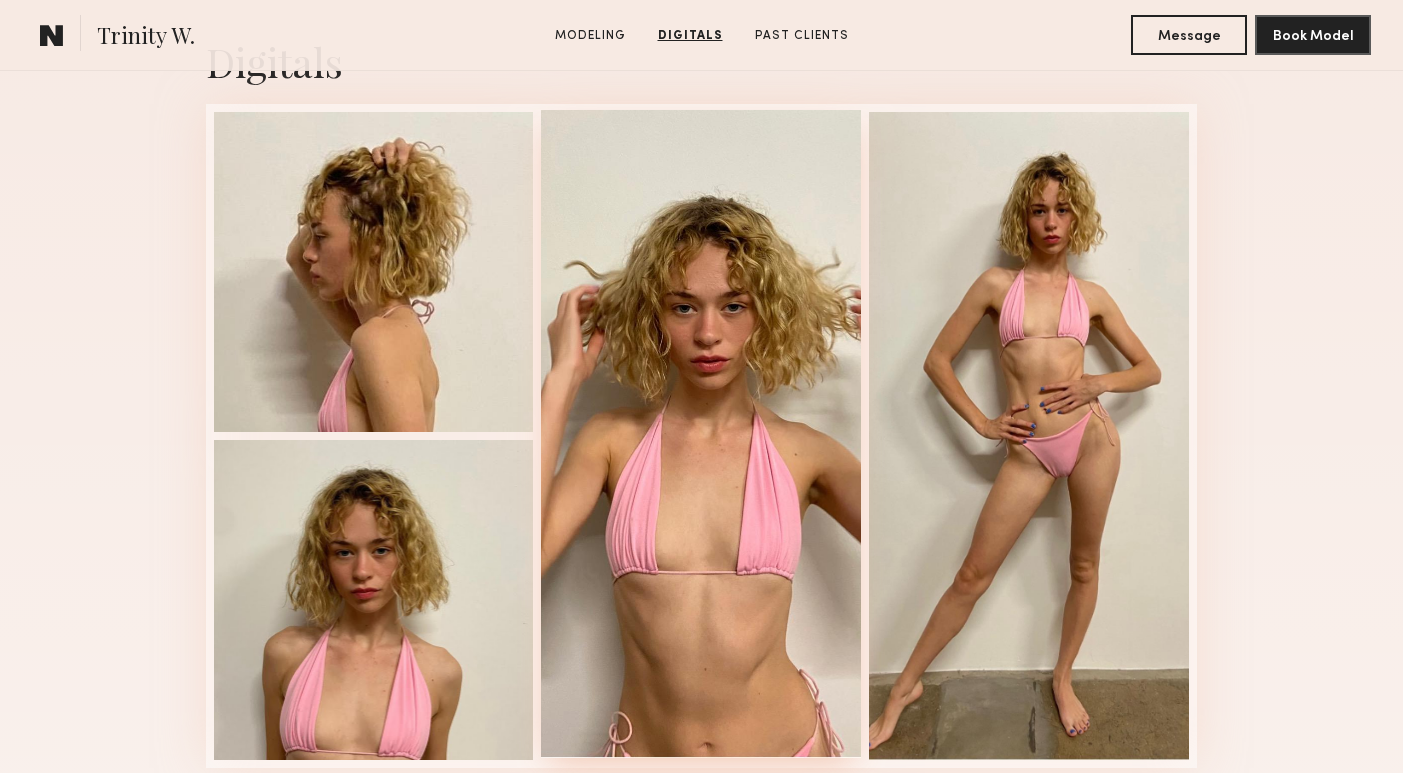 click at bounding box center [701, 434] 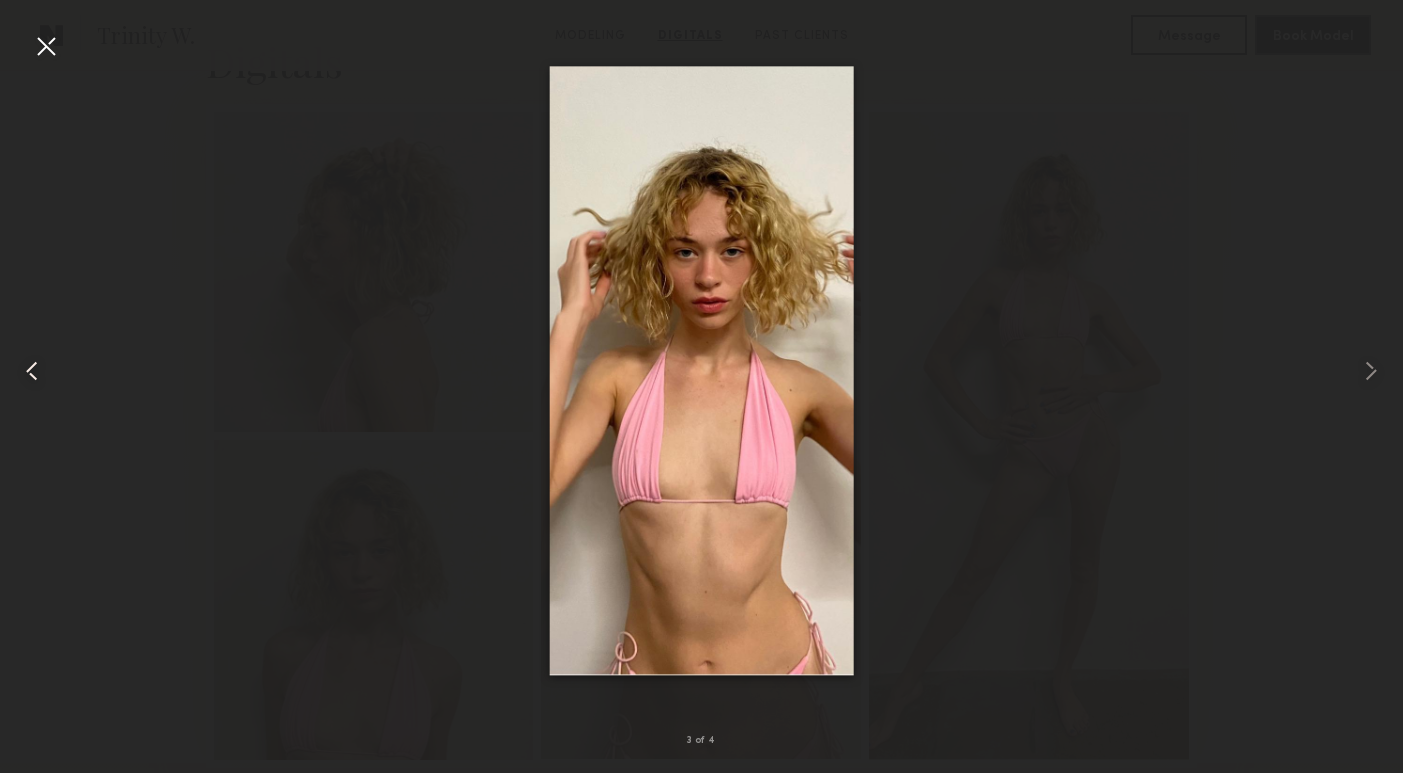 click at bounding box center [28, 370] 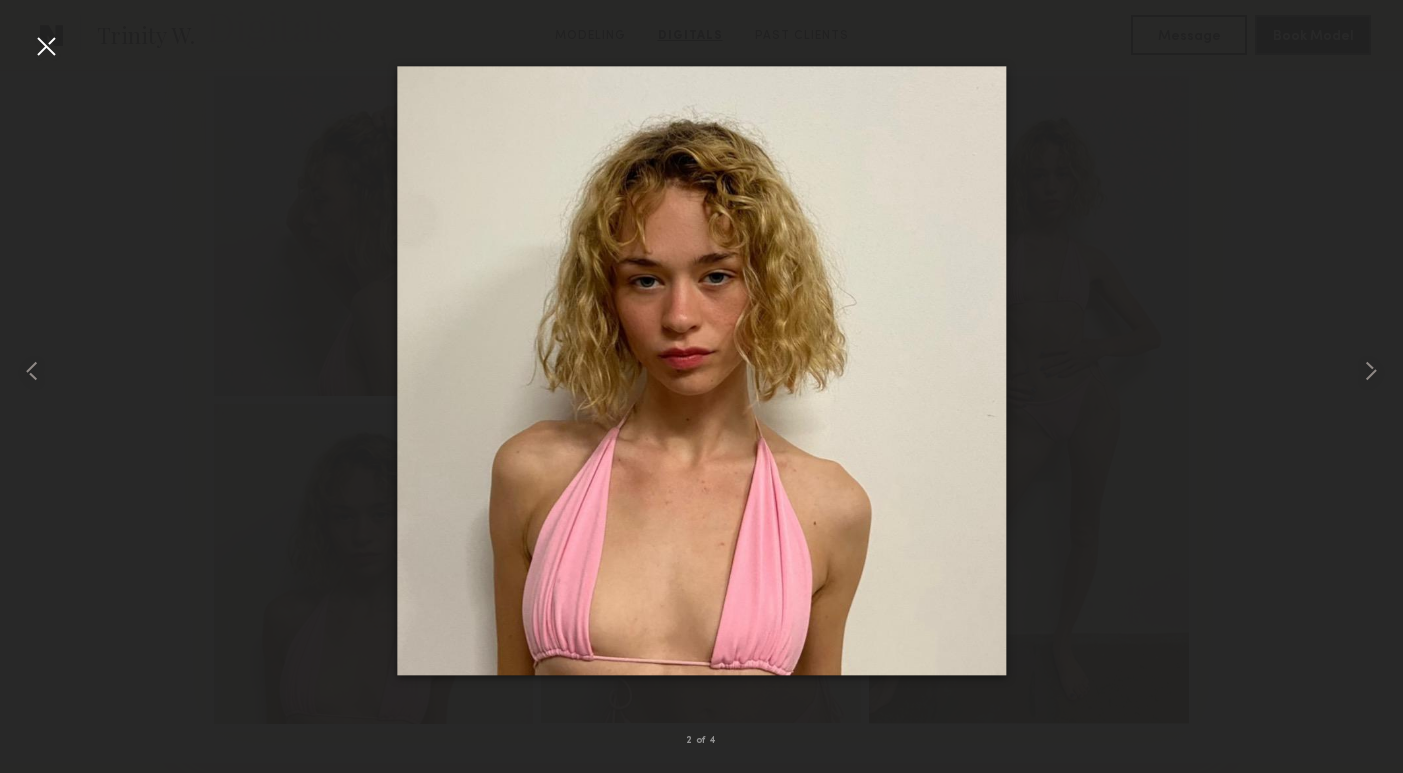scroll, scrollTop: 2169, scrollLeft: 0, axis: vertical 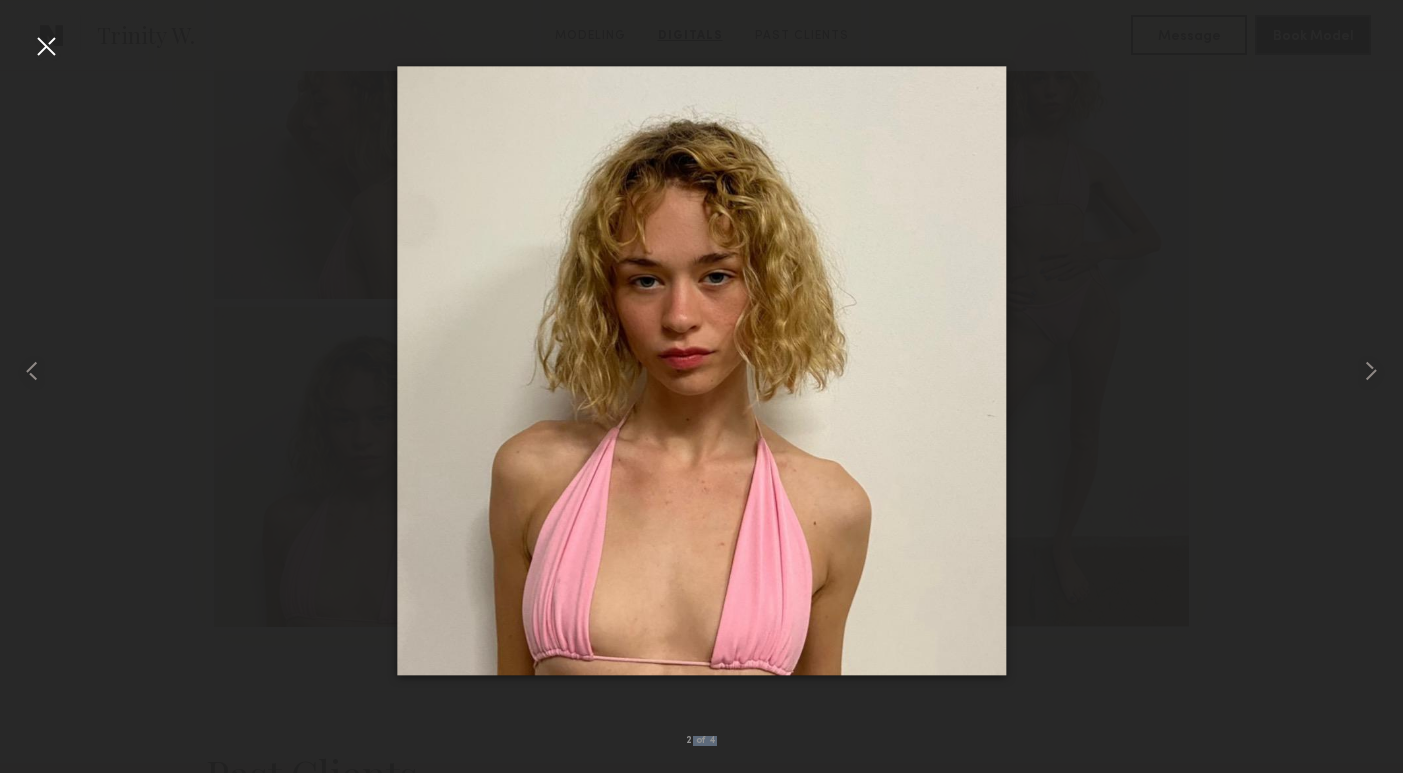 click on "2 of 4" at bounding box center (701, 386) 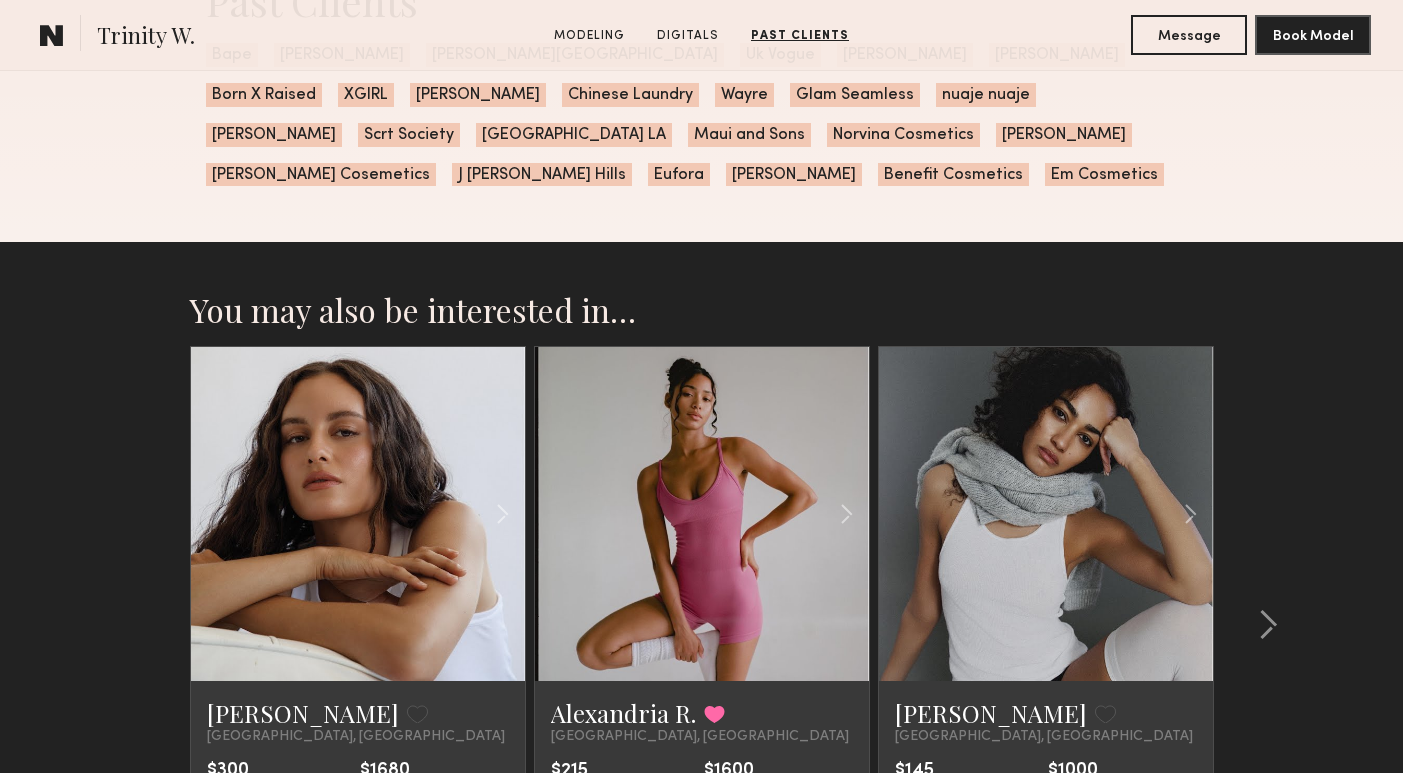 scroll, scrollTop: 2941, scrollLeft: 0, axis: vertical 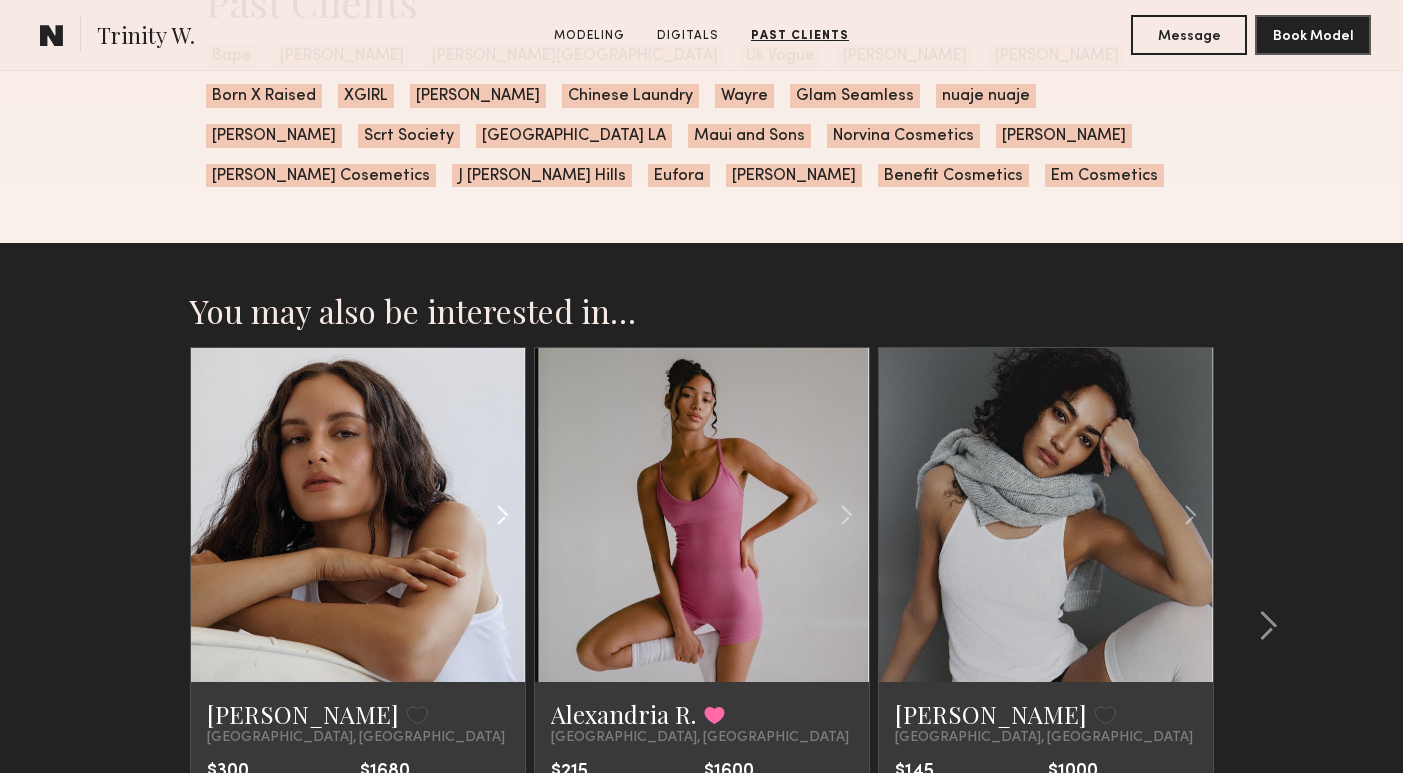 click 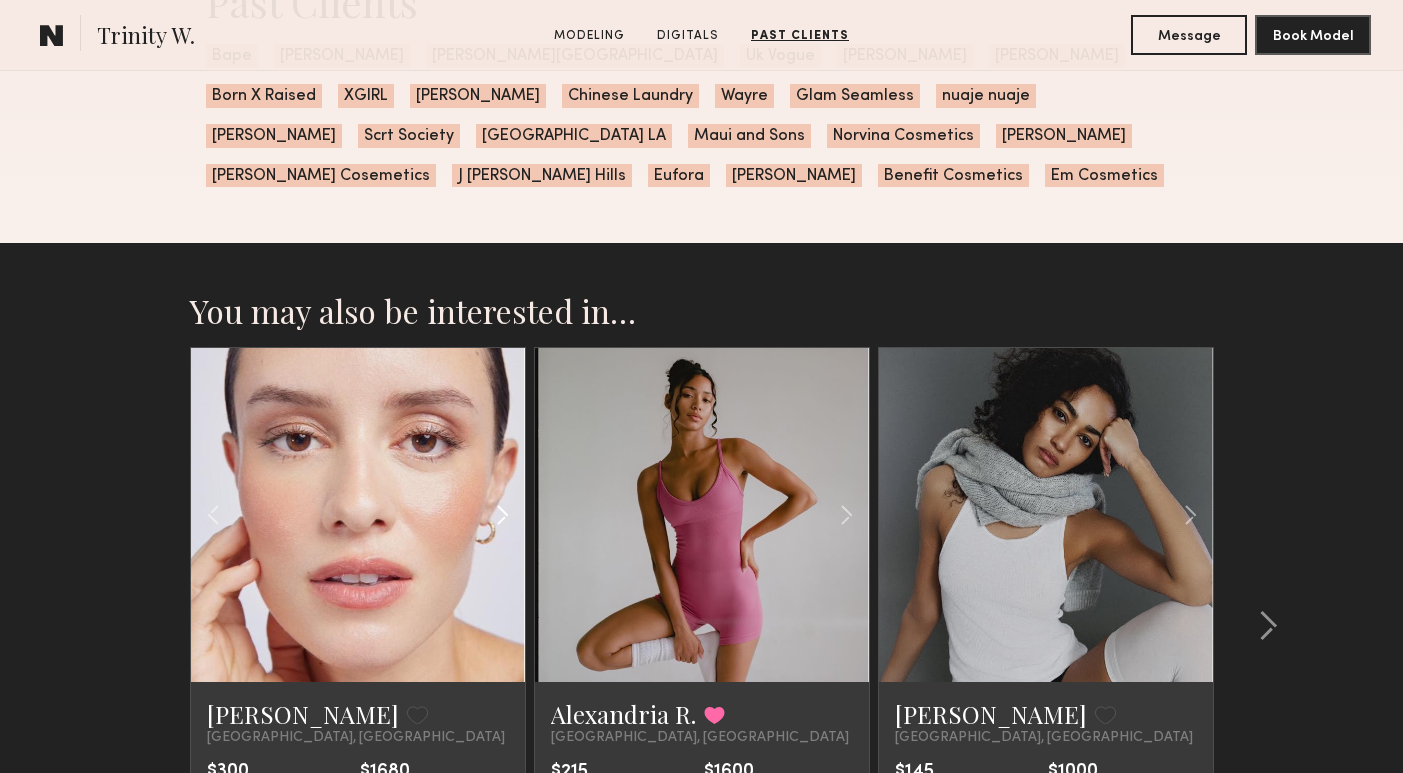 click 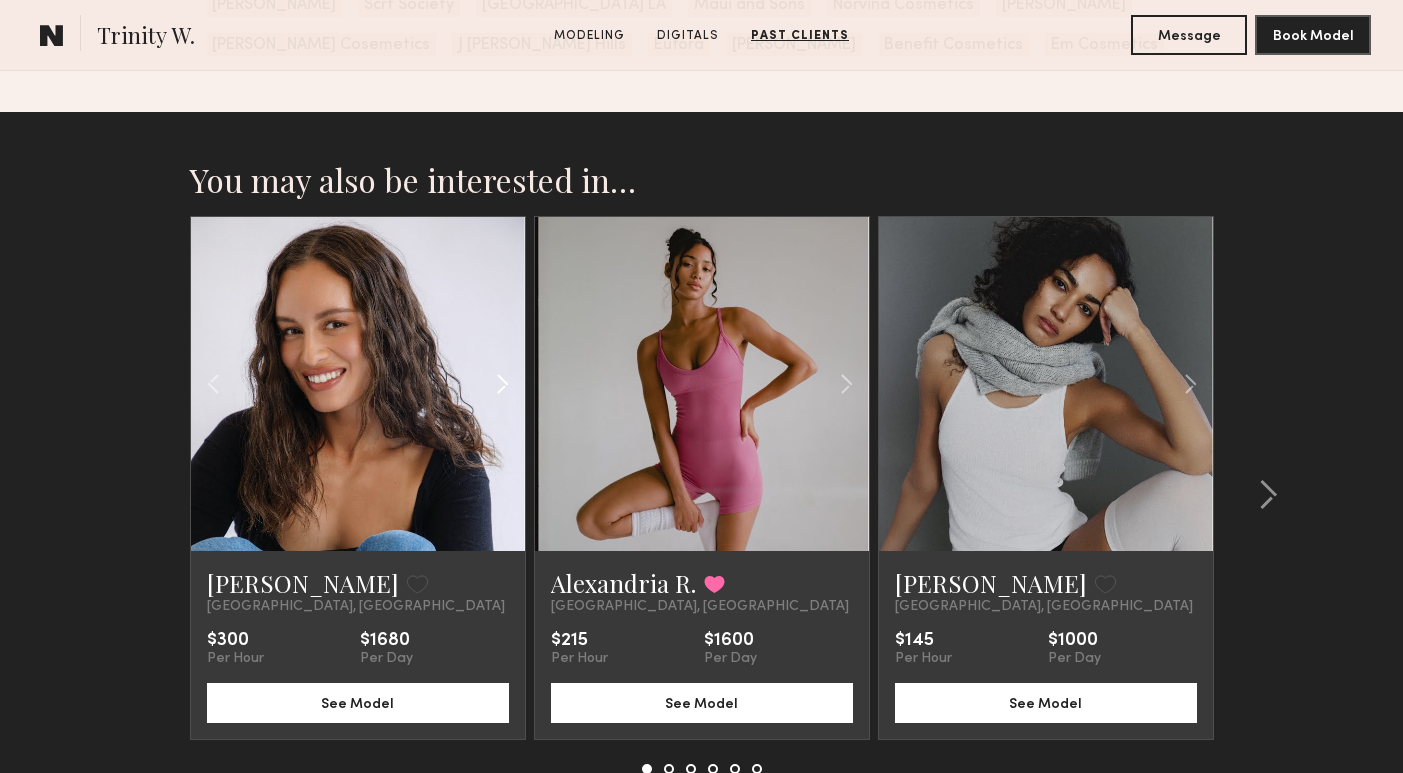scroll, scrollTop: 3076, scrollLeft: 0, axis: vertical 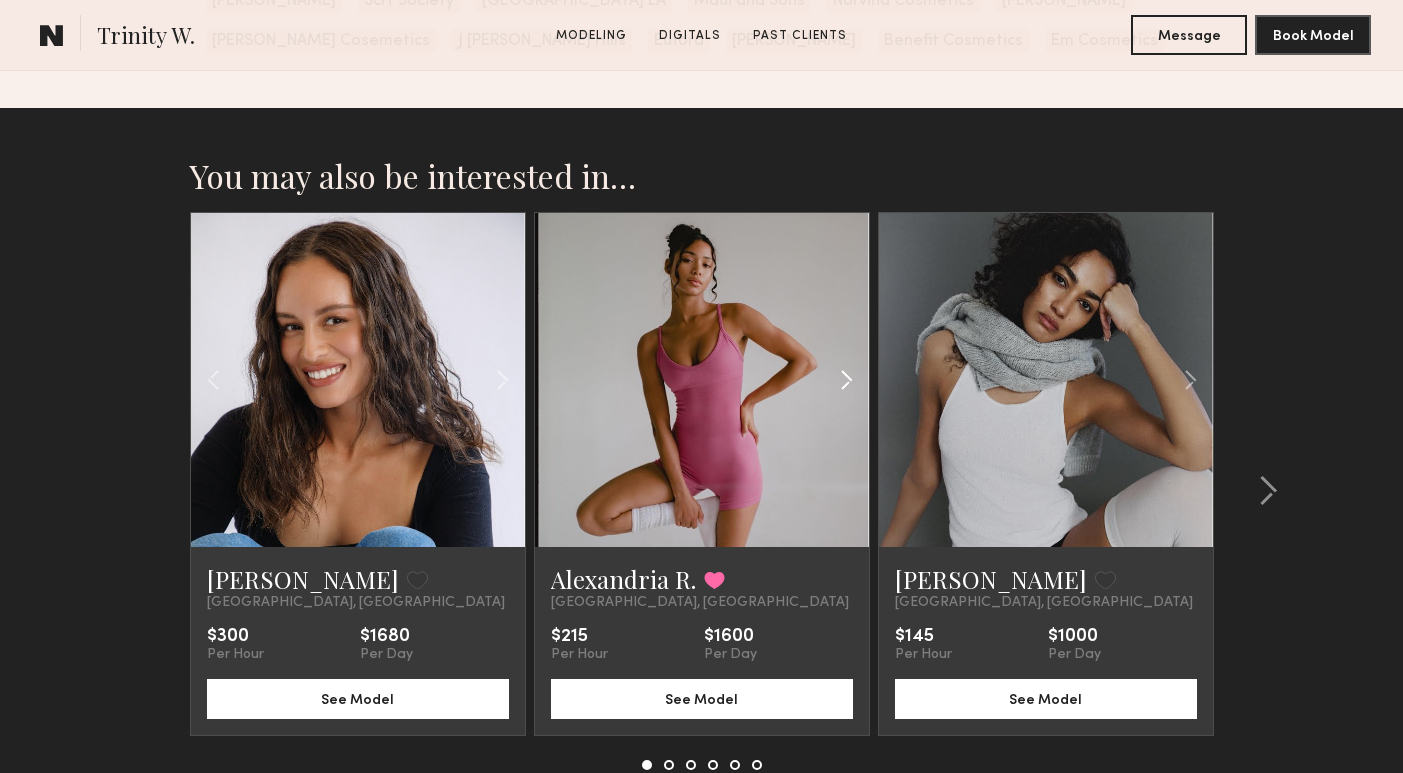click 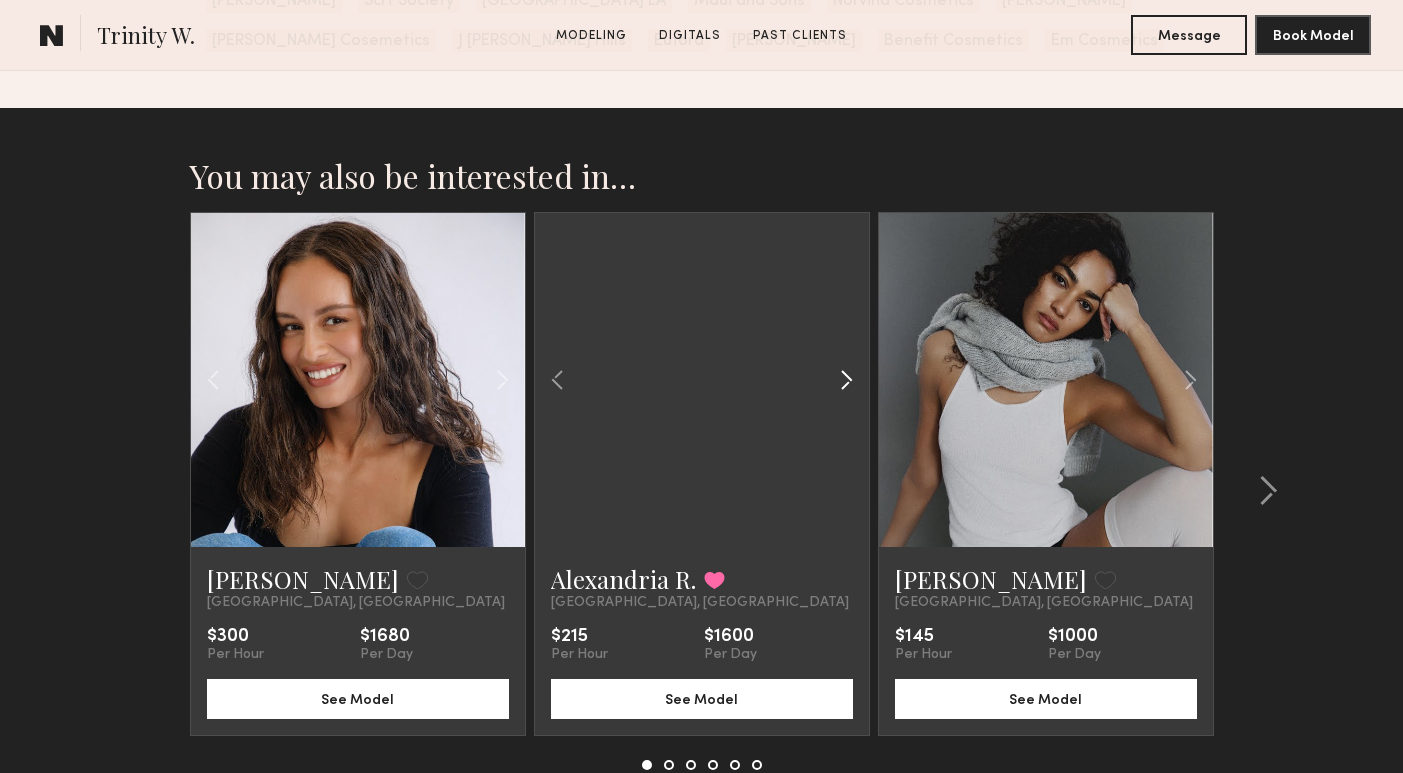 click 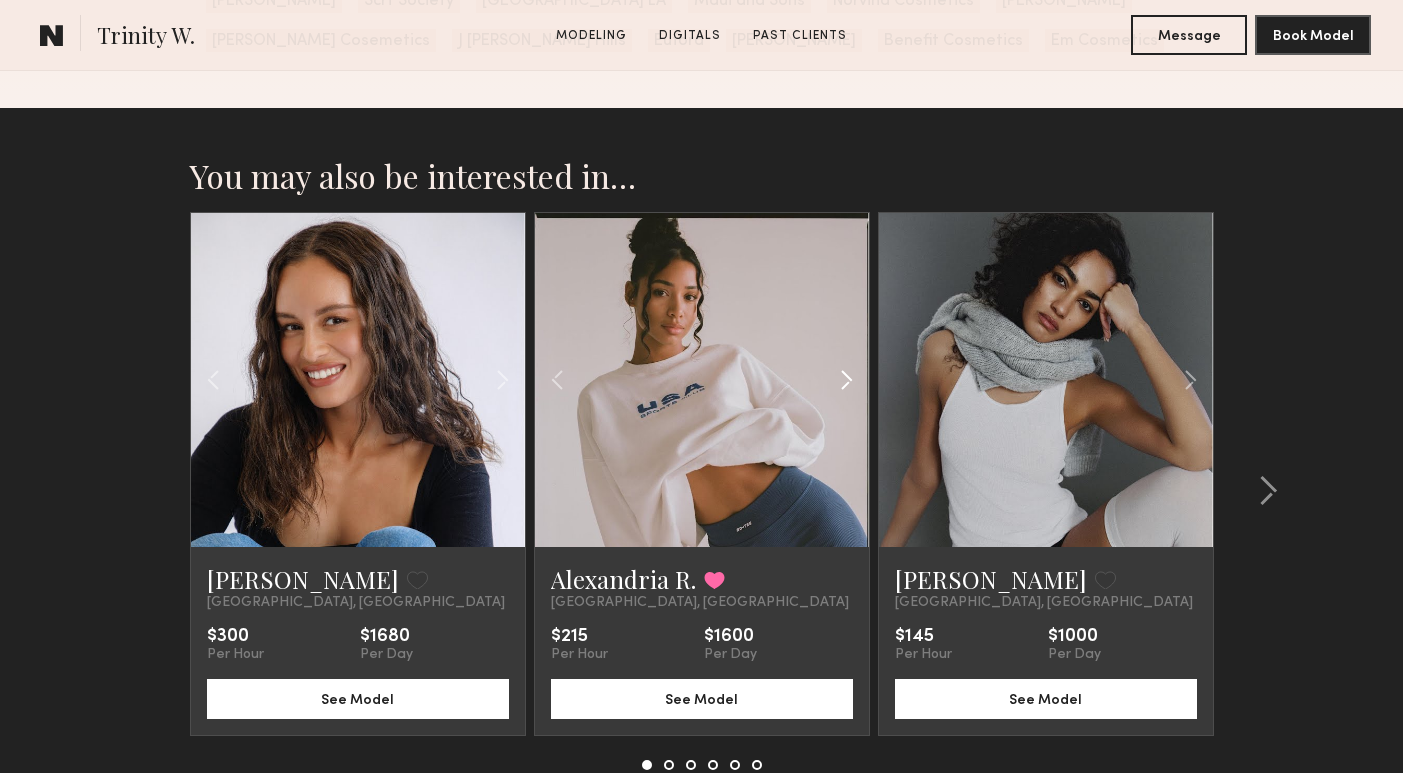 click 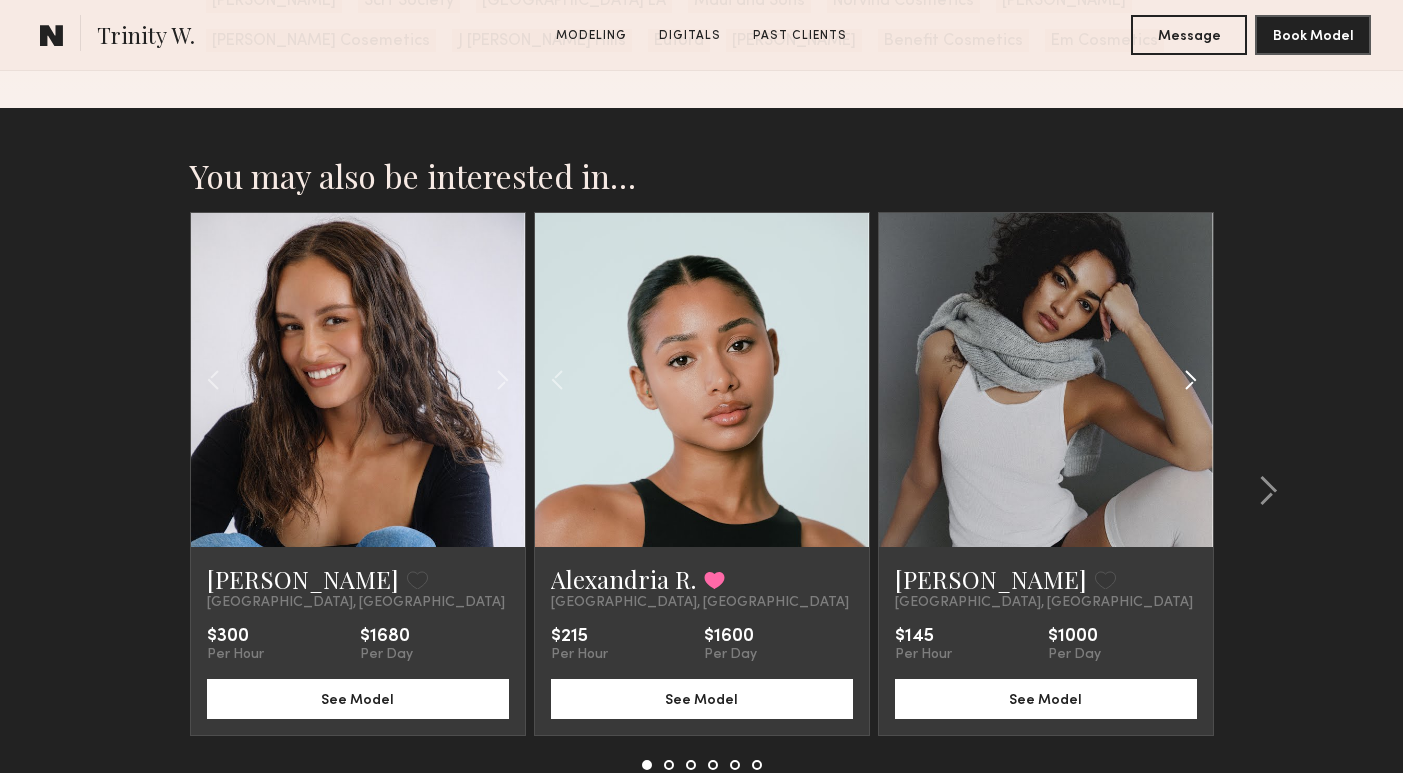 click 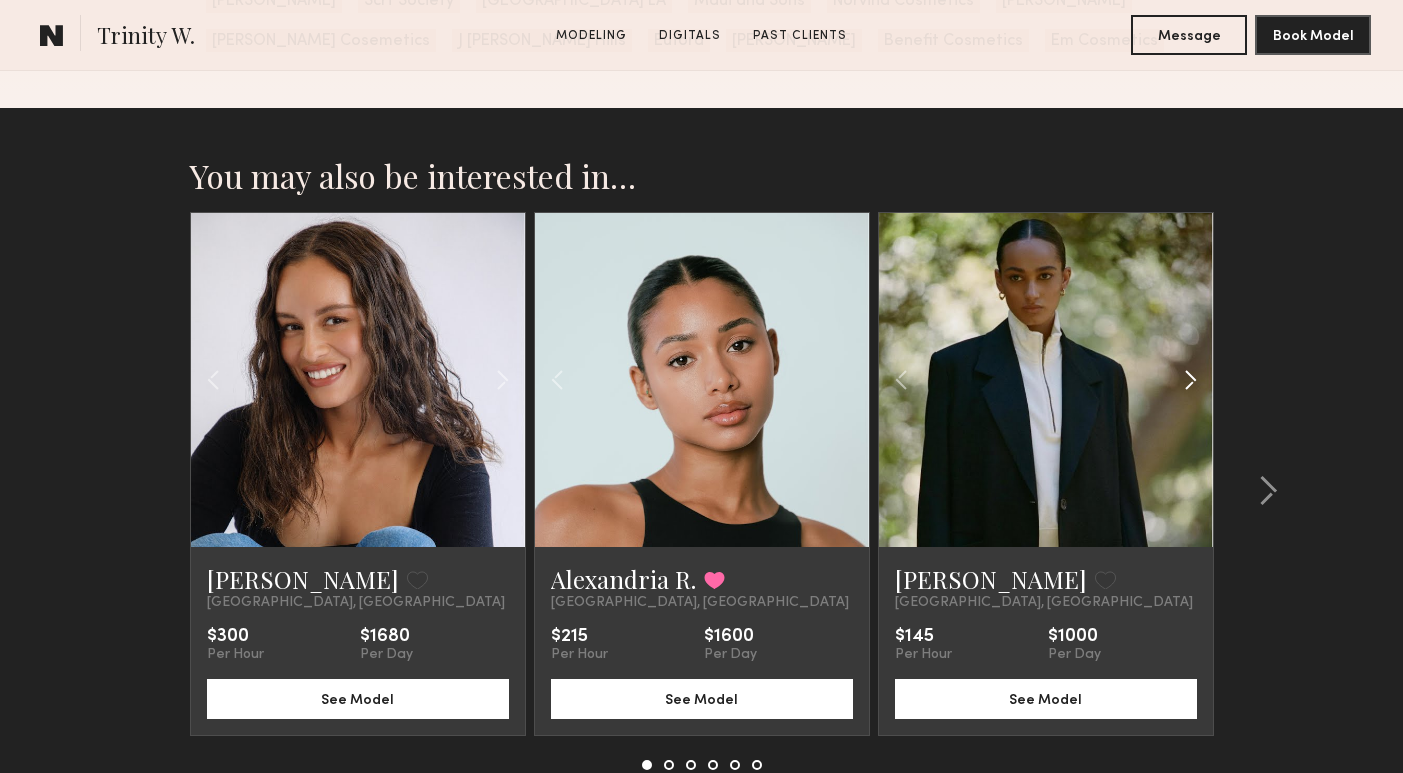 click 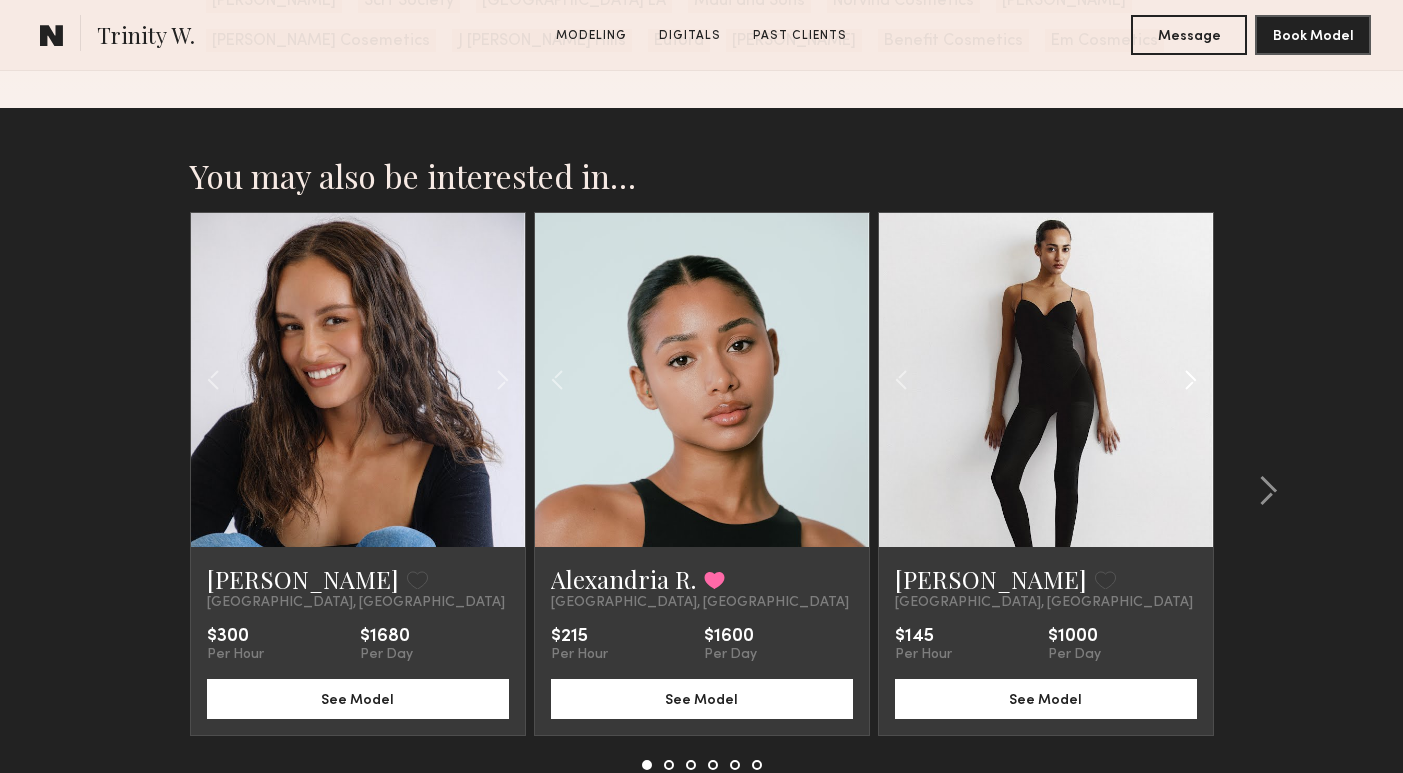 click 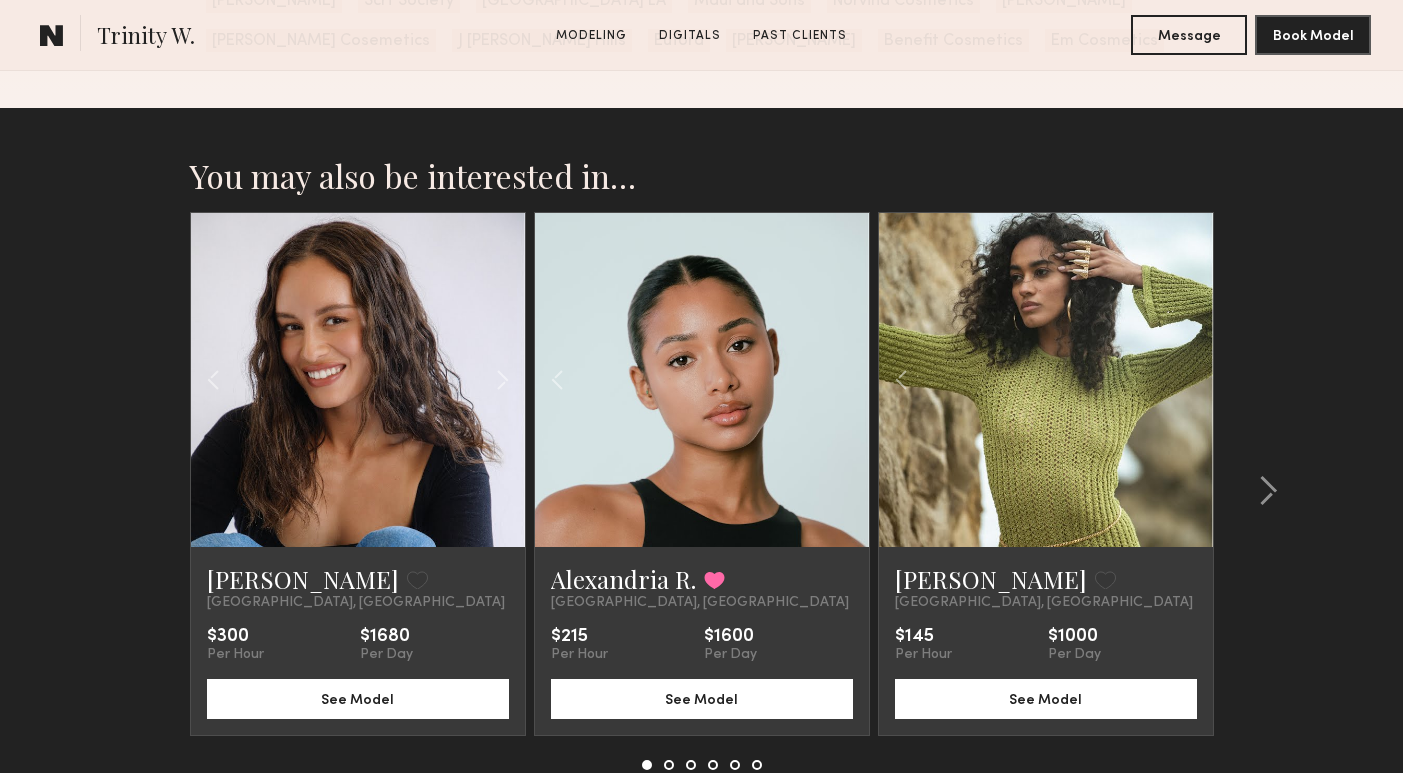 click 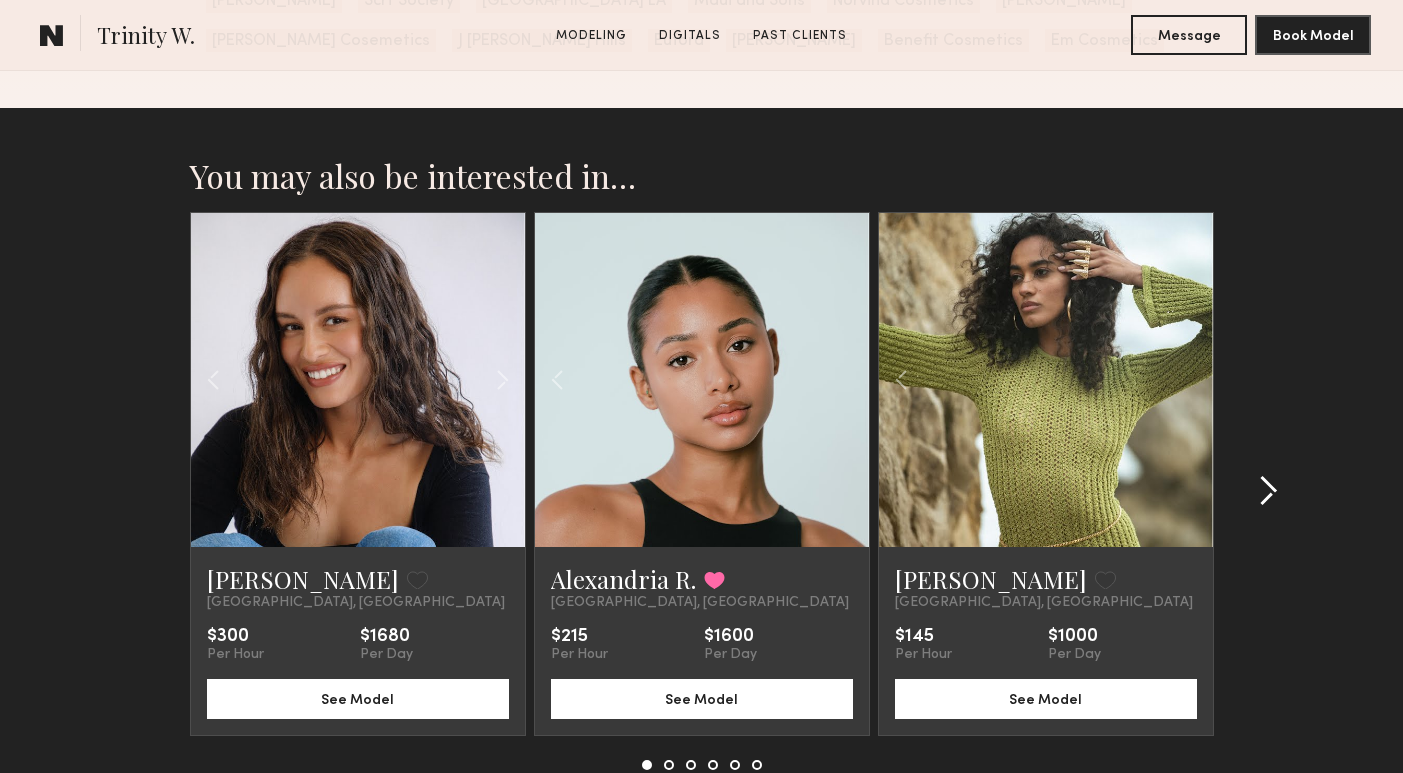click 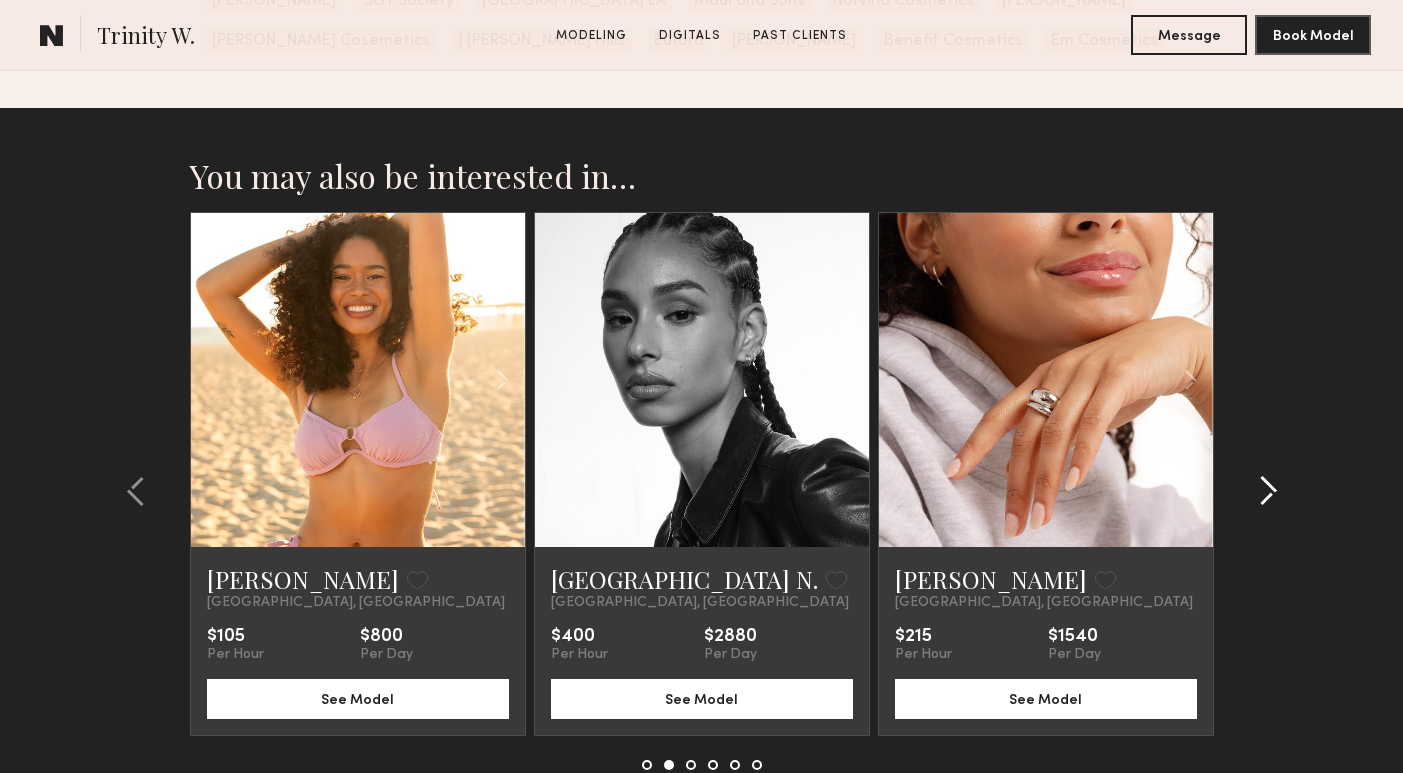 click 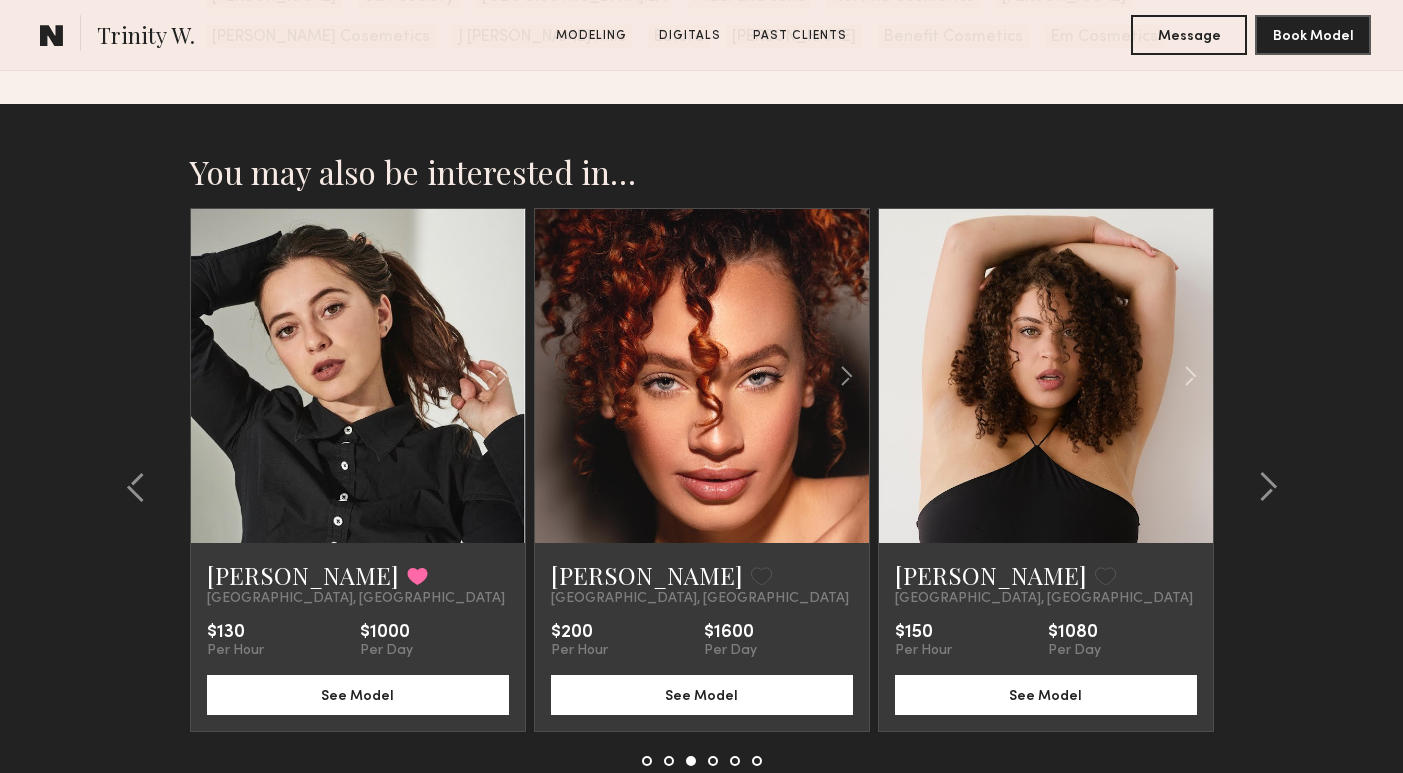 scroll, scrollTop: 1313, scrollLeft: 0, axis: vertical 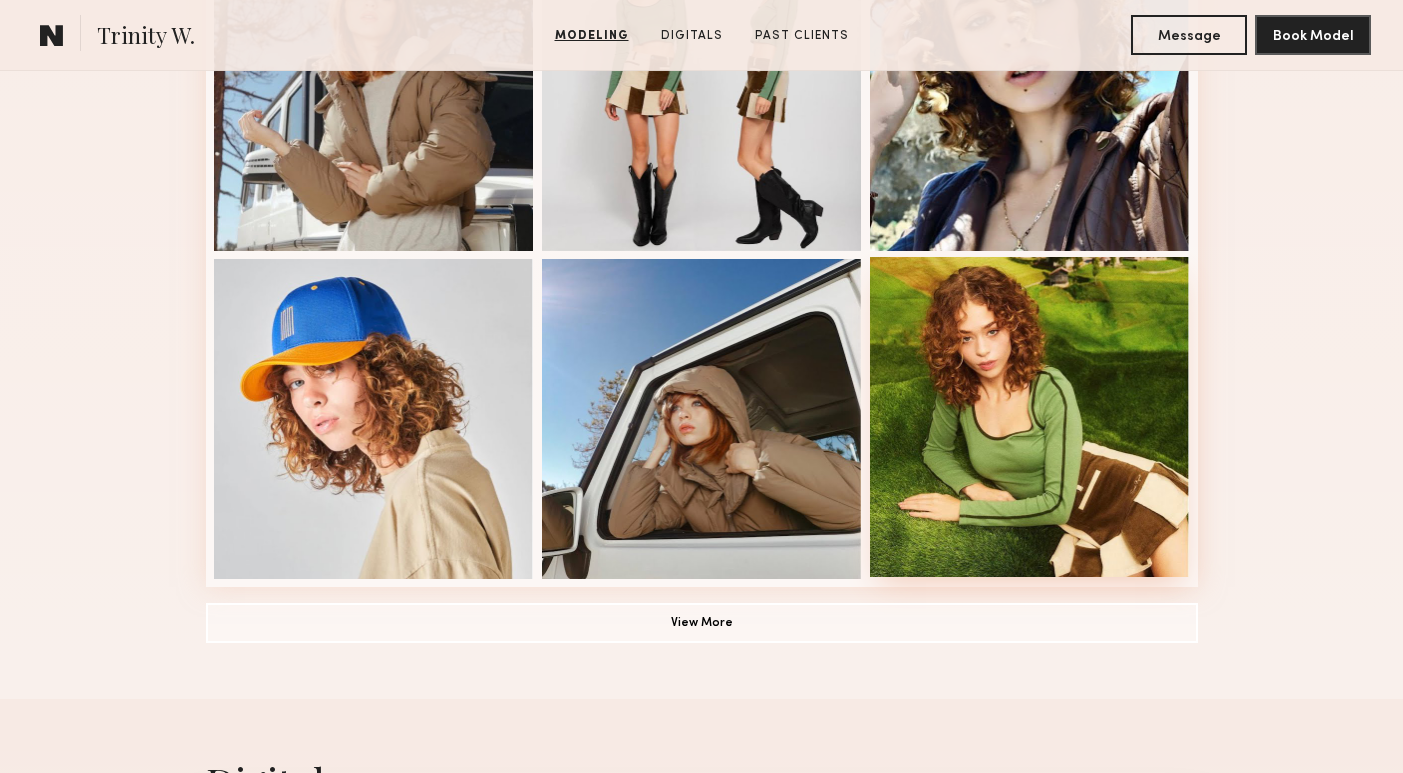click at bounding box center [1030, 417] 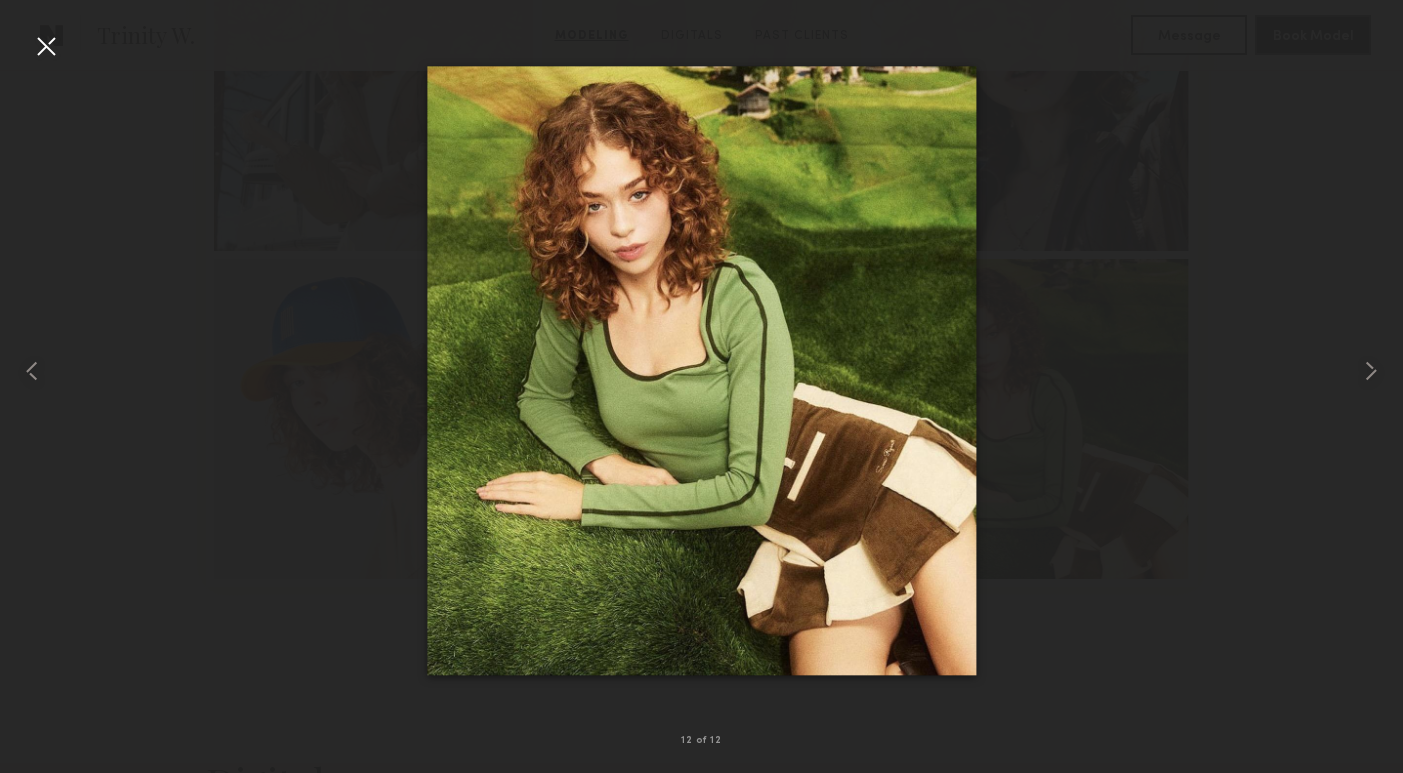 click at bounding box center [46, 46] 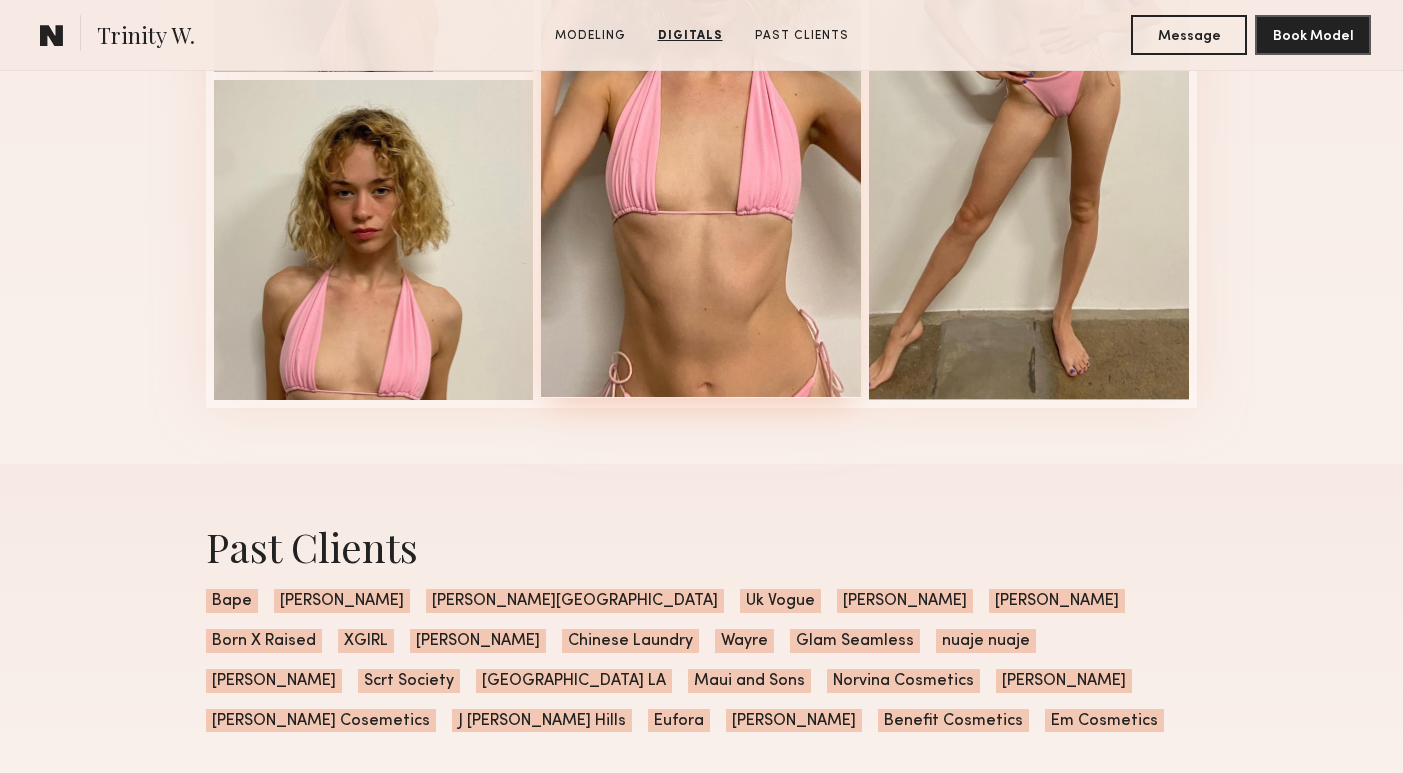 scroll, scrollTop: 2298, scrollLeft: 0, axis: vertical 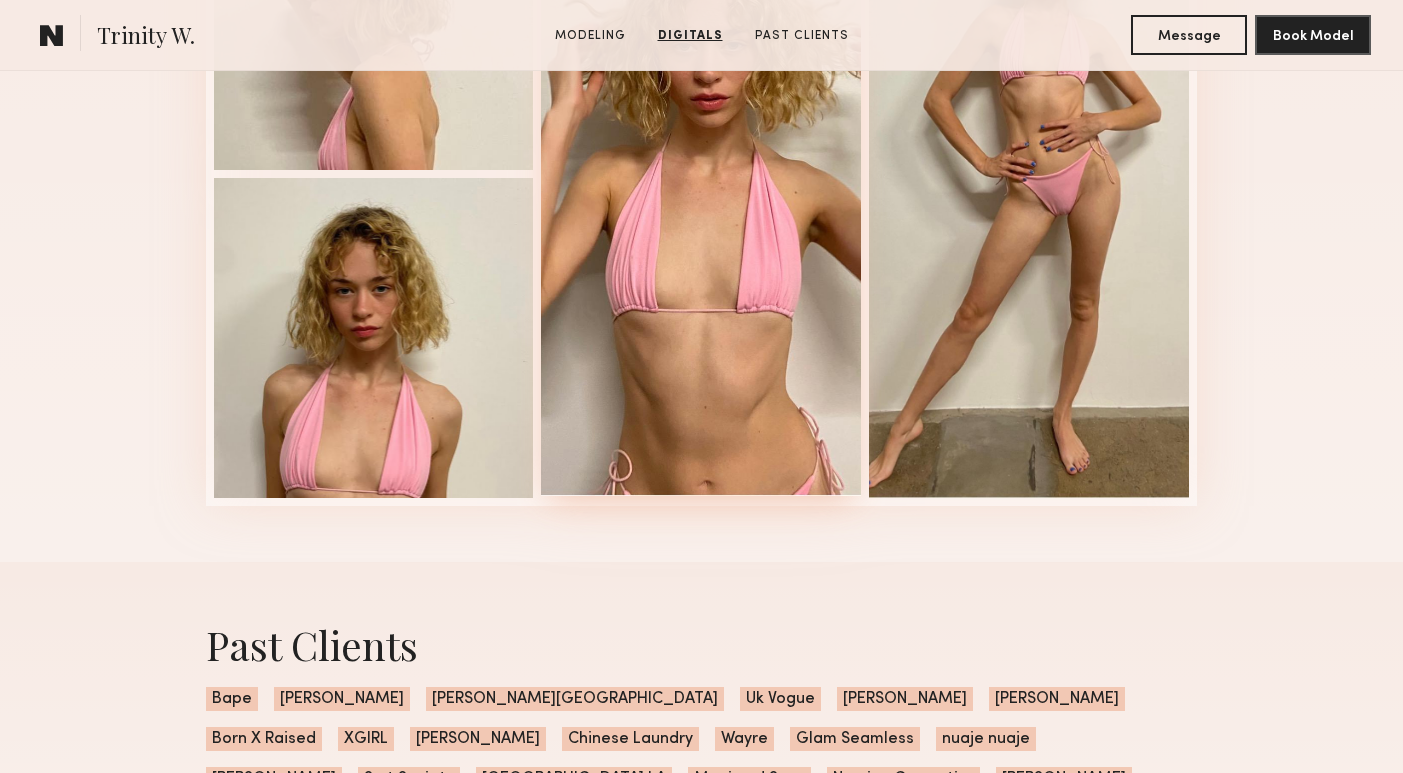 click at bounding box center [701, 172] 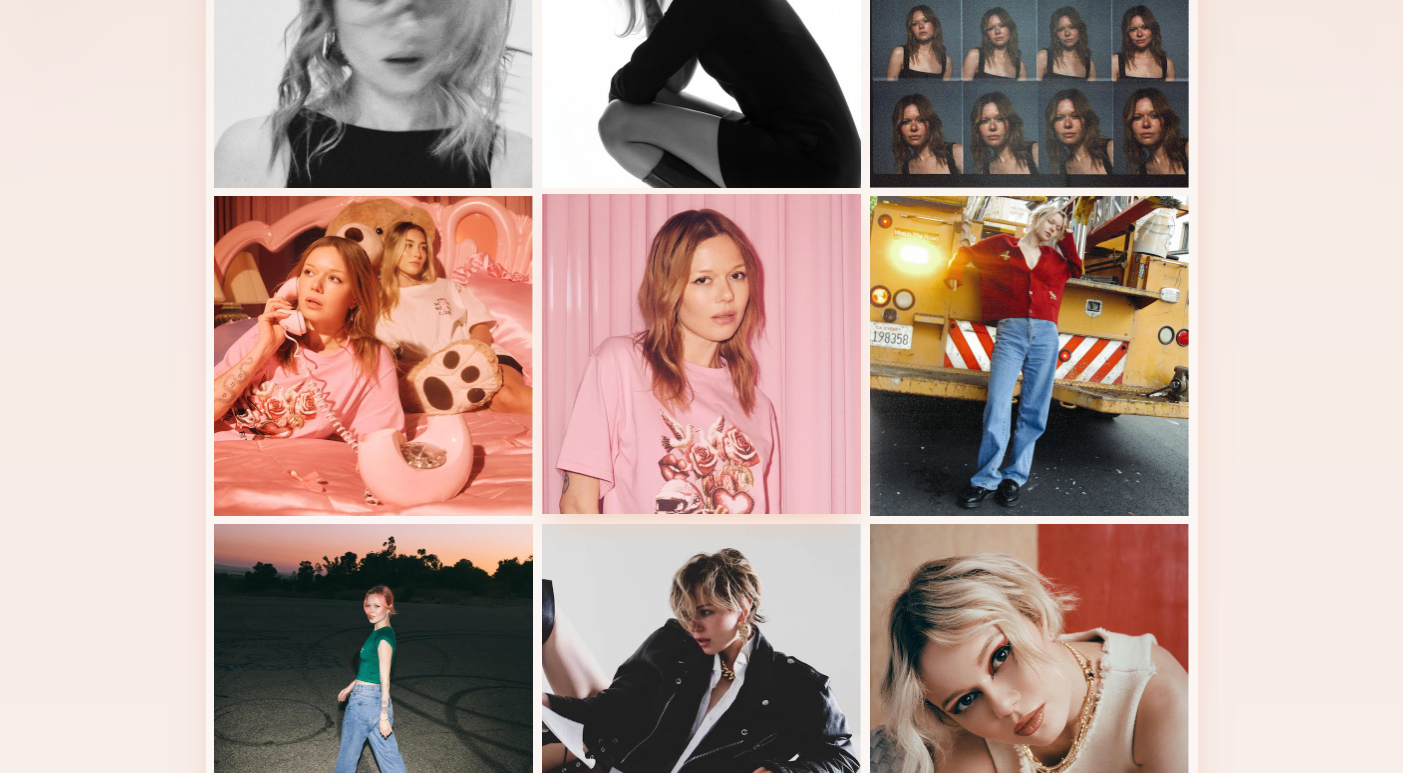 scroll, scrollTop: 1362, scrollLeft: 0, axis: vertical 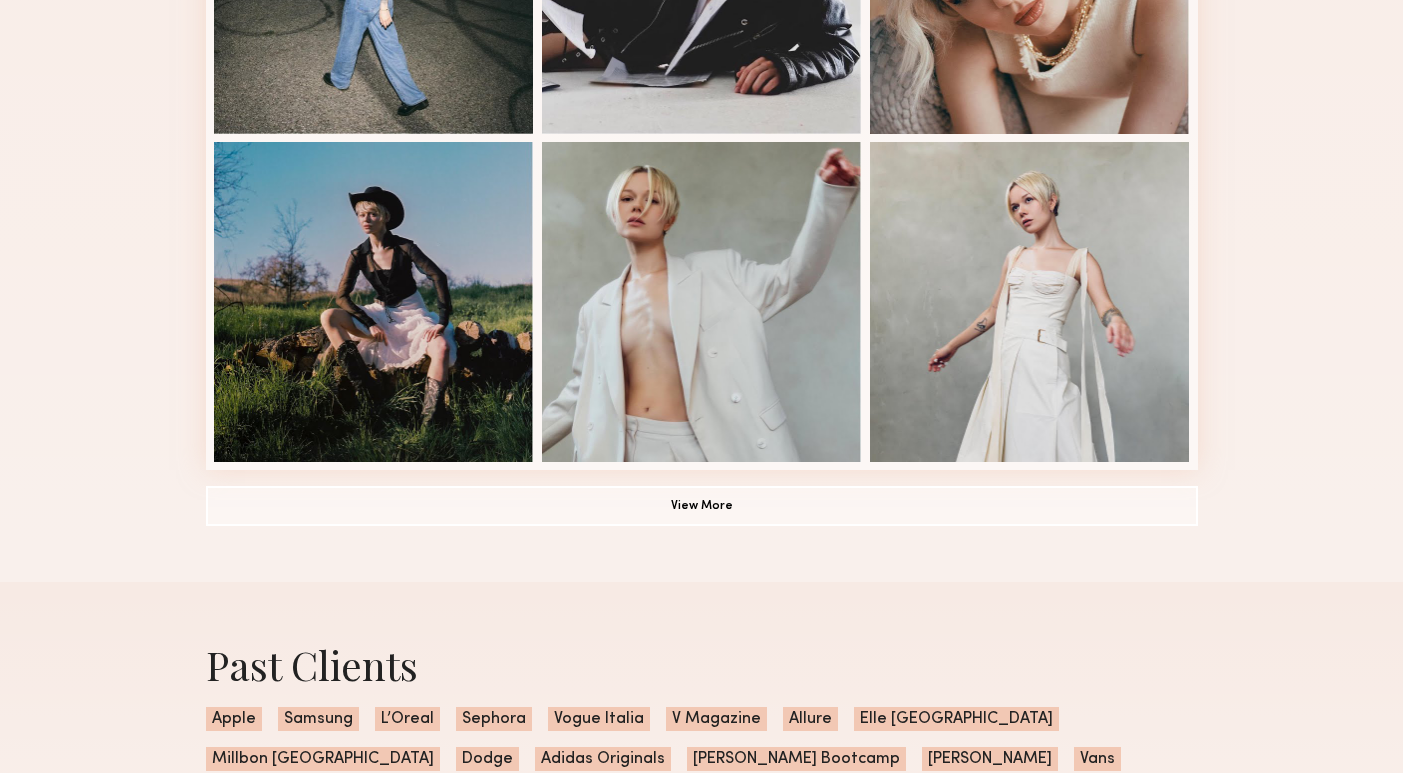 click on "Modeling Portfolio View More" at bounding box center (702, -197) 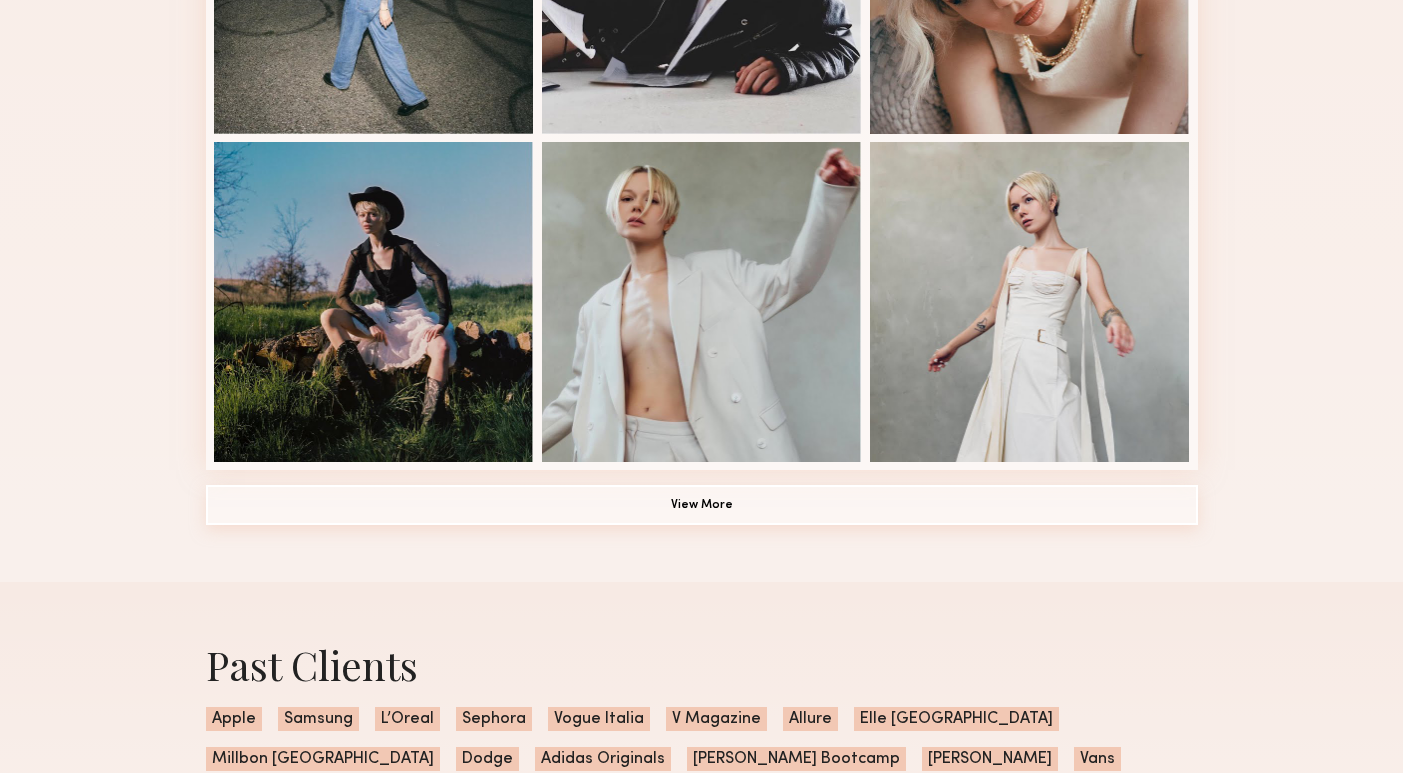 click on "View More" 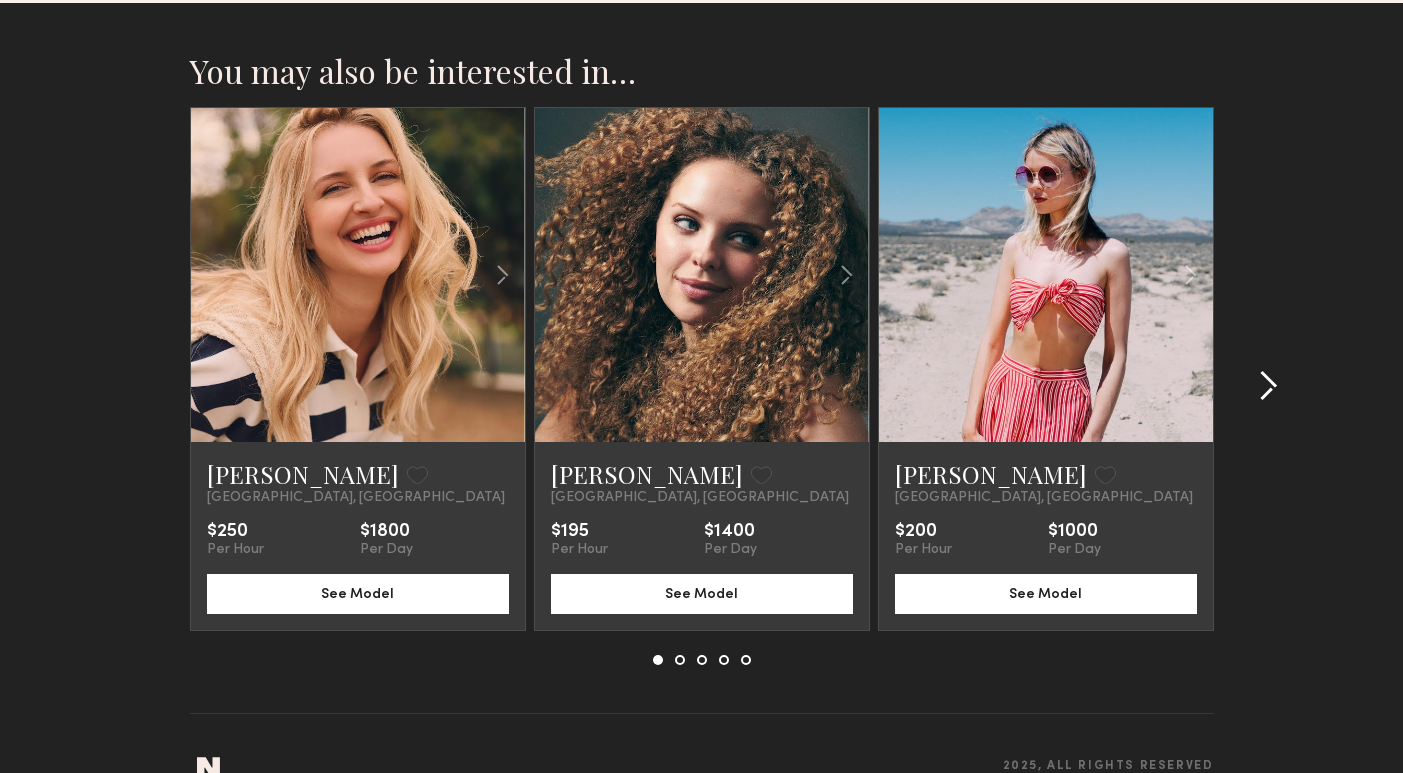 scroll, scrollTop: 2525, scrollLeft: 0, axis: vertical 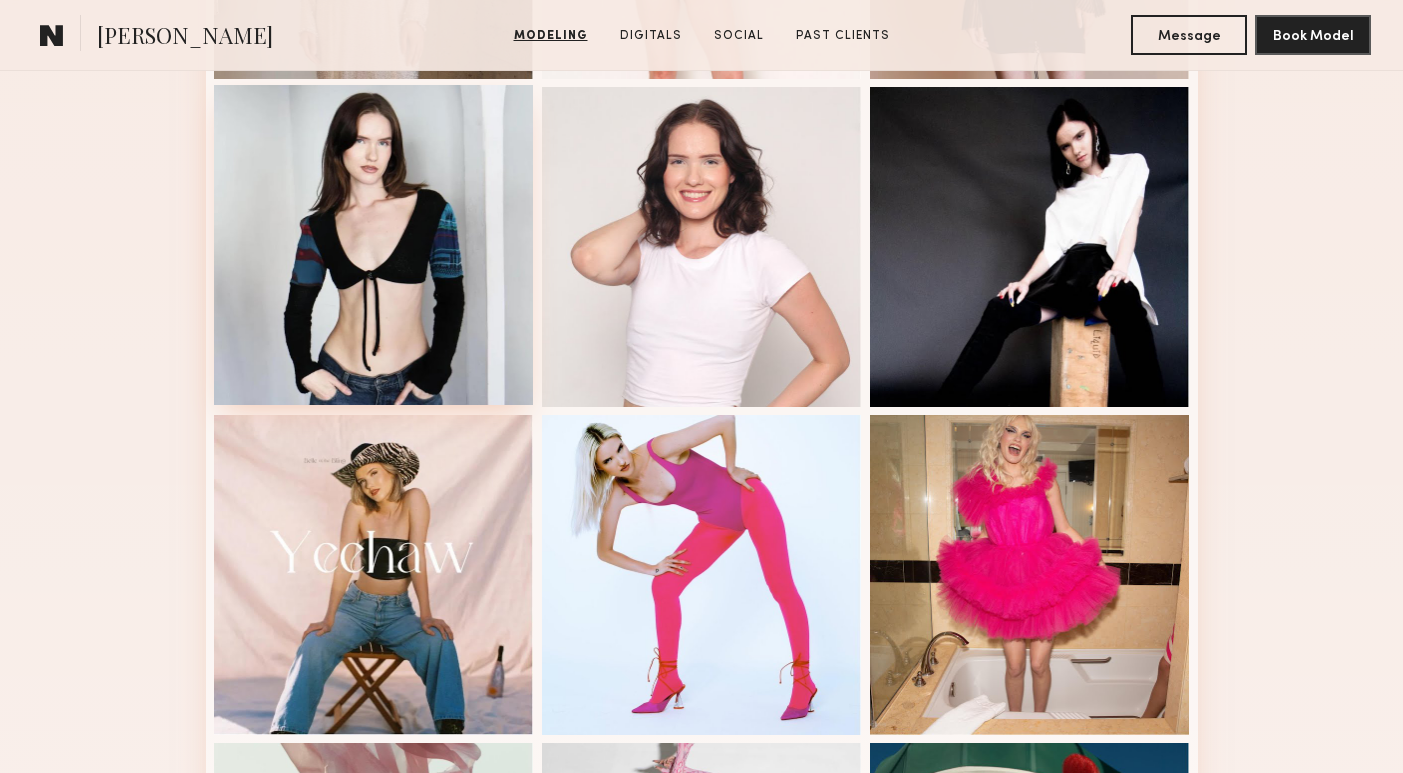 click at bounding box center [374, 245] 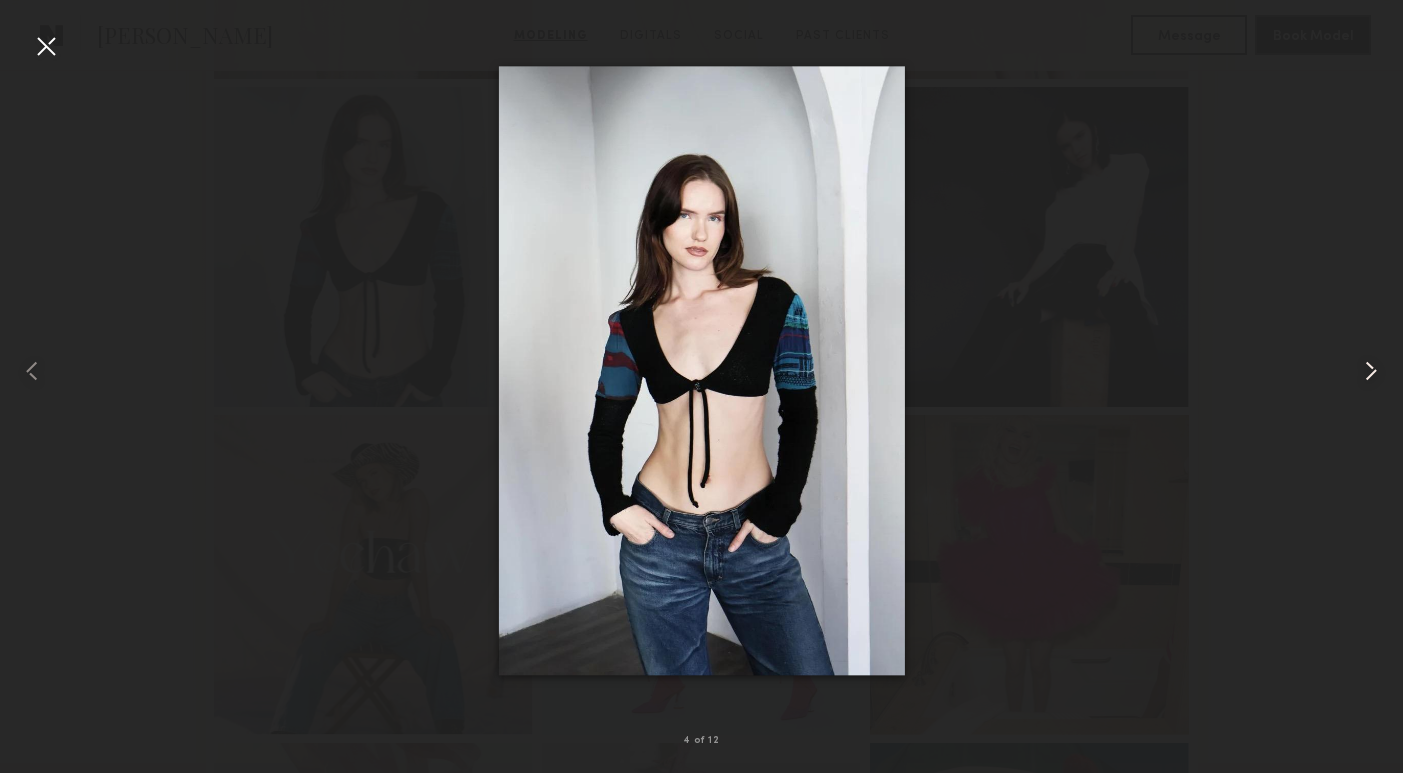 click at bounding box center [1371, 371] 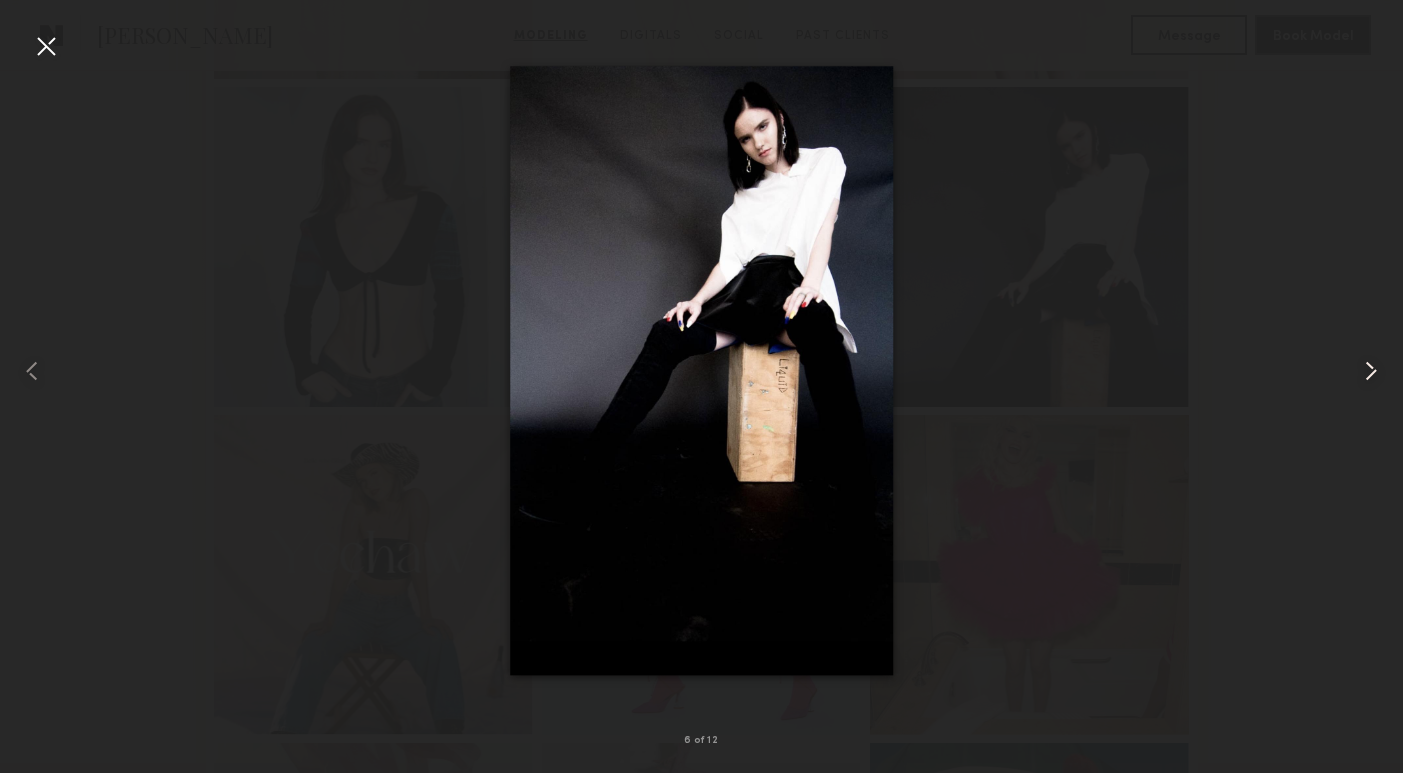 click at bounding box center (1371, 371) 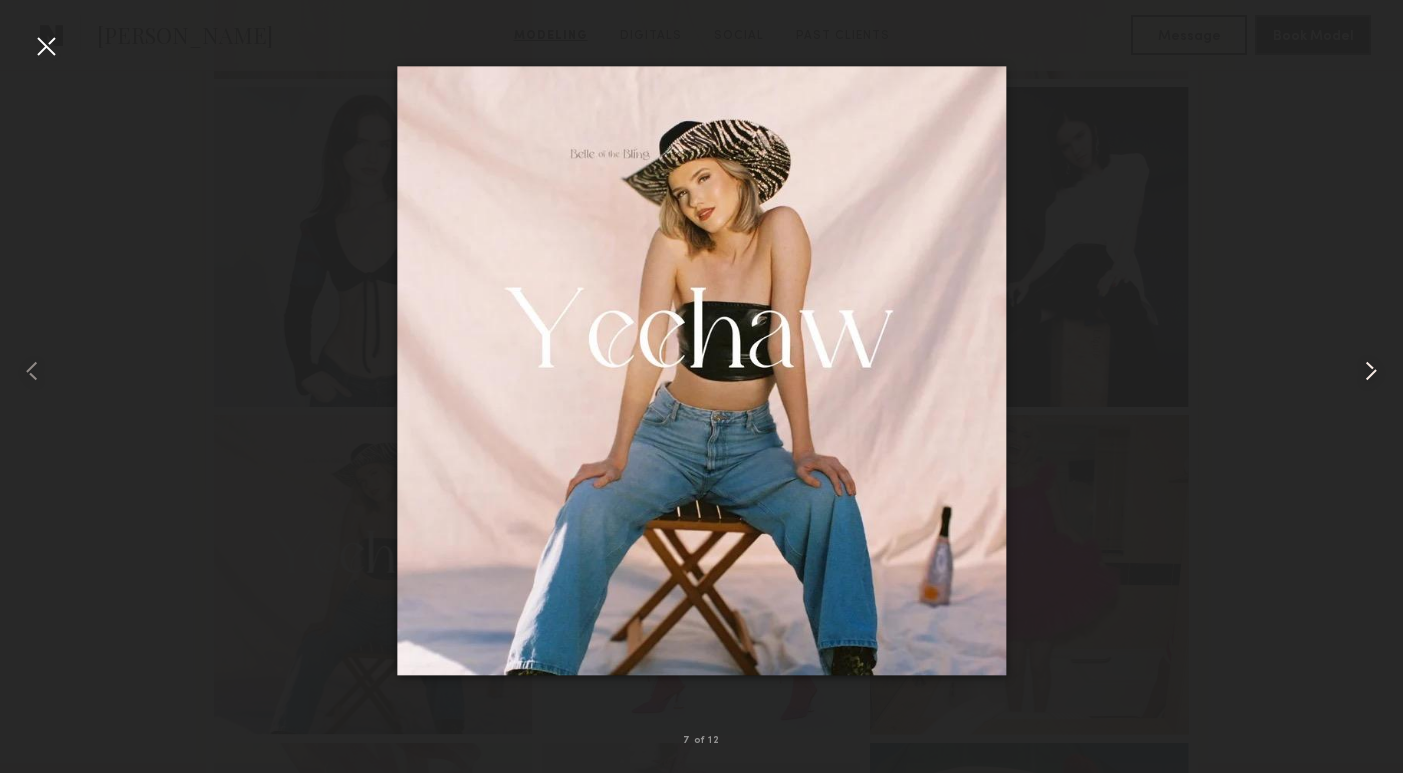 click at bounding box center [1371, 371] 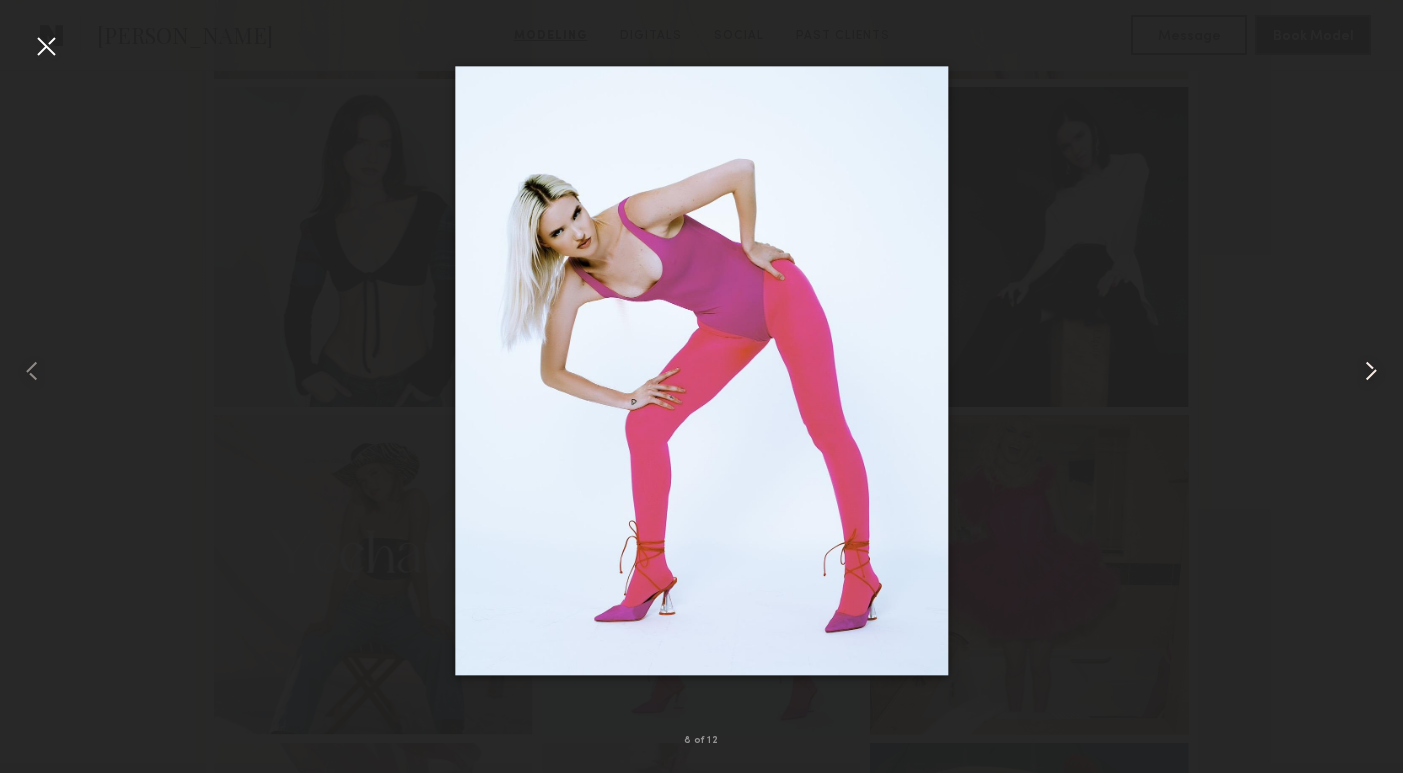 click at bounding box center [1371, 371] 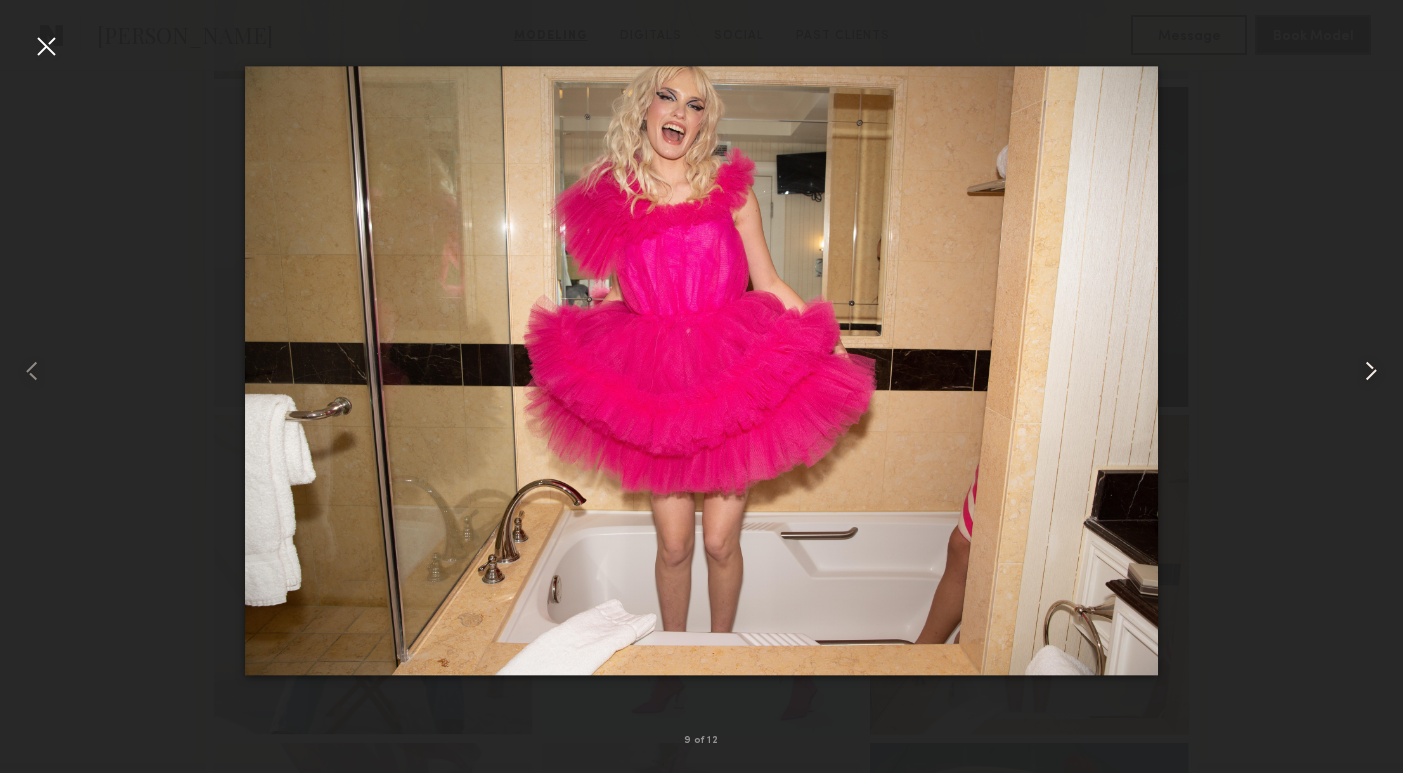click at bounding box center [1371, 371] 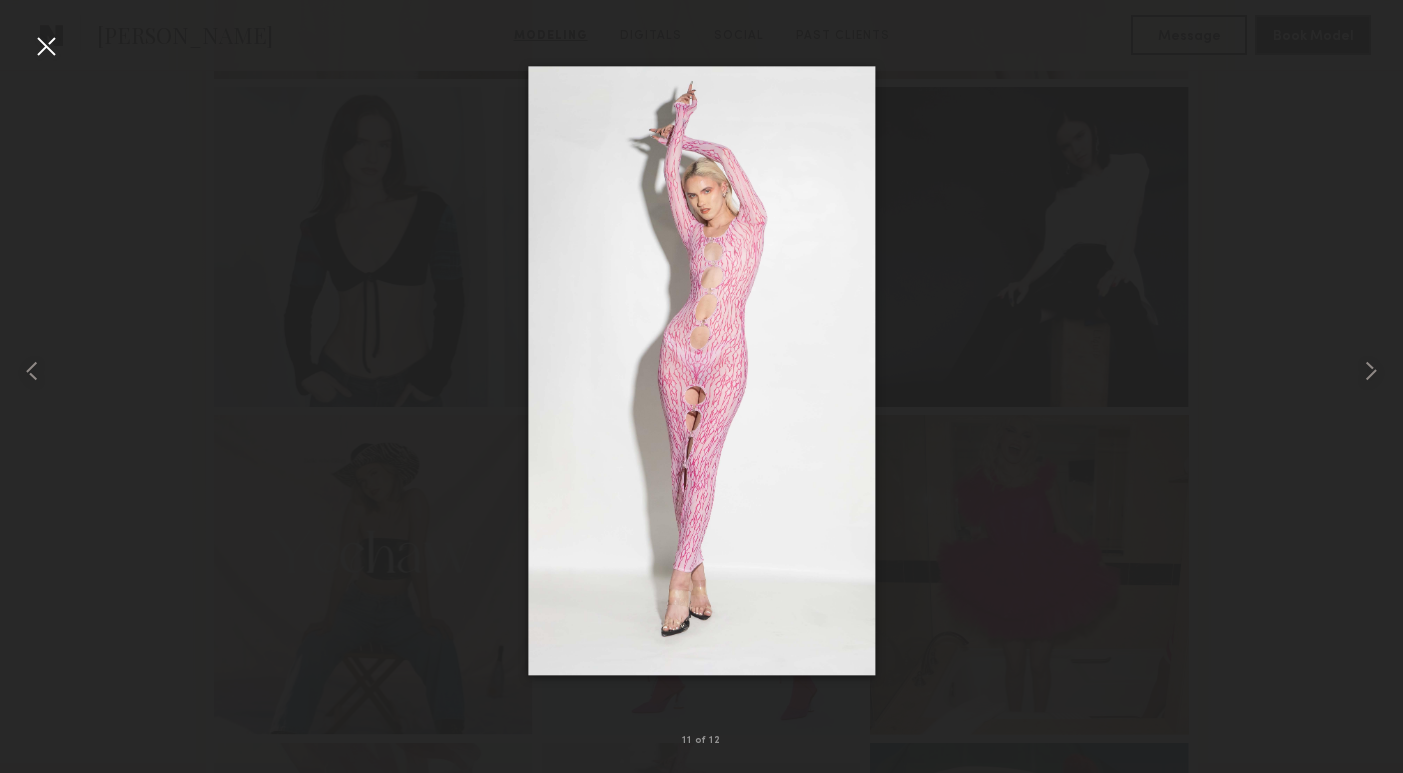 click at bounding box center [46, 46] 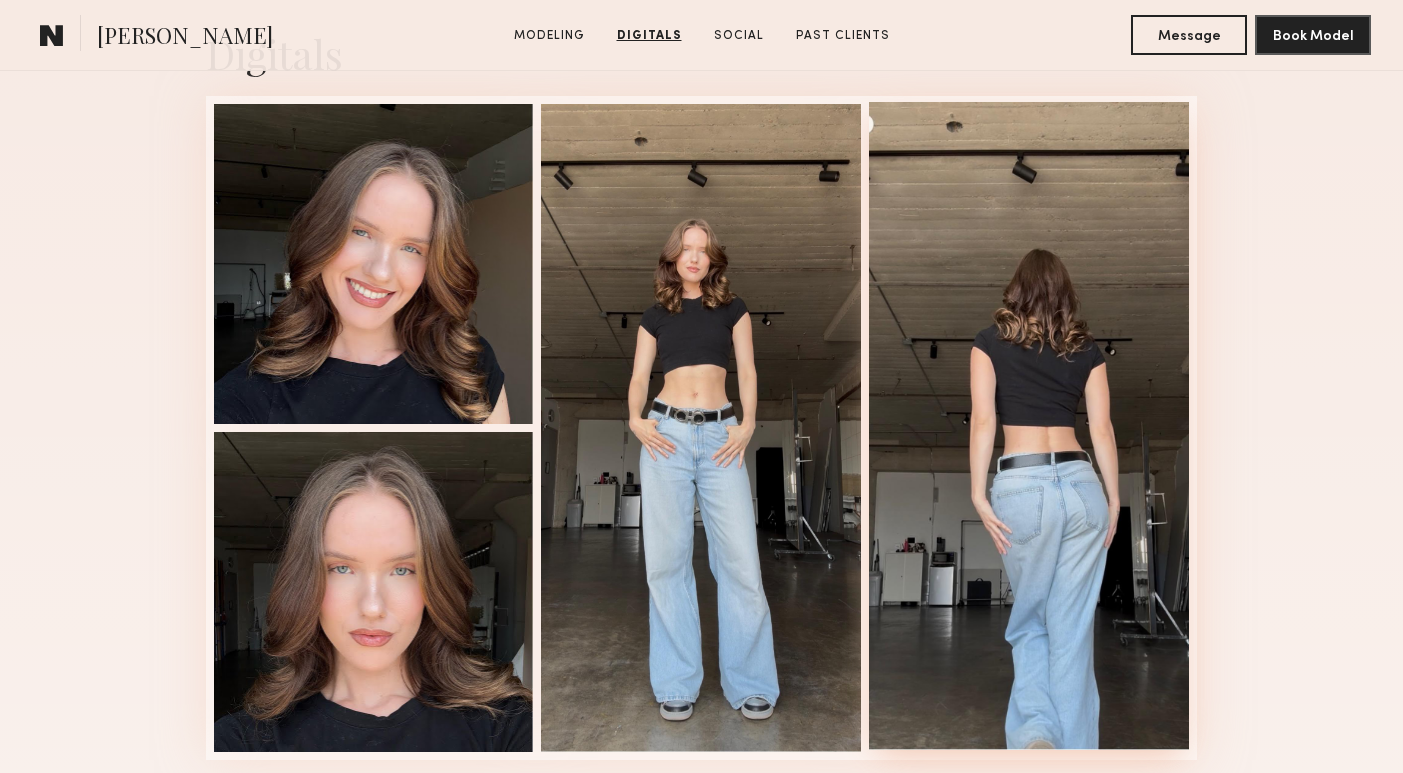 scroll, scrollTop: 2081, scrollLeft: 0, axis: vertical 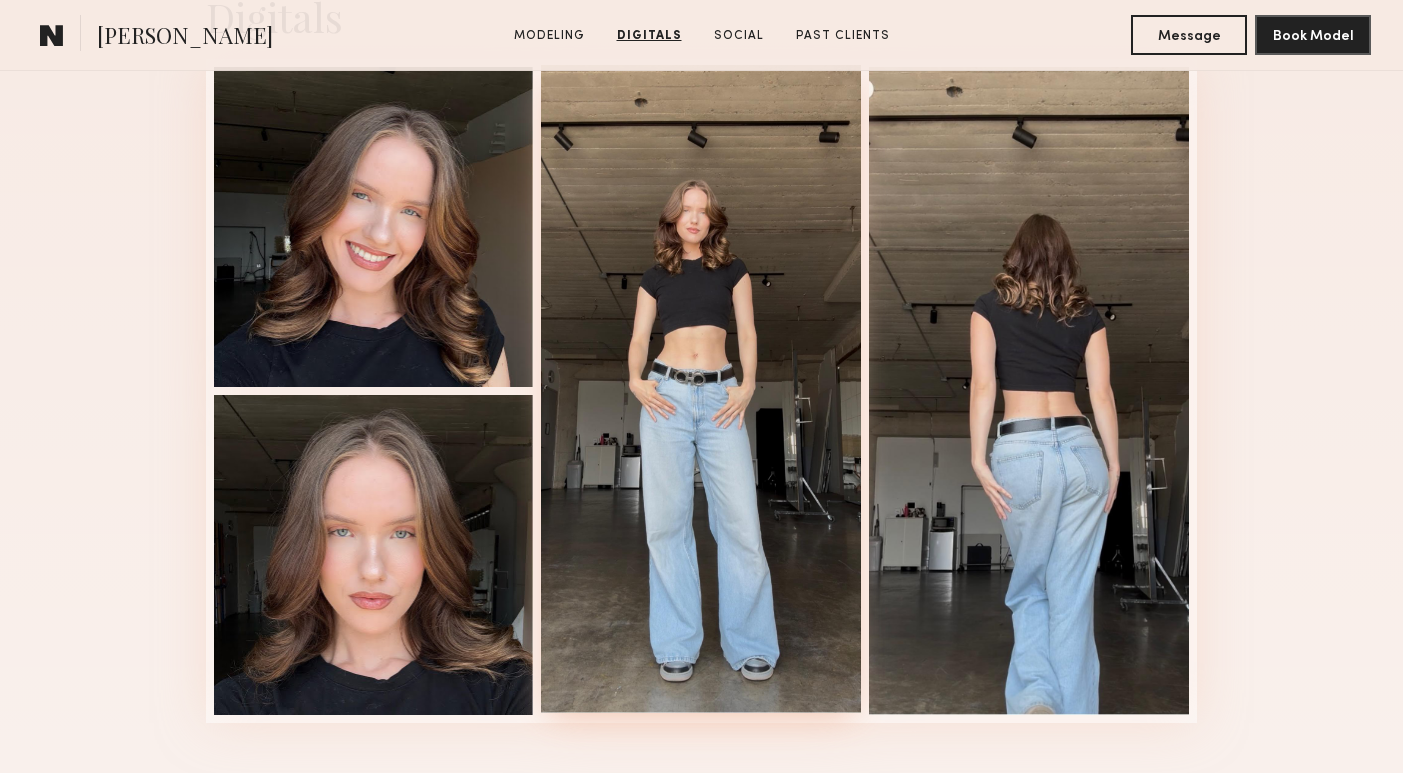 click at bounding box center [701, 389] 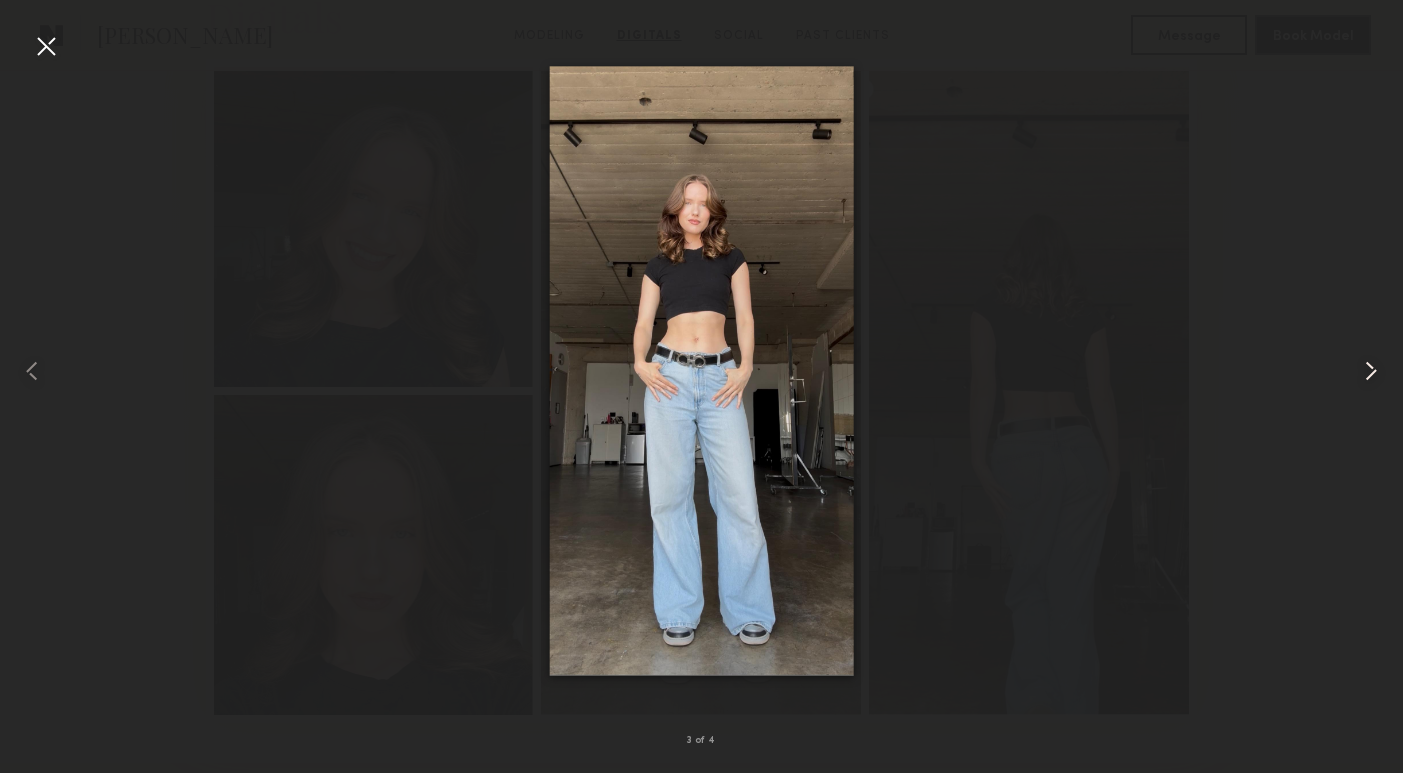 click at bounding box center (1371, 371) 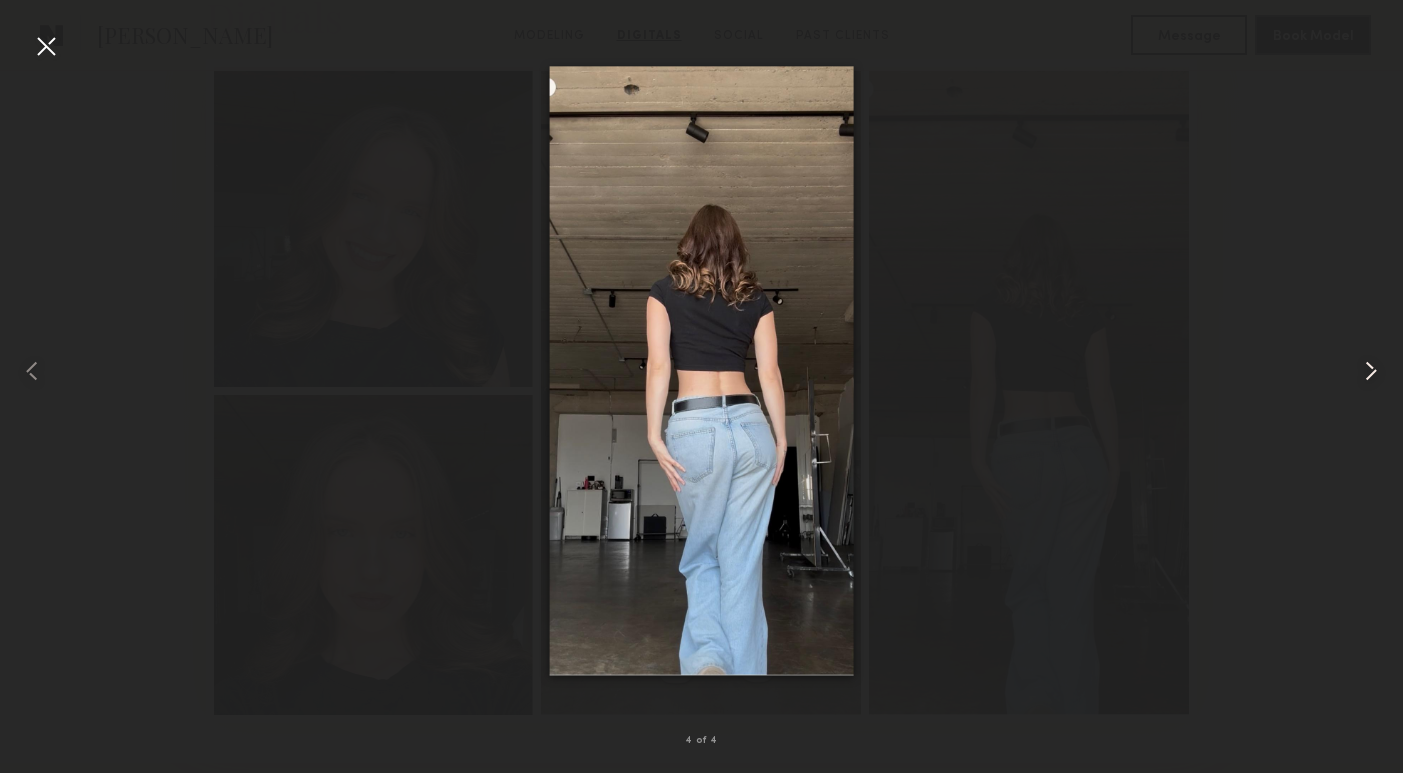 click at bounding box center [1371, 371] 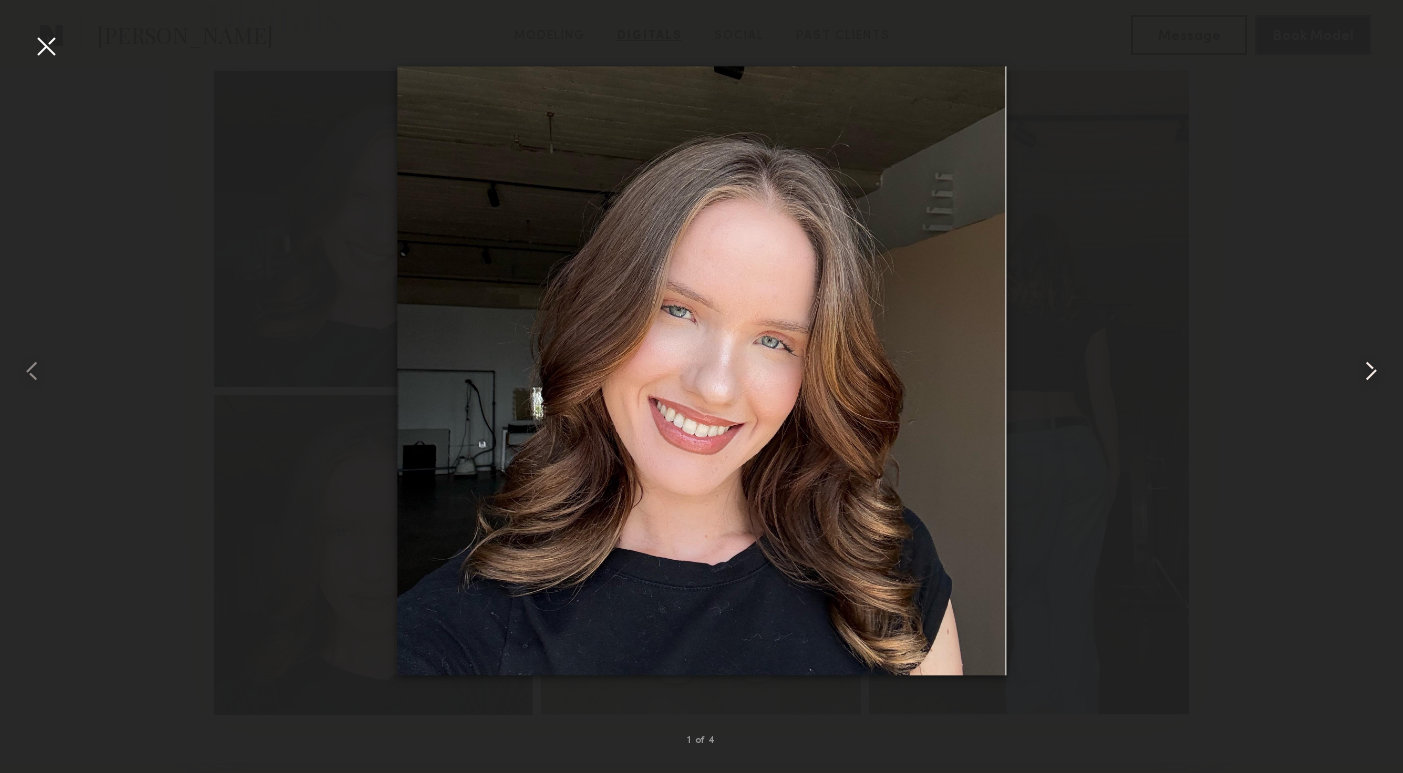 click at bounding box center (1371, 371) 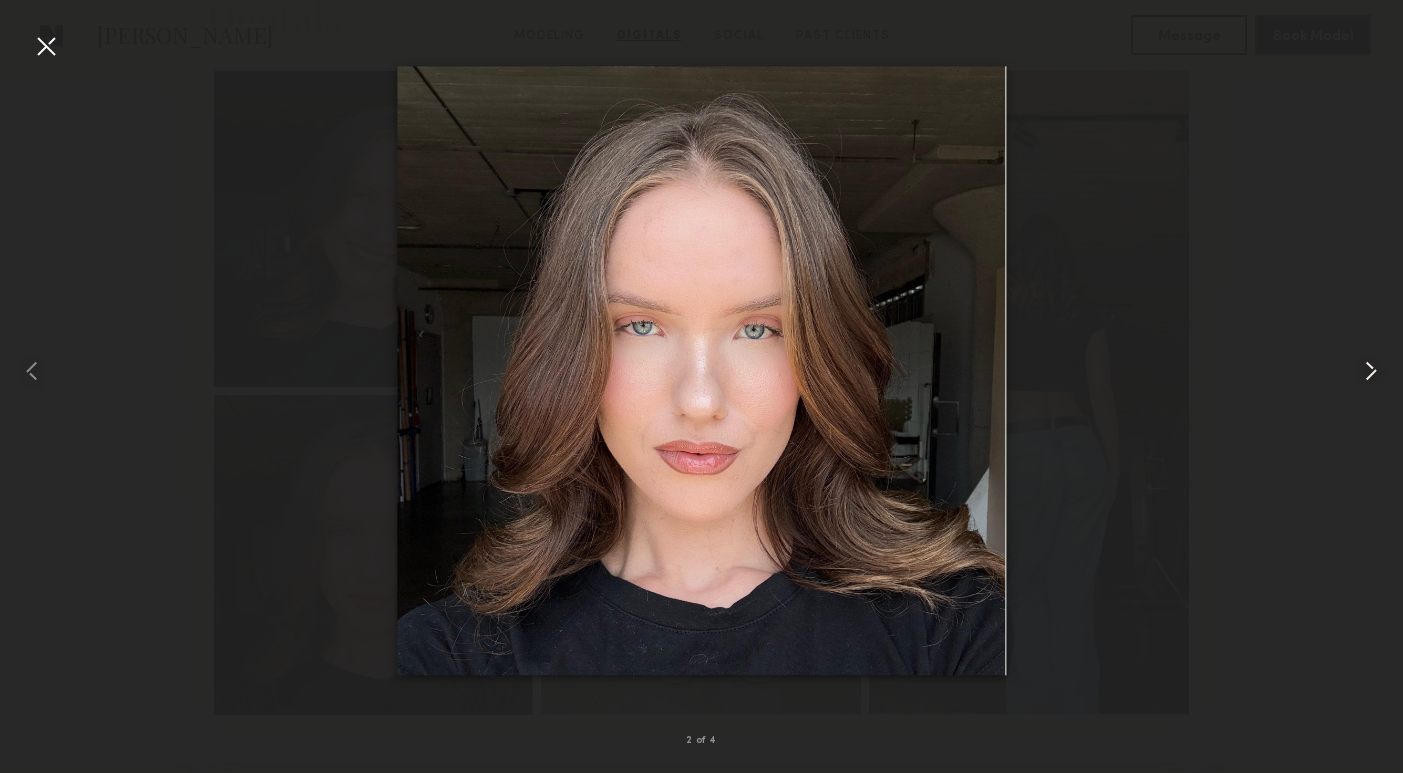 click at bounding box center (1371, 371) 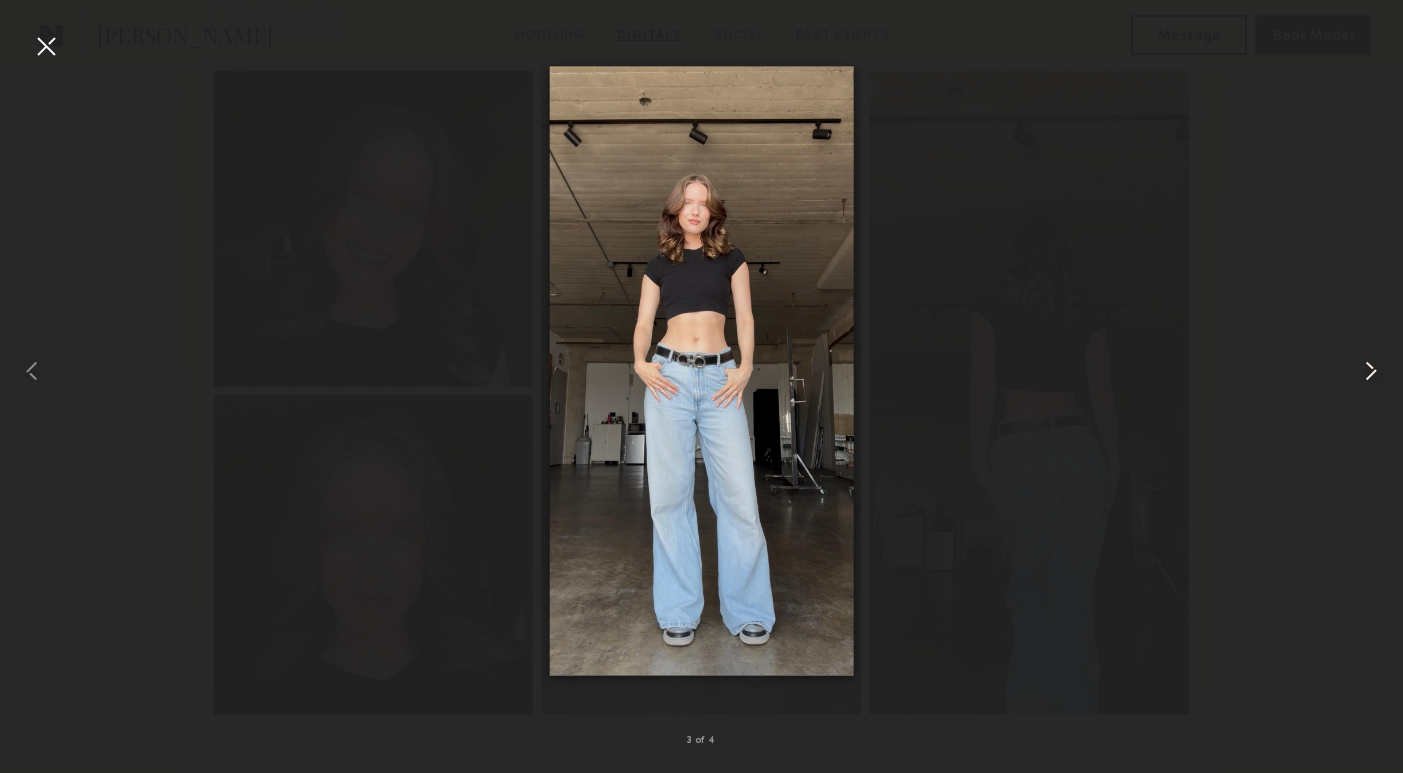 click at bounding box center [1371, 371] 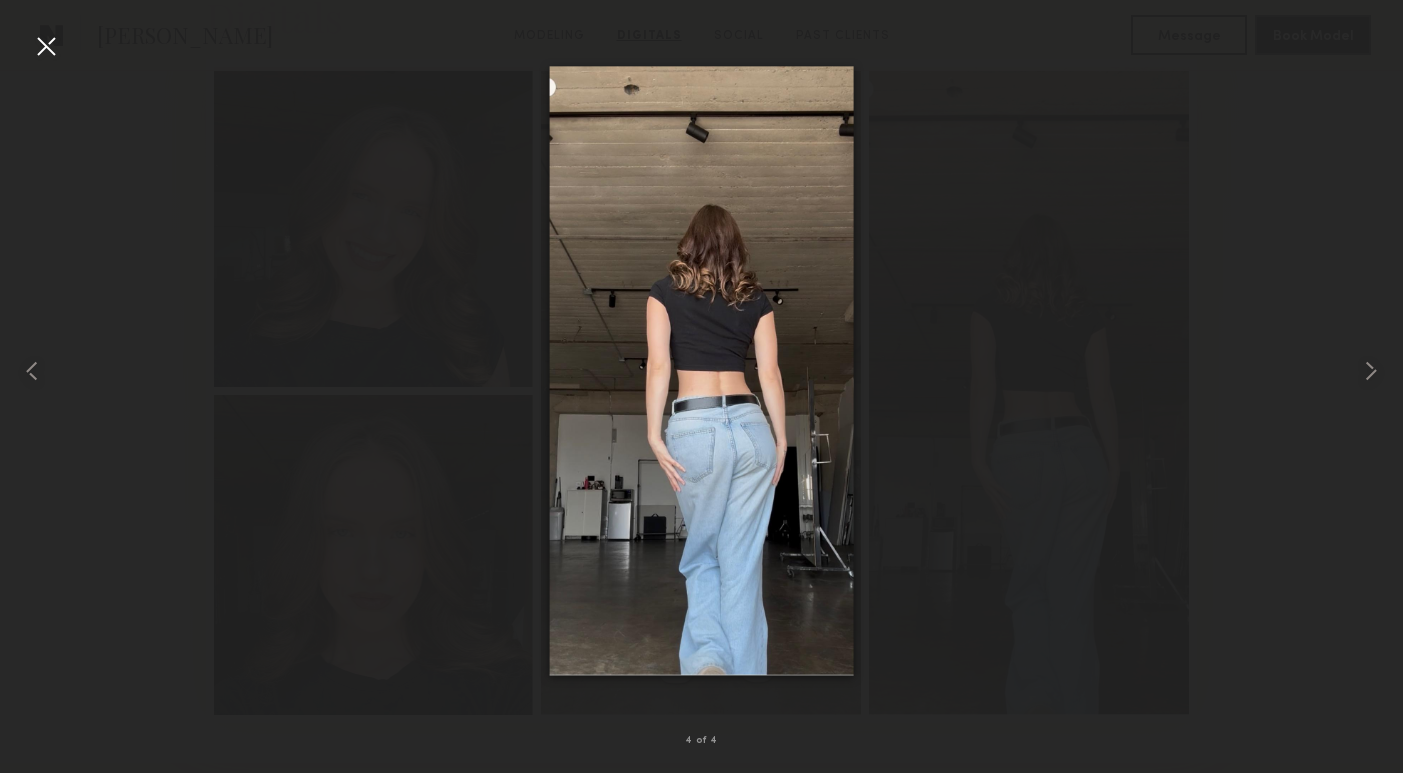 click at bounding box center (46, 46) 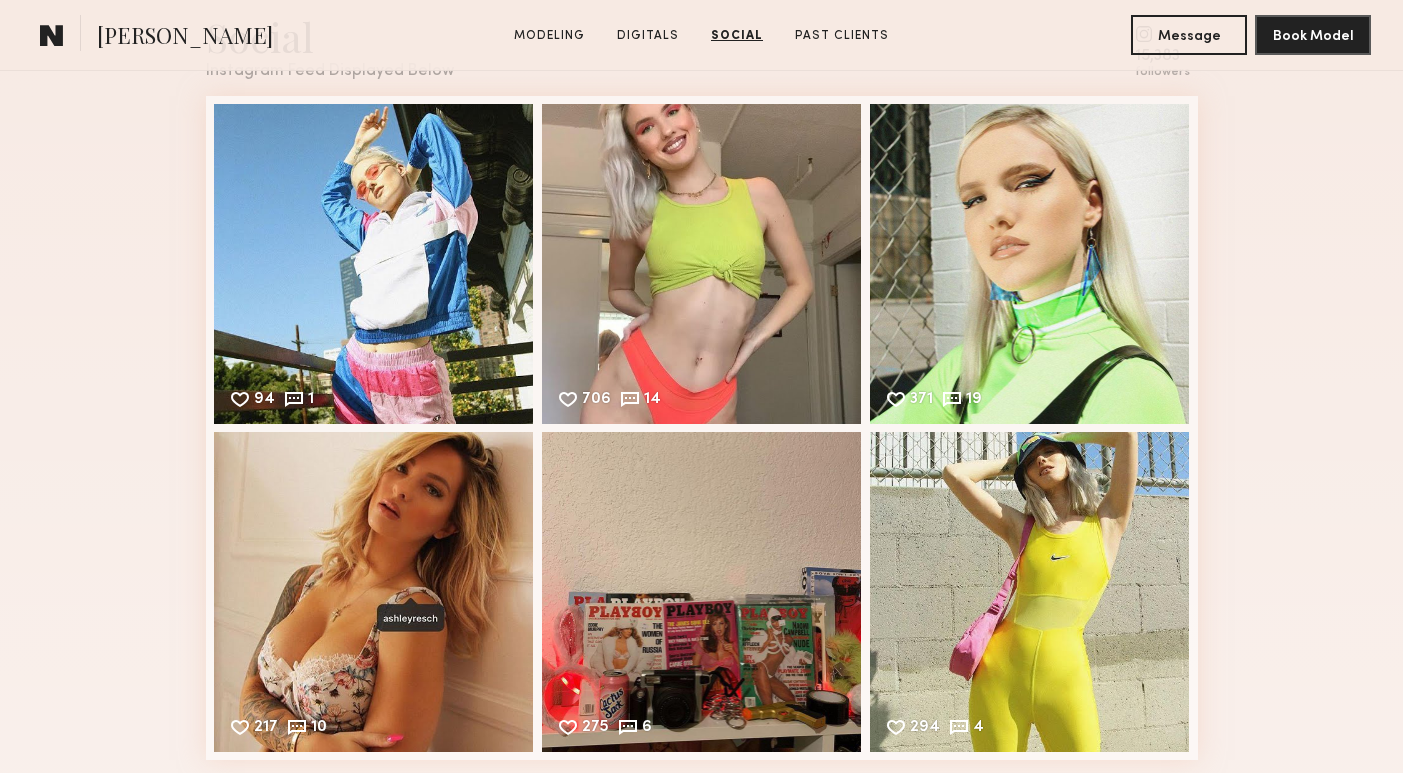 scroll, scrollTop: 3187, scrollLeft: 0, axis: vertical 